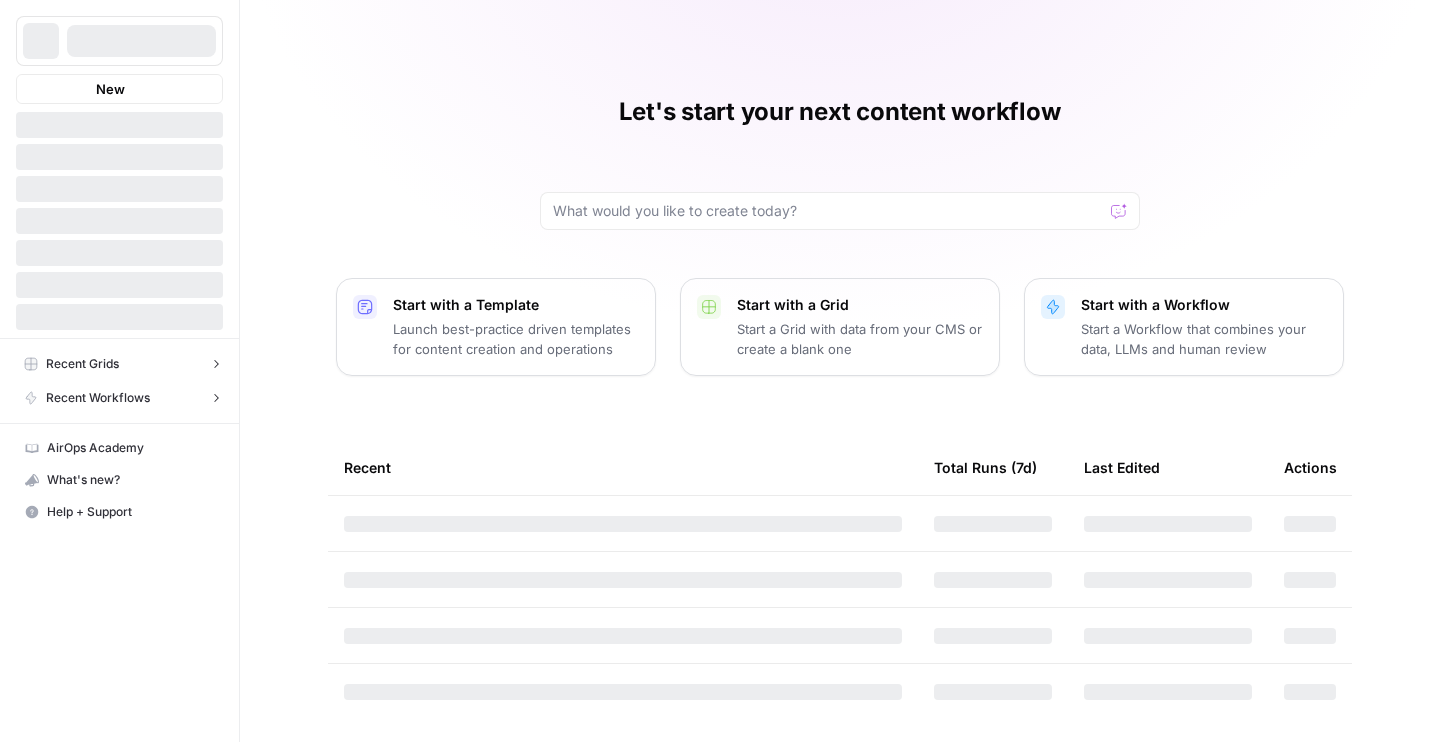 scroll, scrollTop: 0, scrollLeft: 0, axis: both 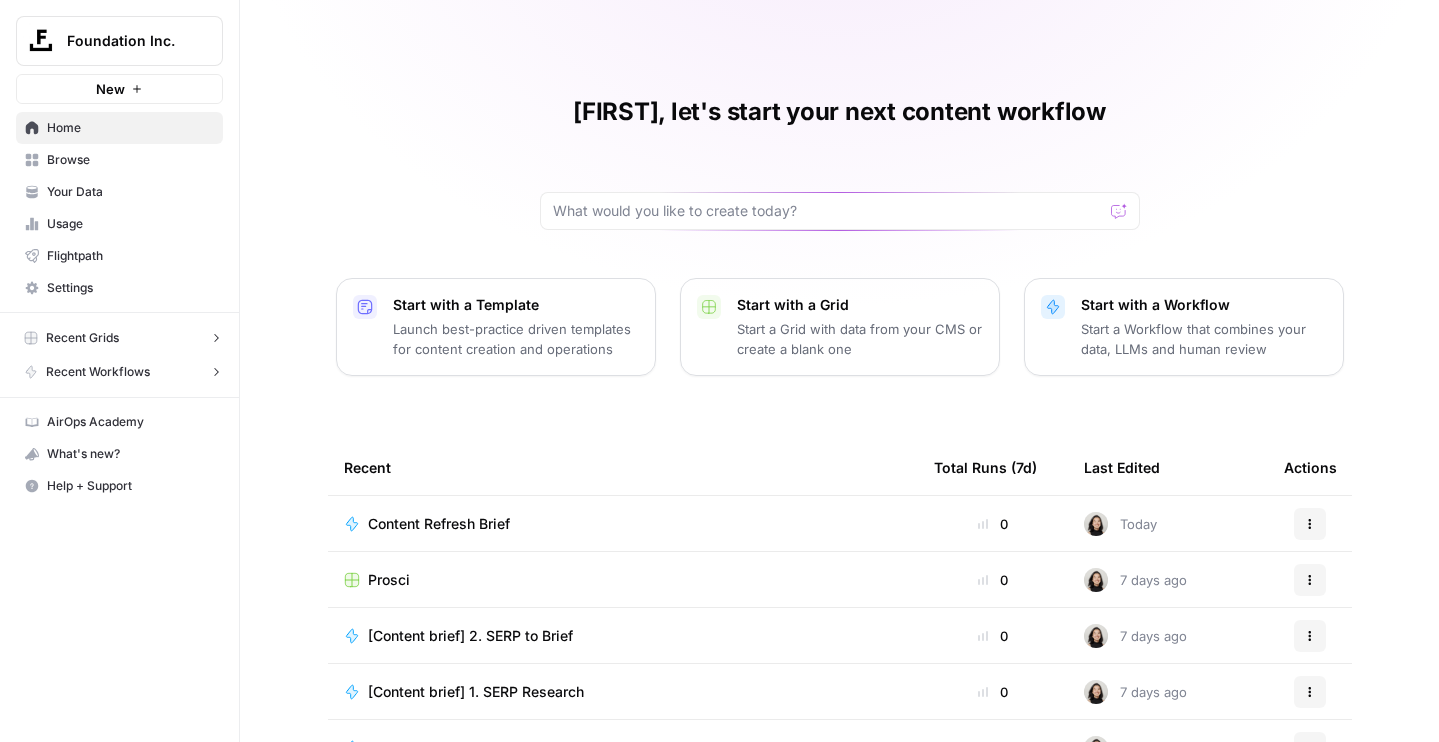 click 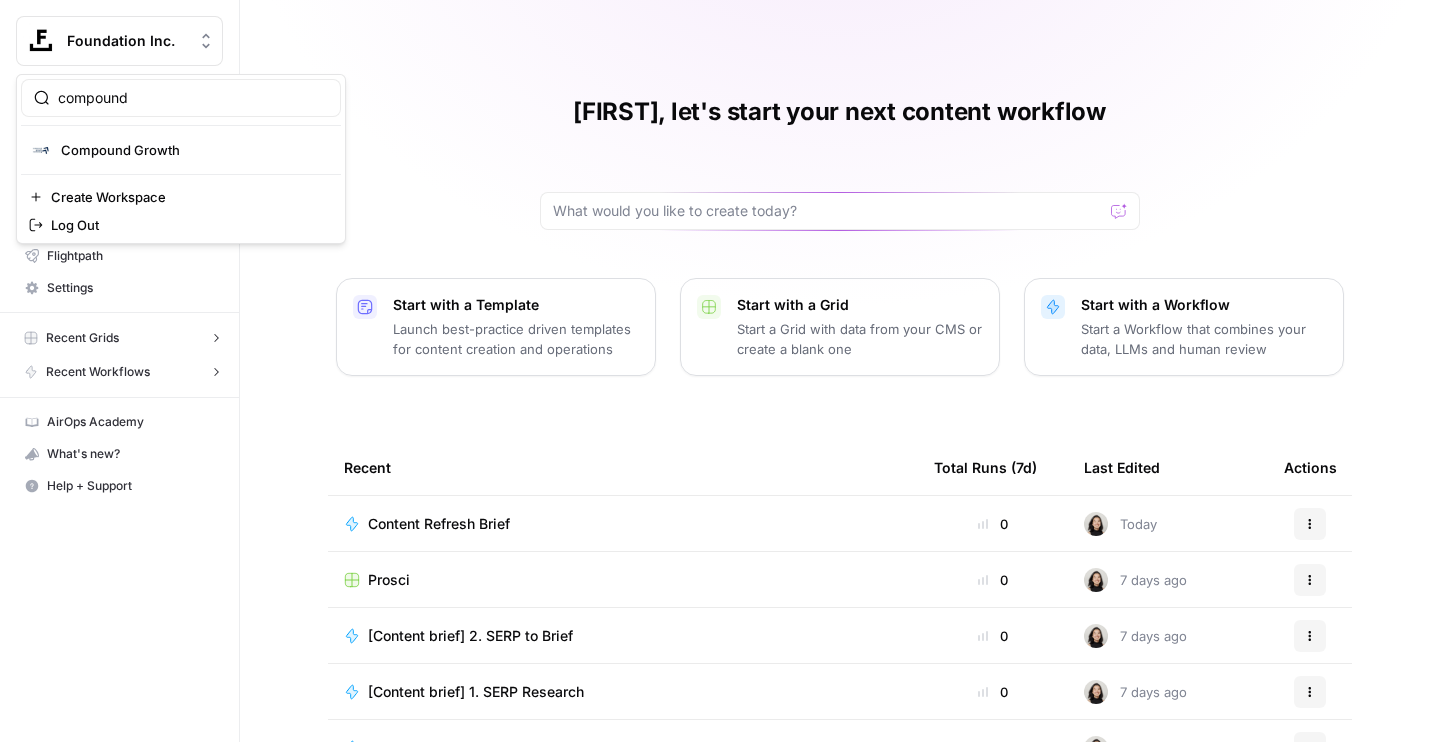 type on "compound" 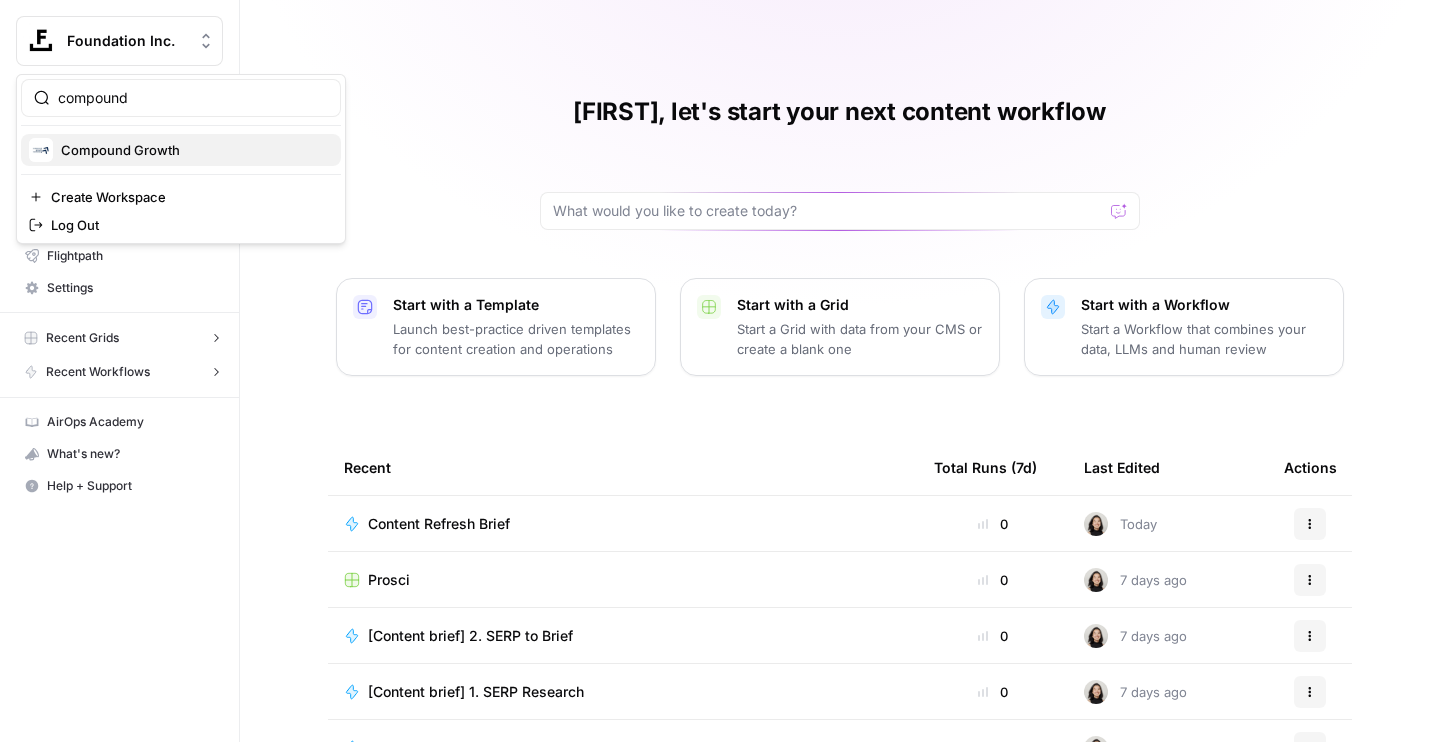 click on "Compound Growth" at bounding box center (193, 150) 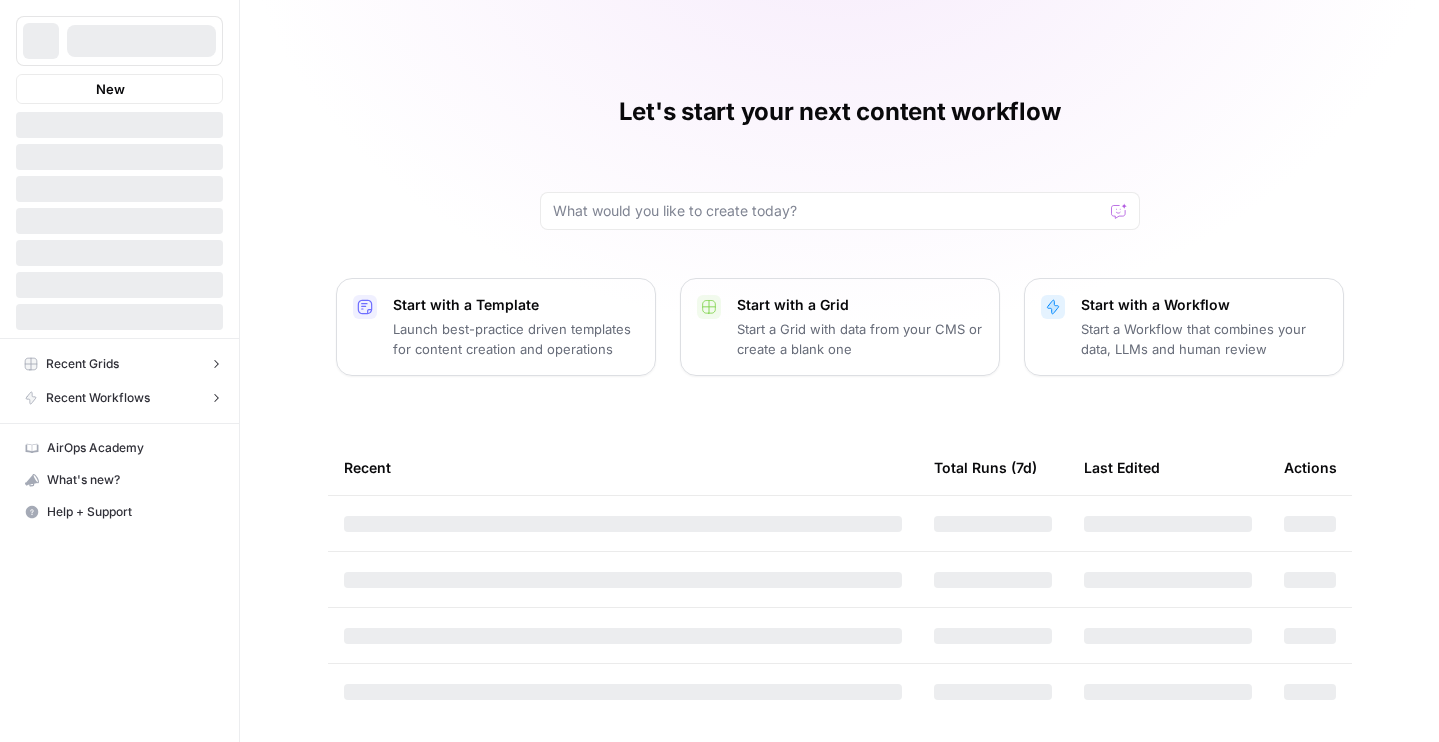 scroll, scrollTop: 0, scrollLeft: 0, axis: both 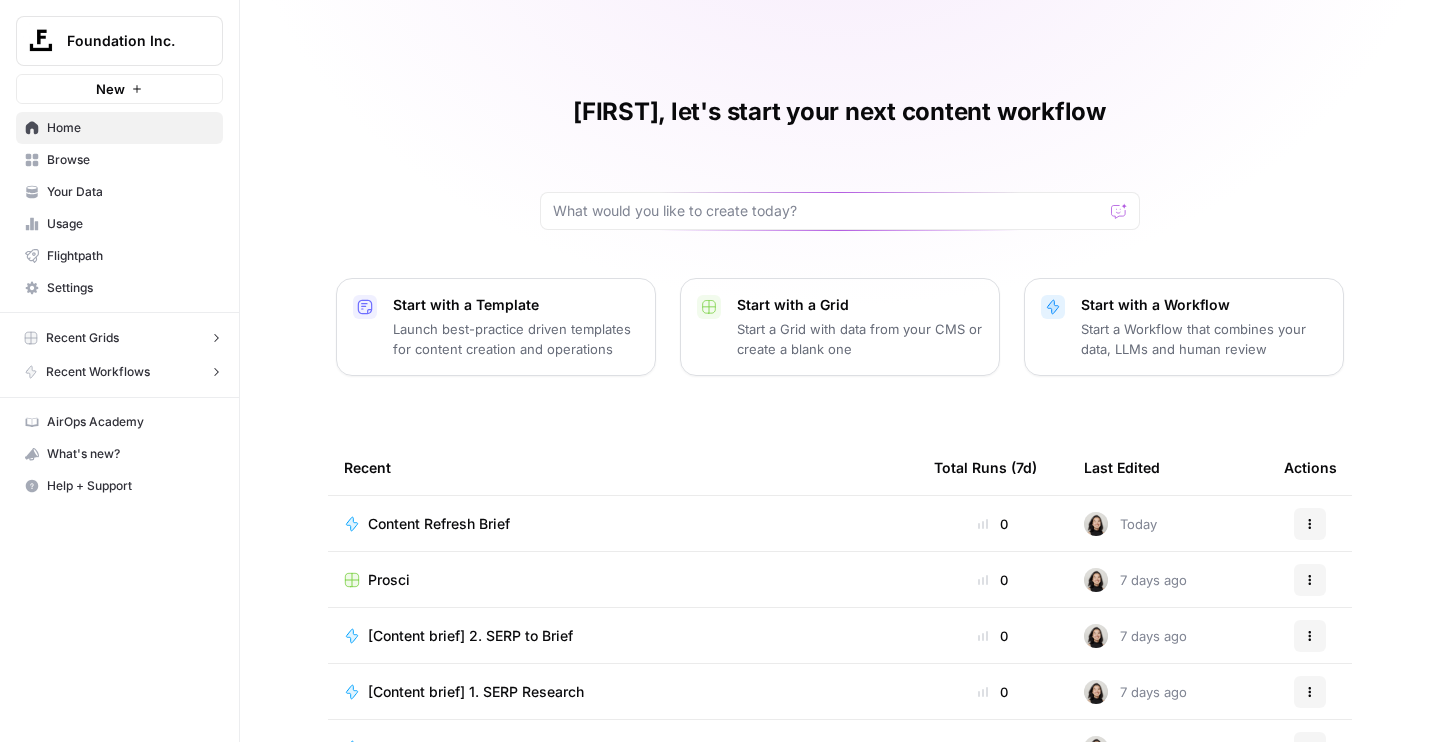 click 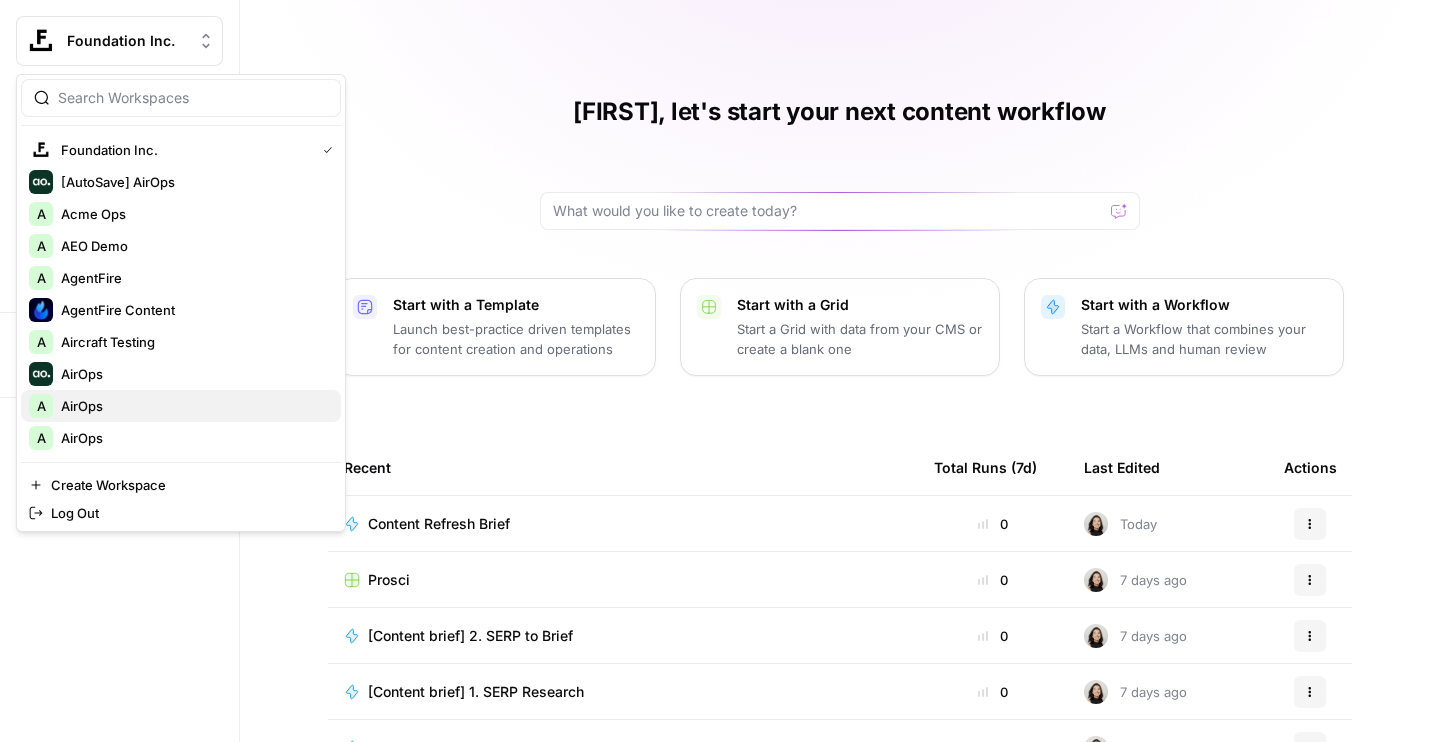 click on "AirOps" at bounding box center (193, 406) 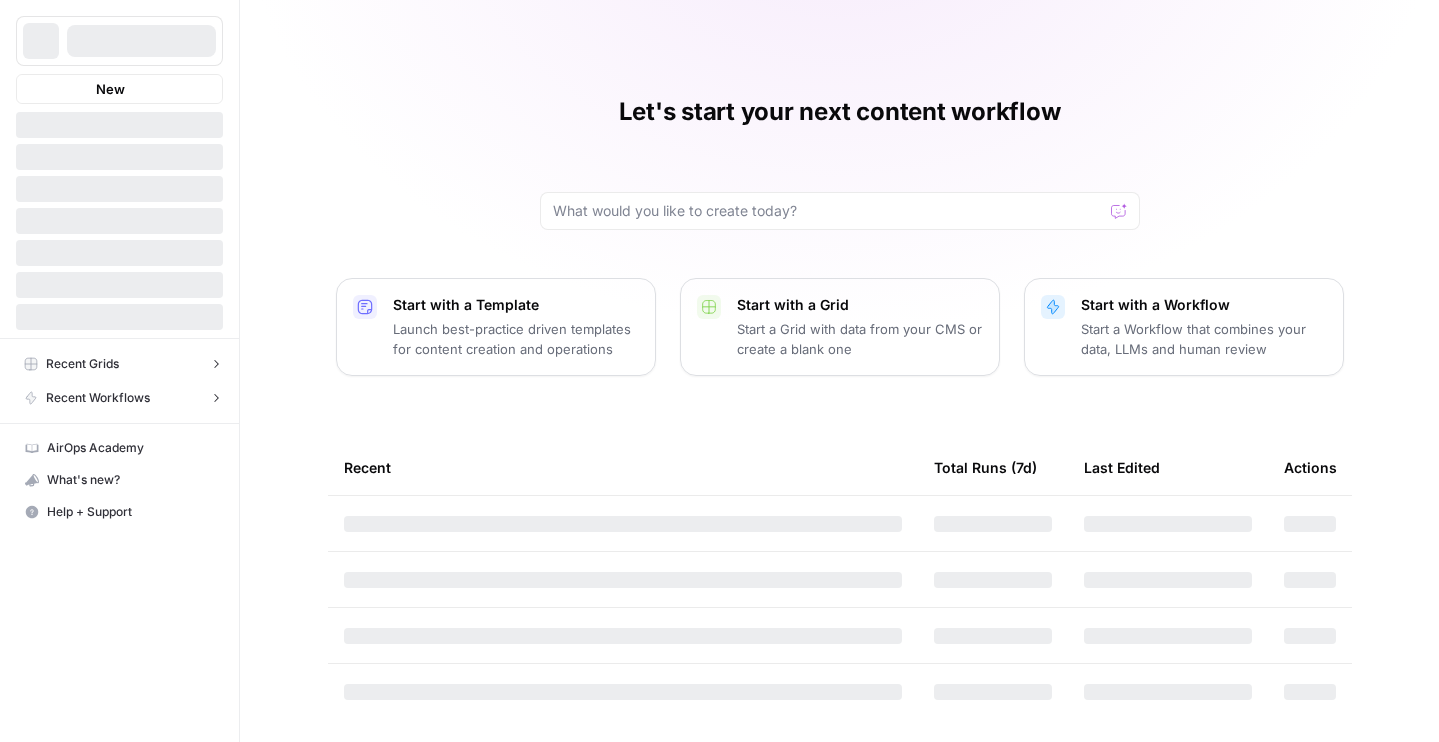 scroll, scrollTop: 0, scrollLeft: 0, axis: both 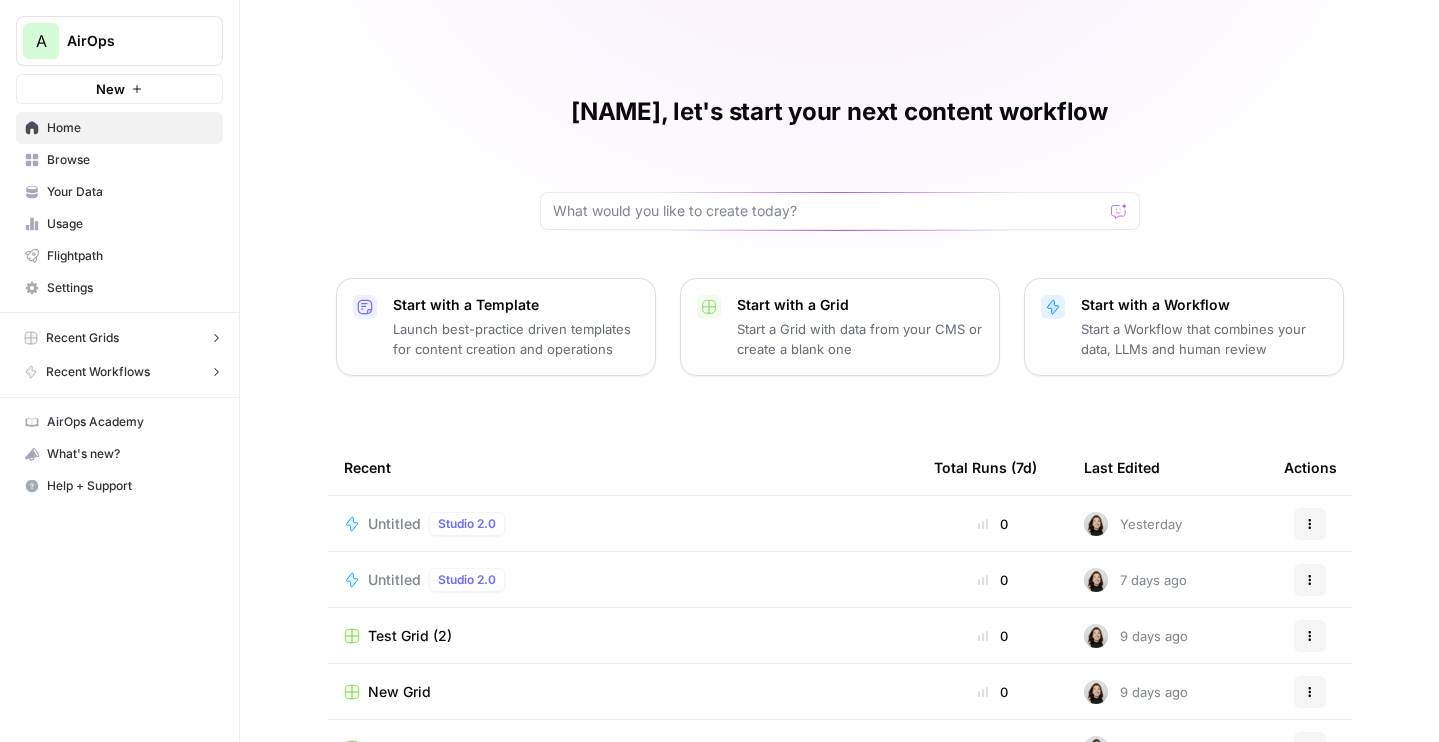 click on "Test Grid (2)" at bounding box center [410, 636] 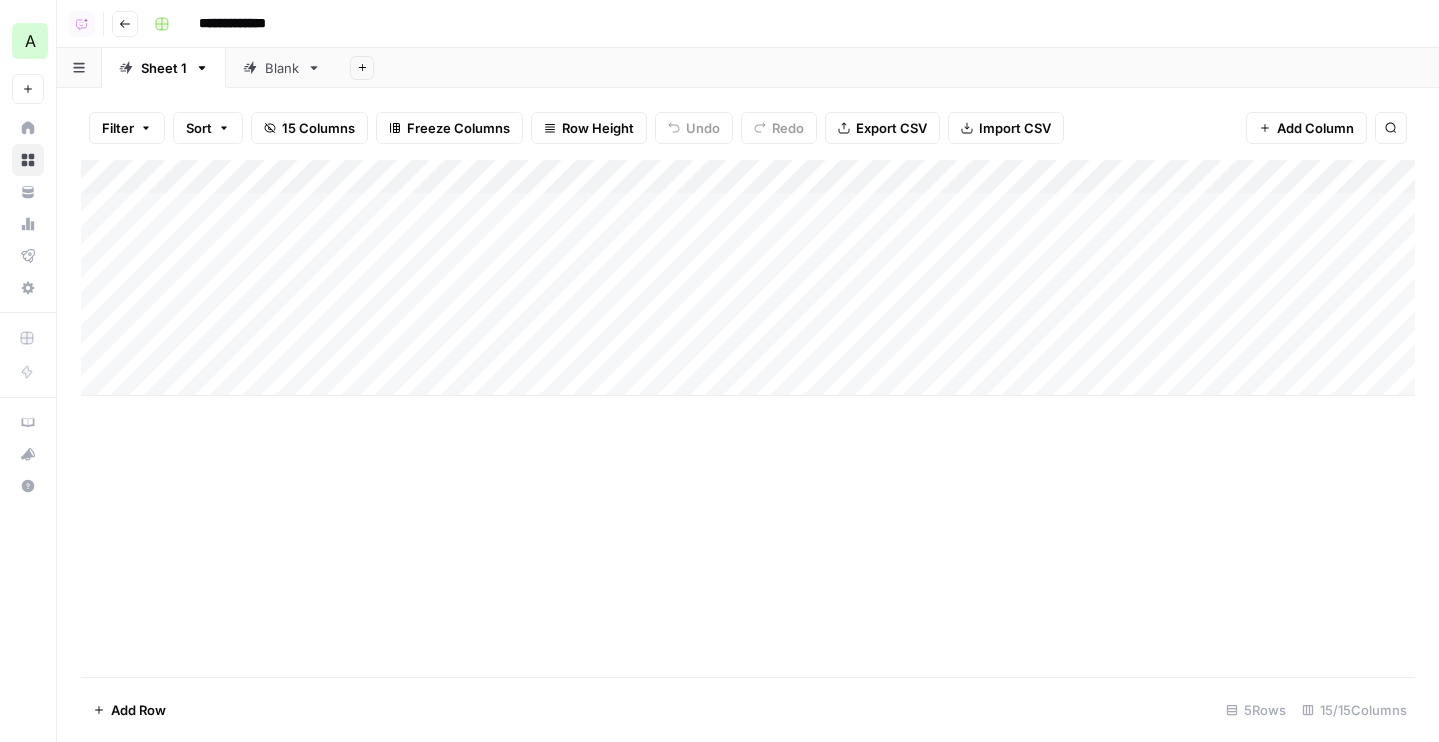 click on "Add Column" at bounding box center [748, 278] 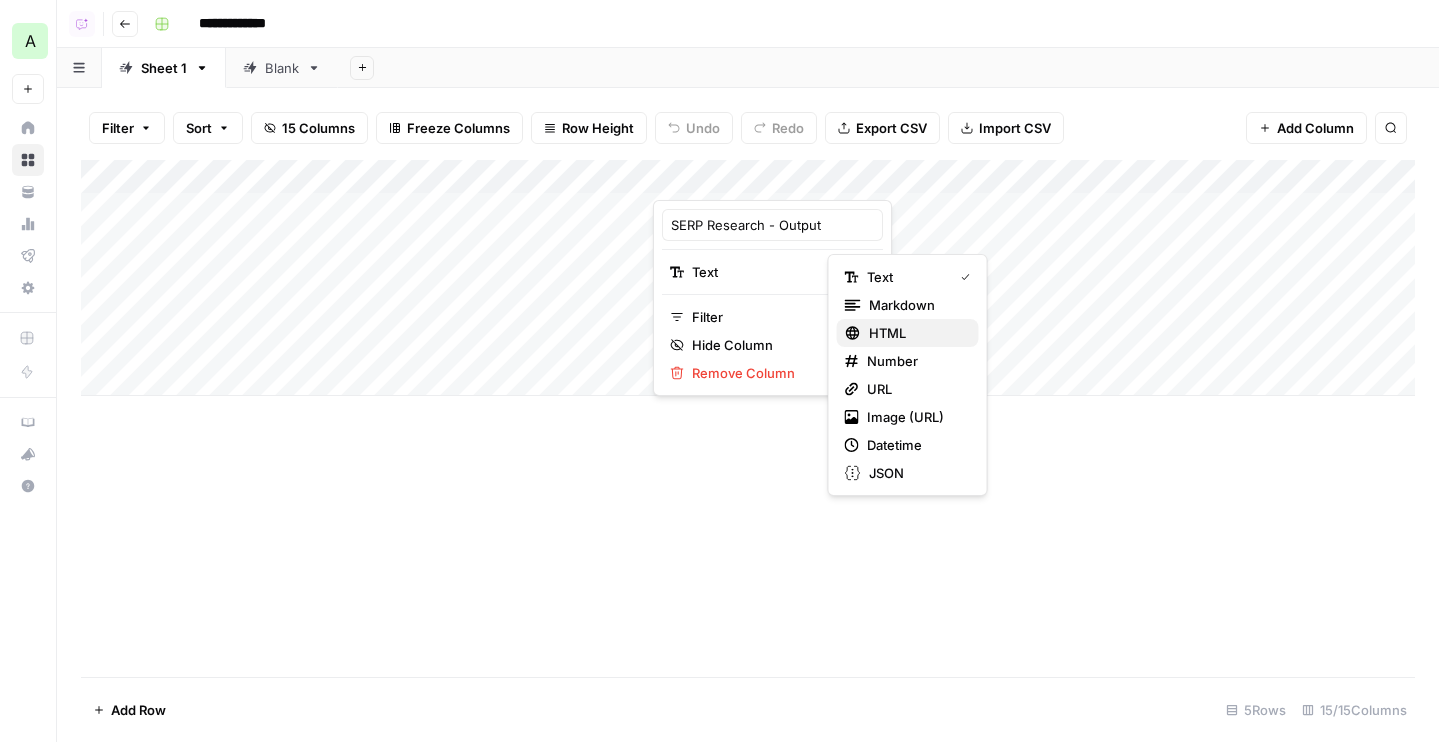 click on "HTML" at bounding box center [916, 333] 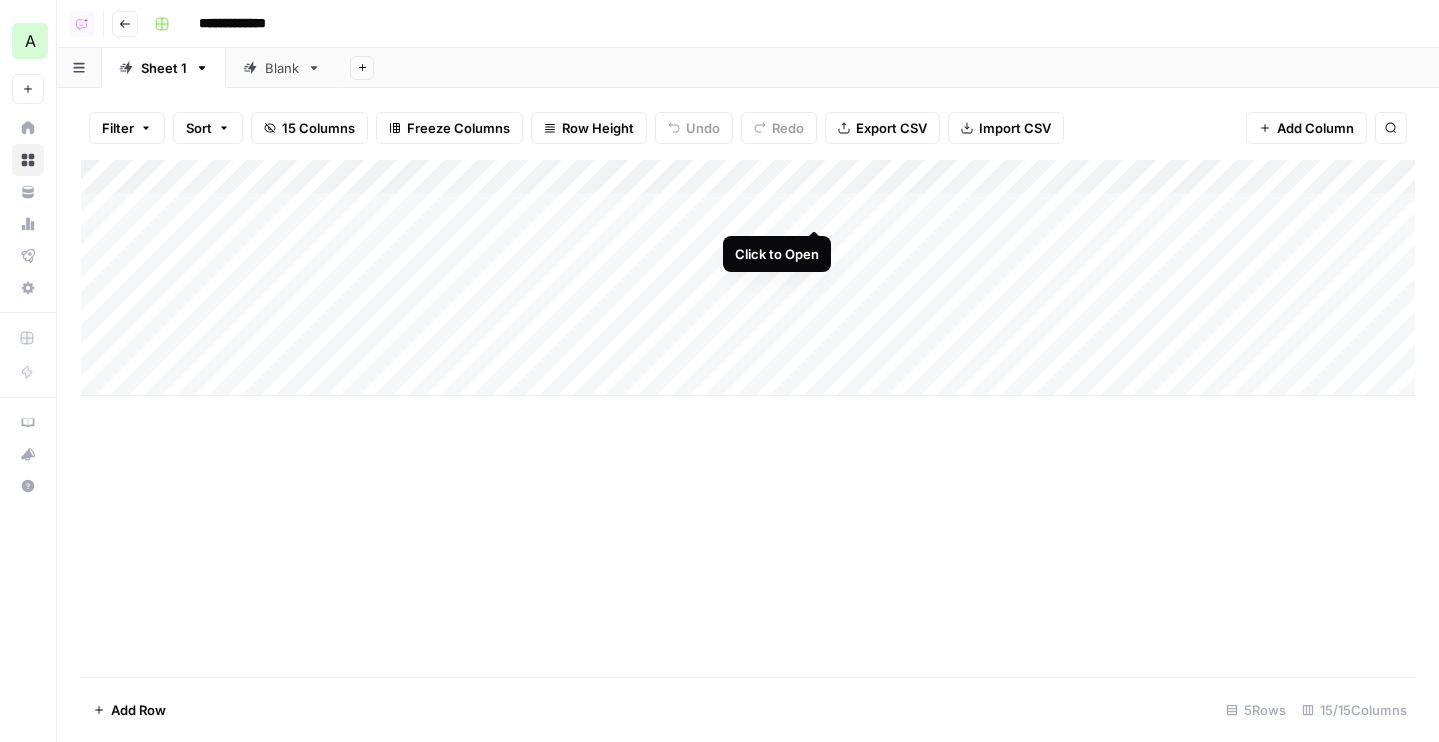 click on "Add Column" at bounding box center [748, 278] 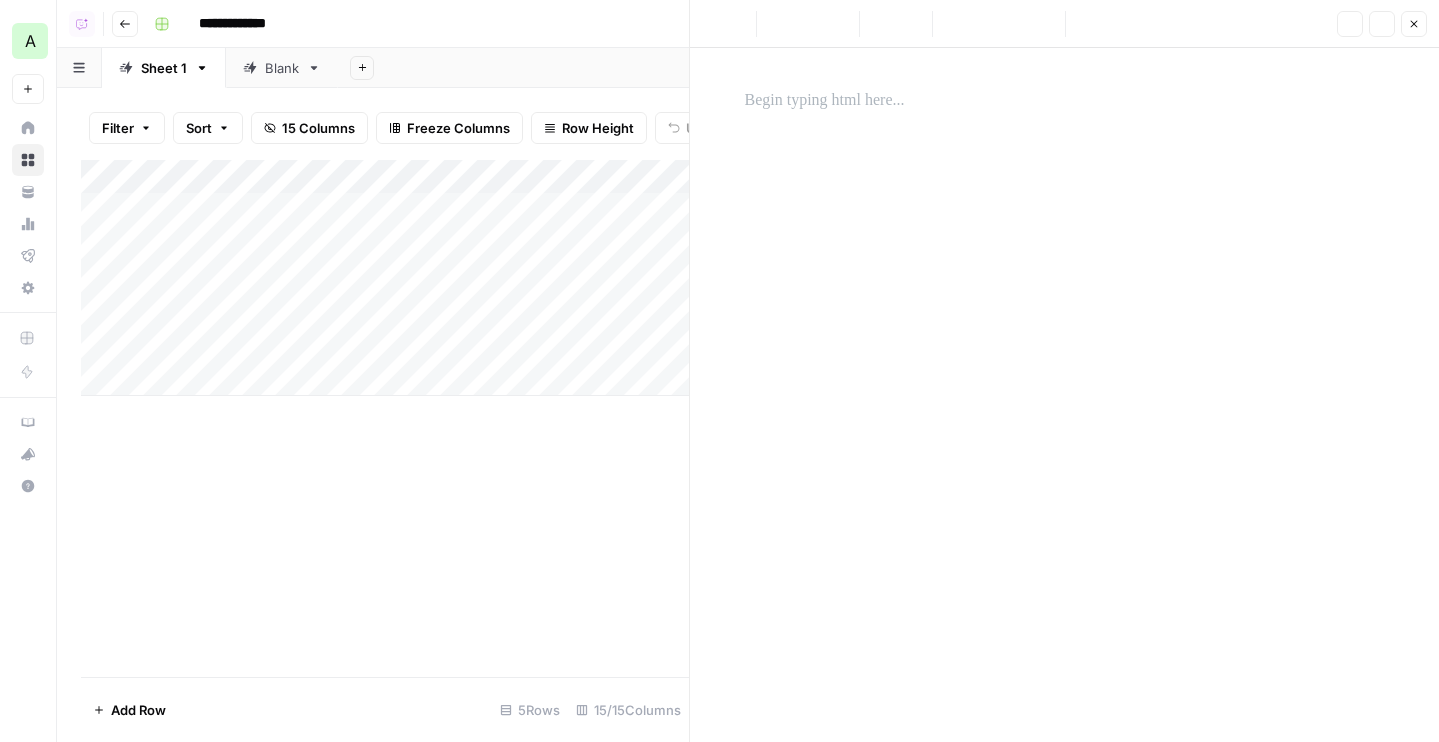 click at bounding box center [1065, 379] 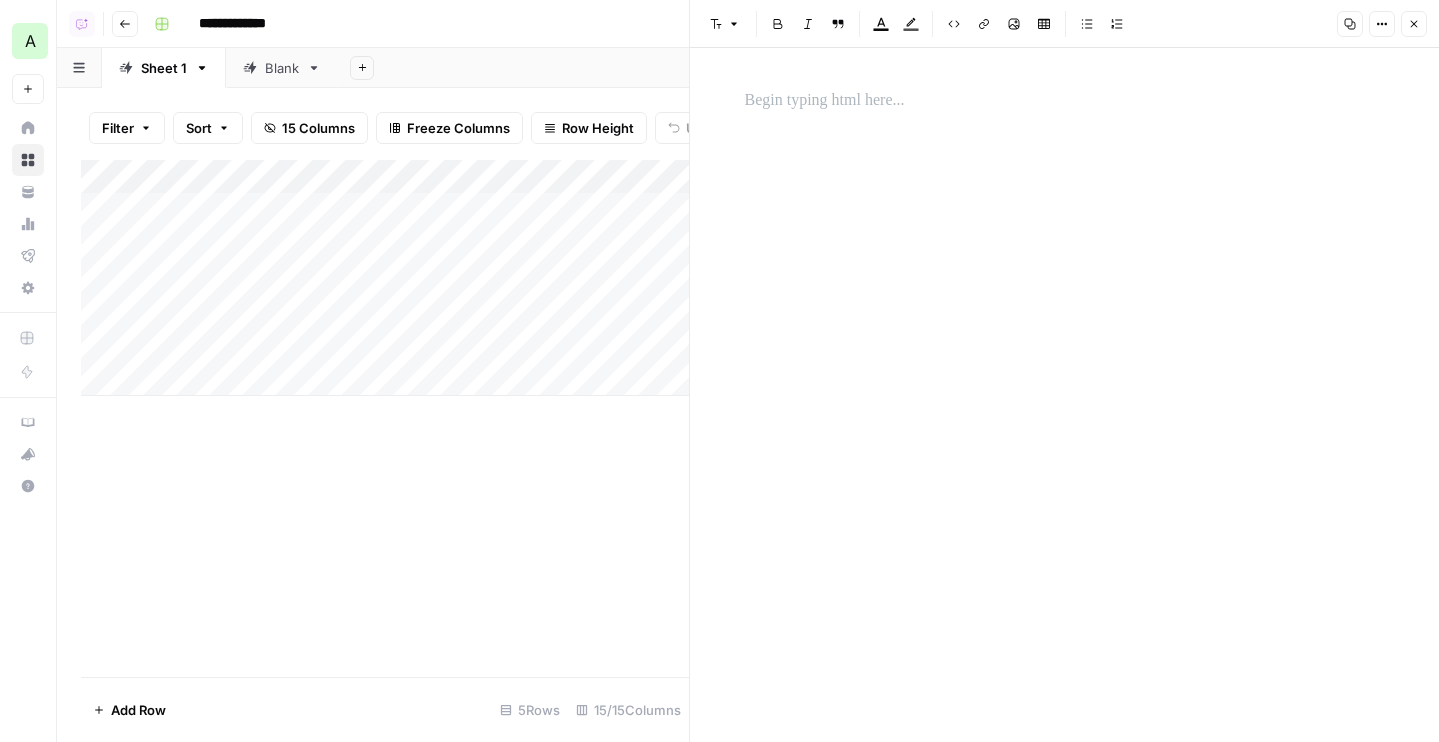 click at bounding box center (1065, 101) 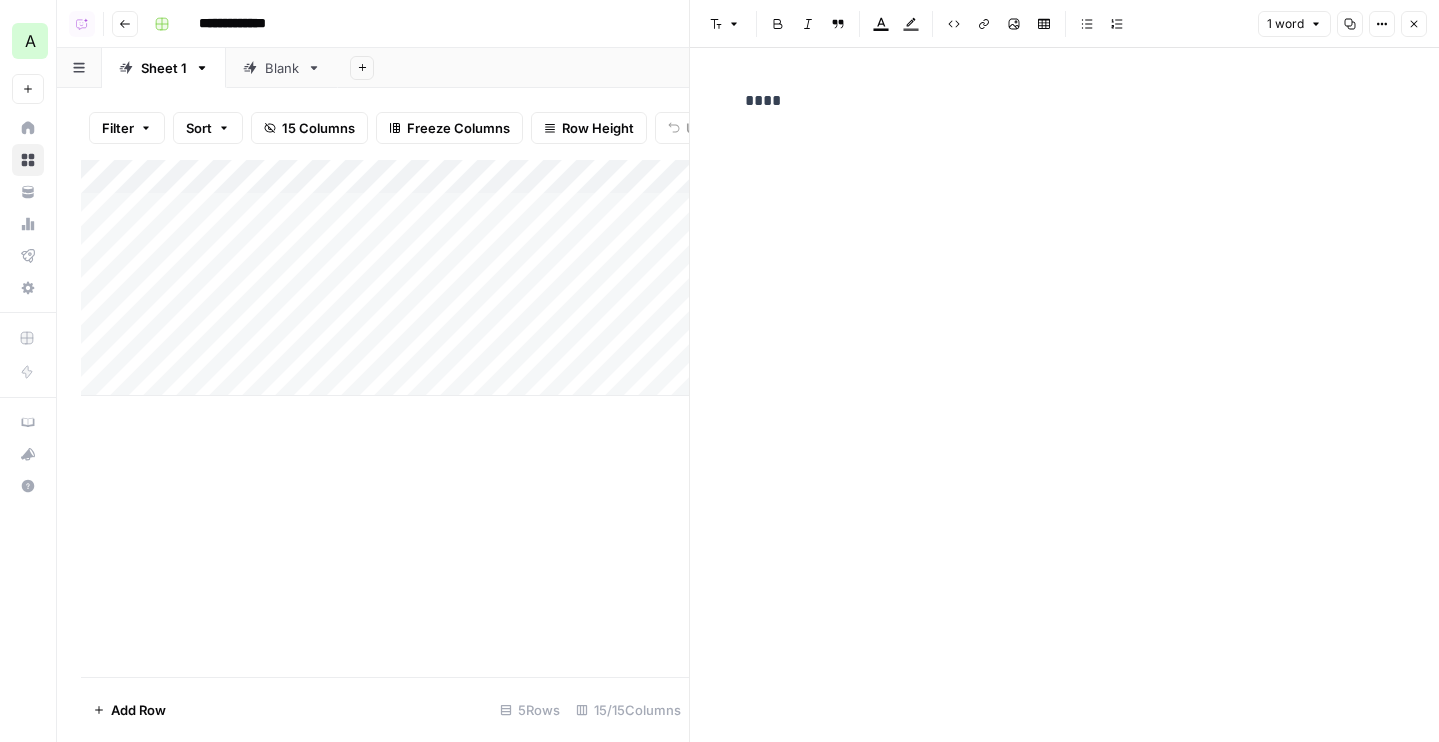 drag, startPoint x: 930, startPoint y: 114, endPoint x: 589, endPoint y: 114, distance: 341 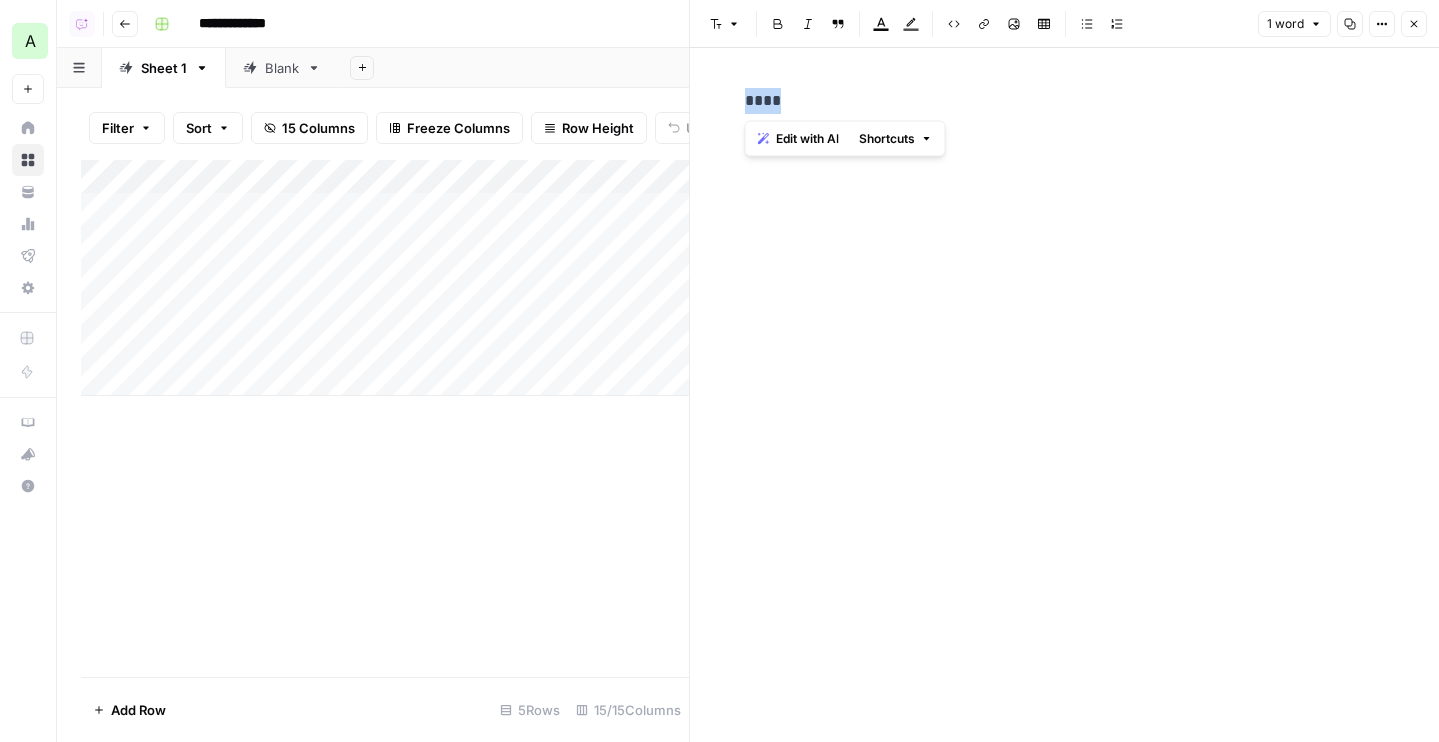 drag, startPoint x: 830, startPoint y: 103, endPoint x: 710, endPoint y: 94, distance: 120.33703 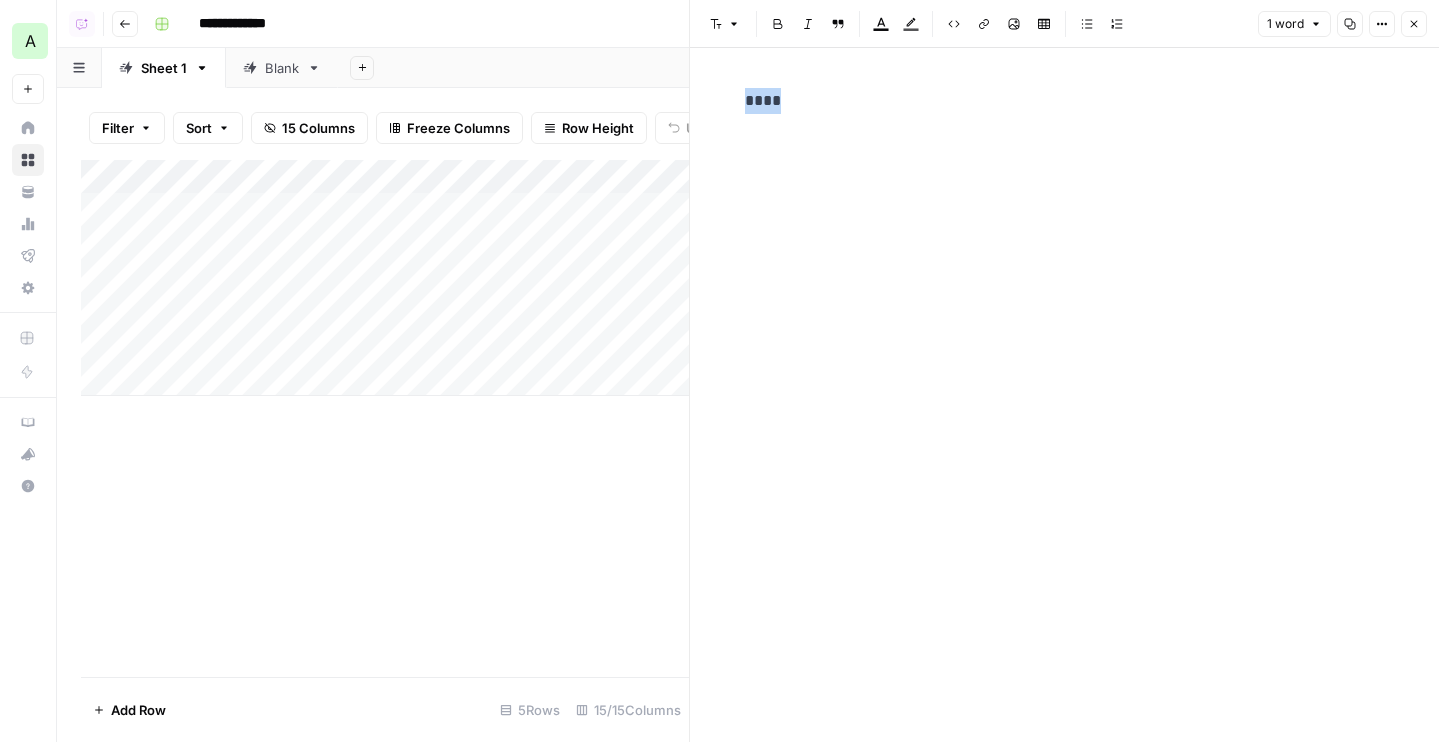 click on "Options" at bounding box center (1382, 24) 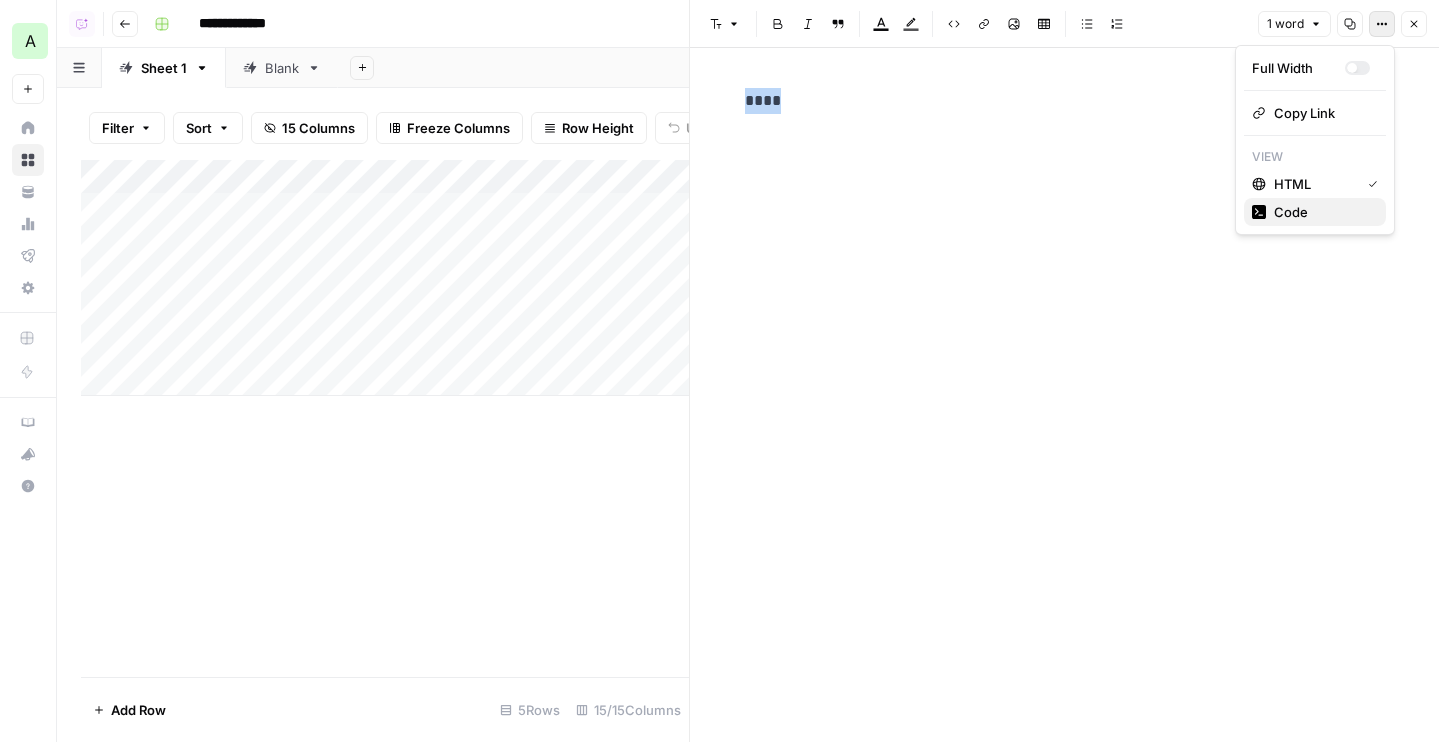 click on "Code" at bounding box center [1322, 212] 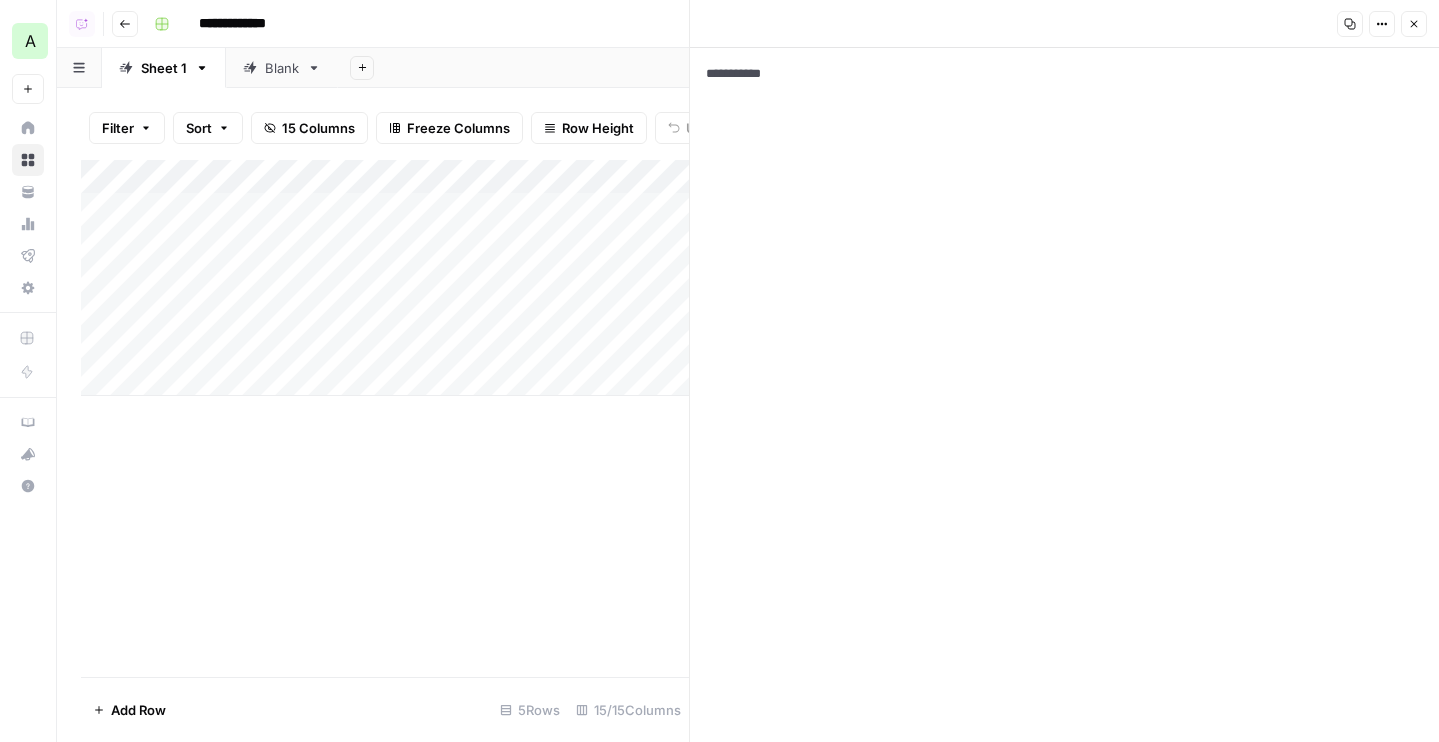 click on "**********" at bounding box center (1064, 395) 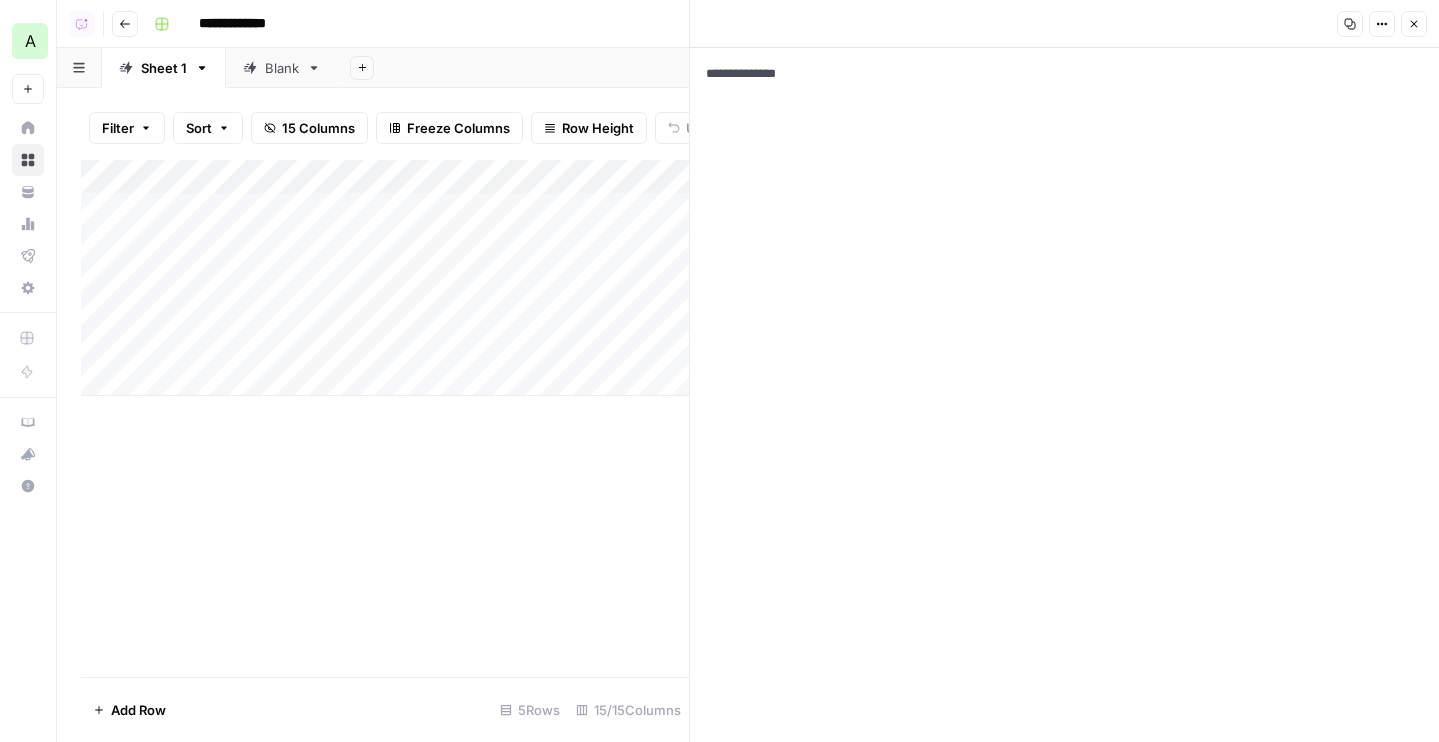 click on "**********" at bounding box center (1064, 395) 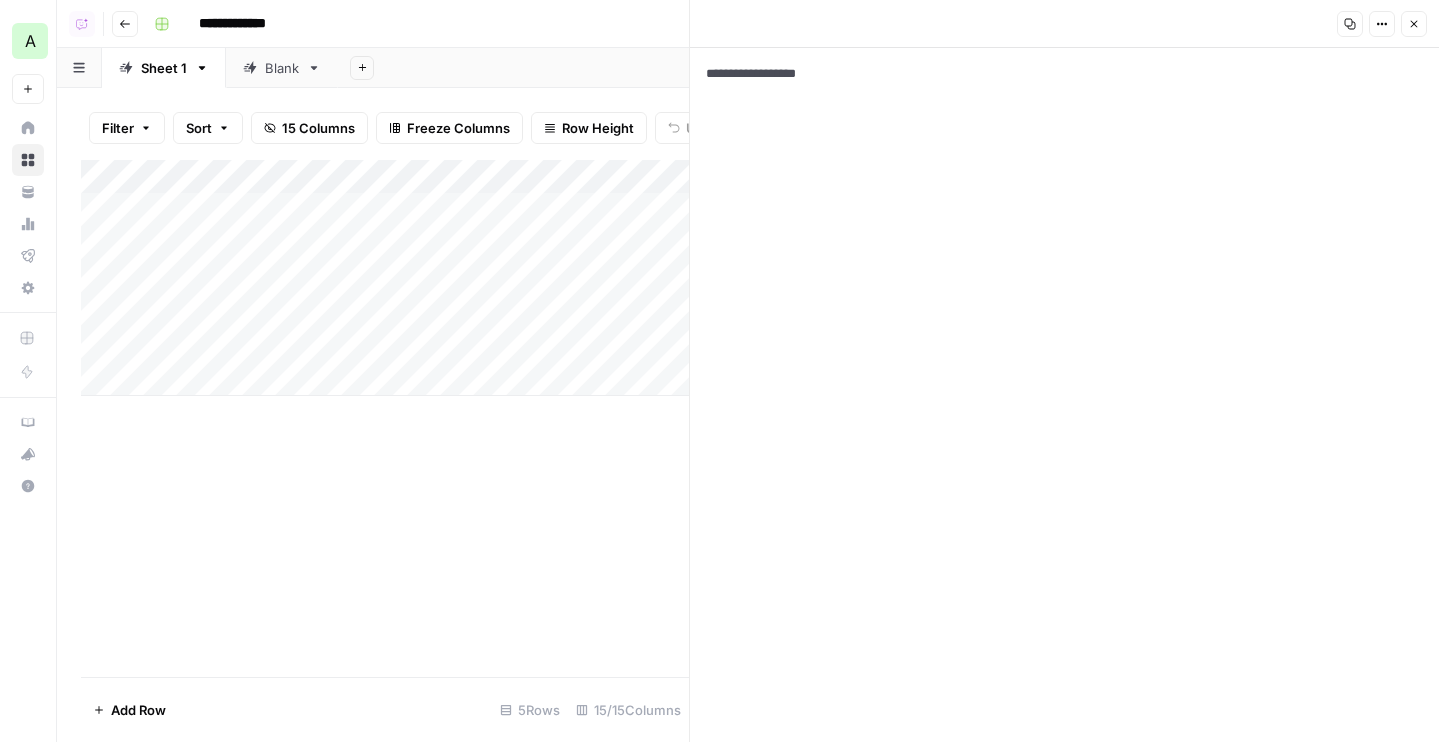 type on "**********" 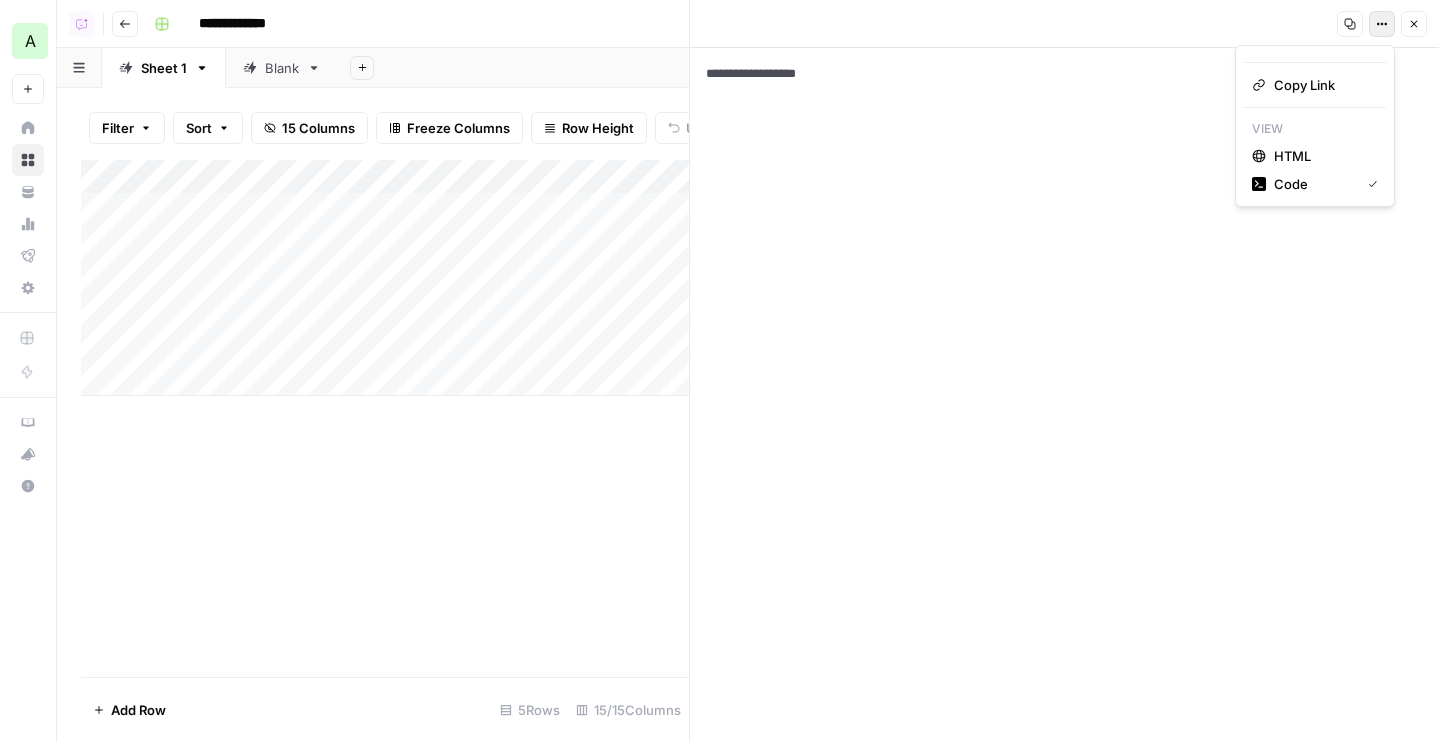 click on "Options" at bounding box center [1382, 24] 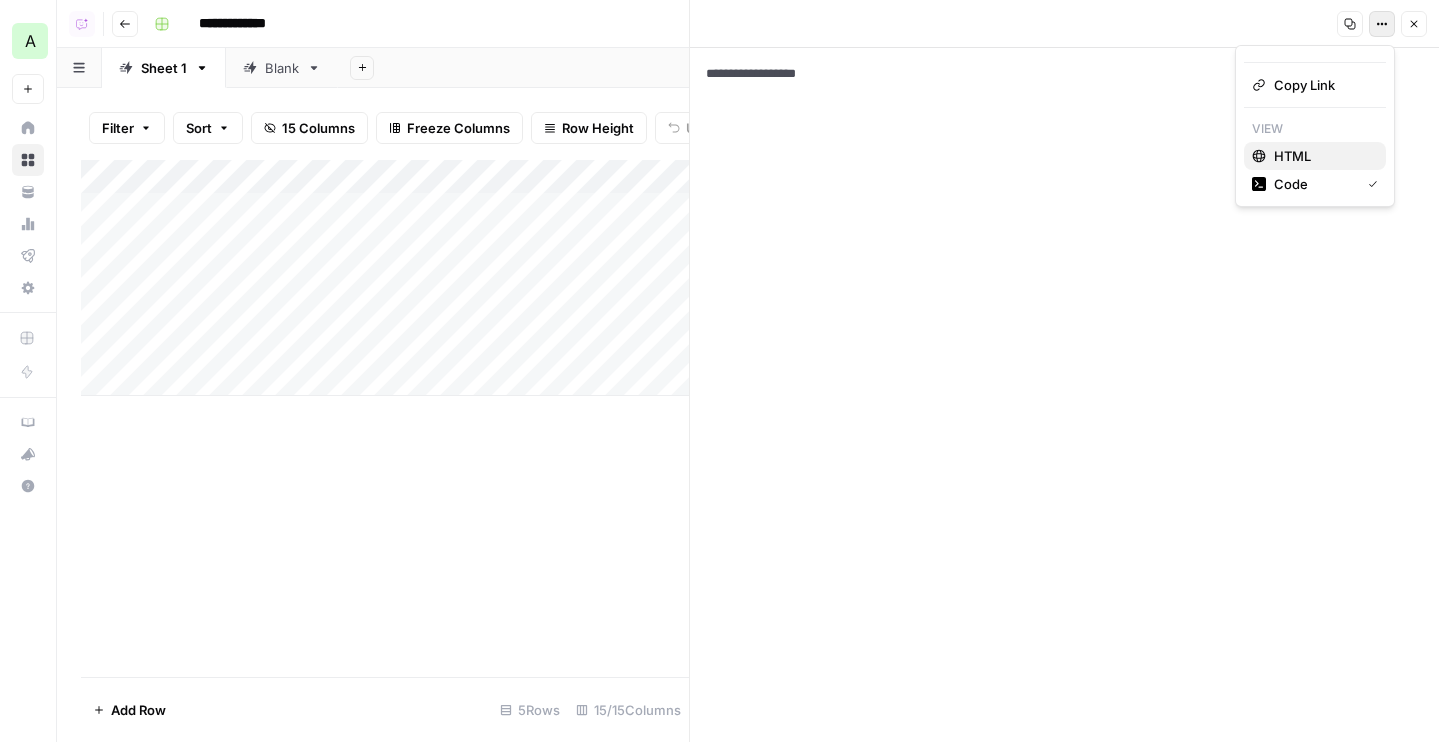 click on "HTML" at bounding box center (1322, 156) 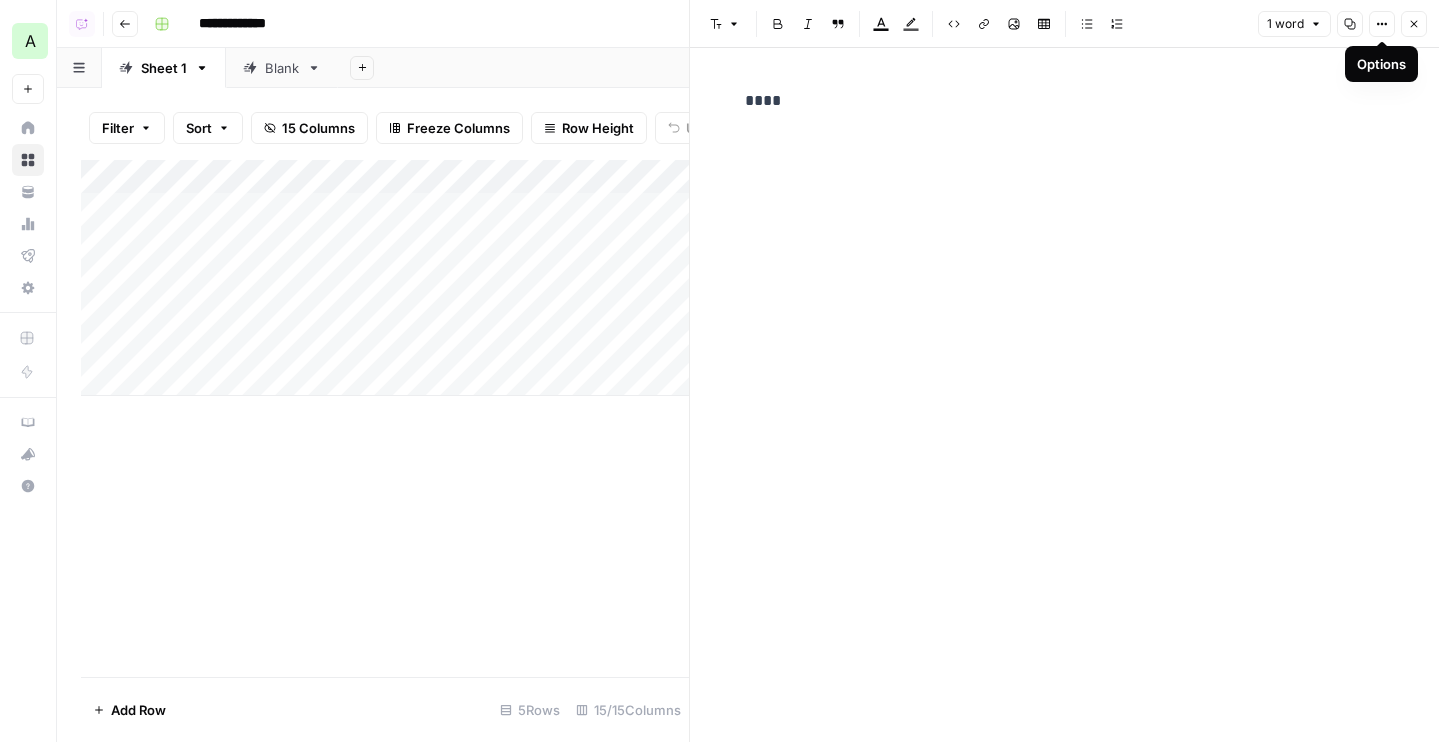 click 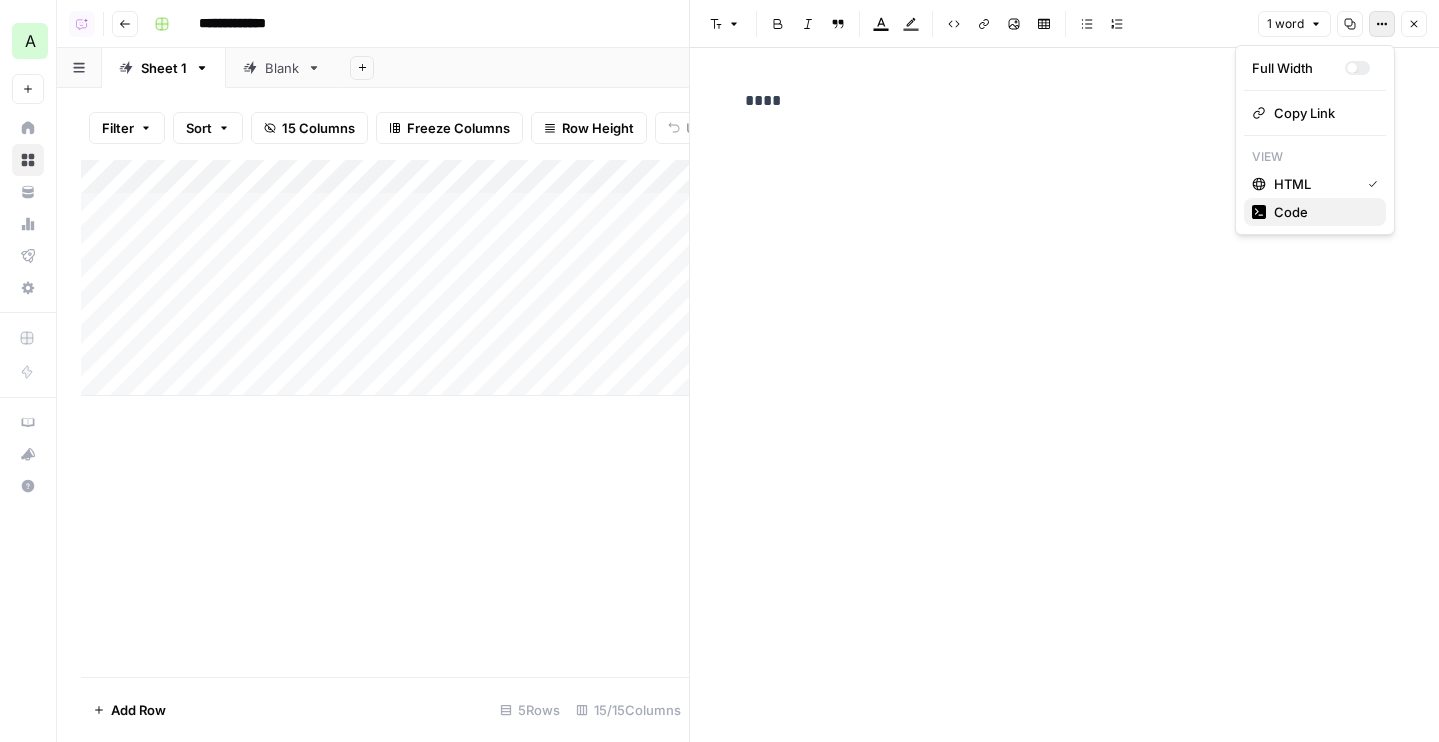 click on "Code" at bounding box center (1322, 212) 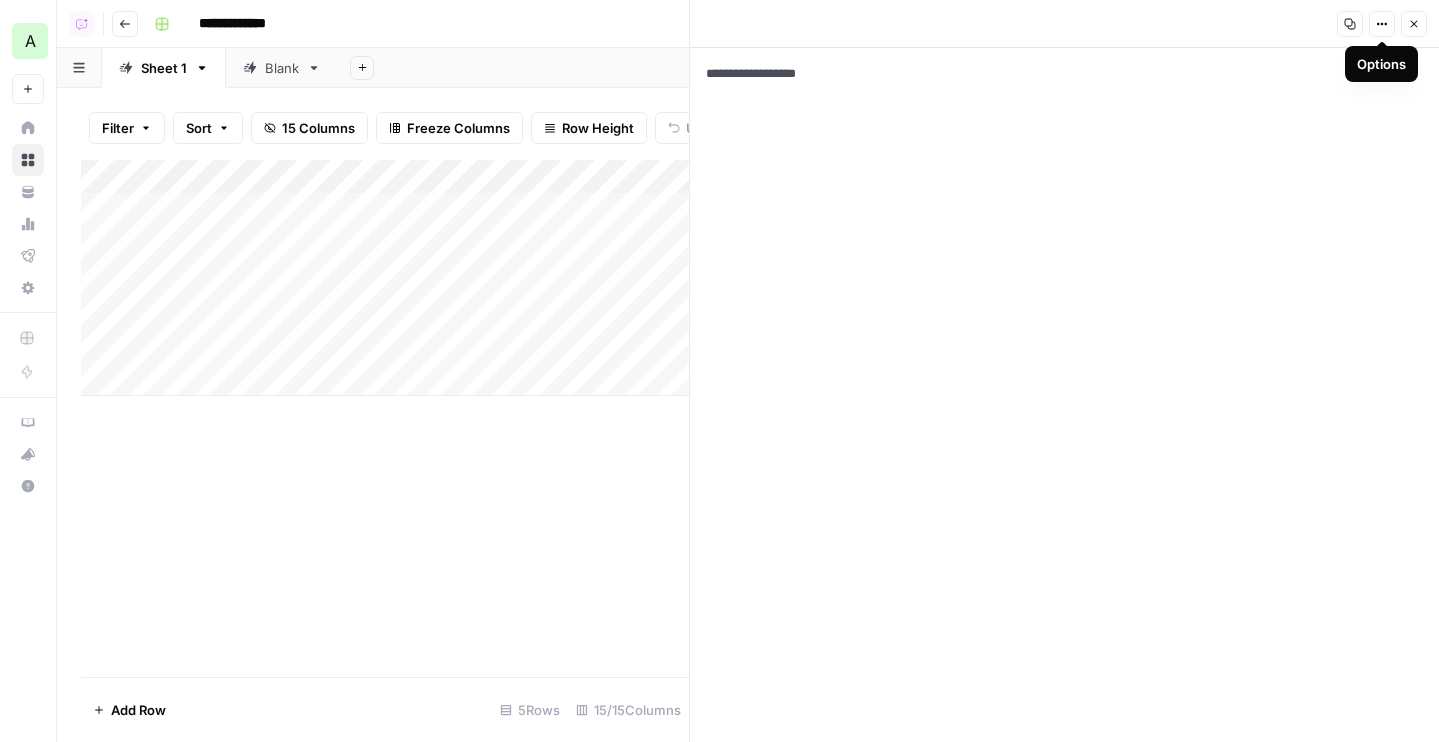 click on "**********" at bounding box center [1064, 395] 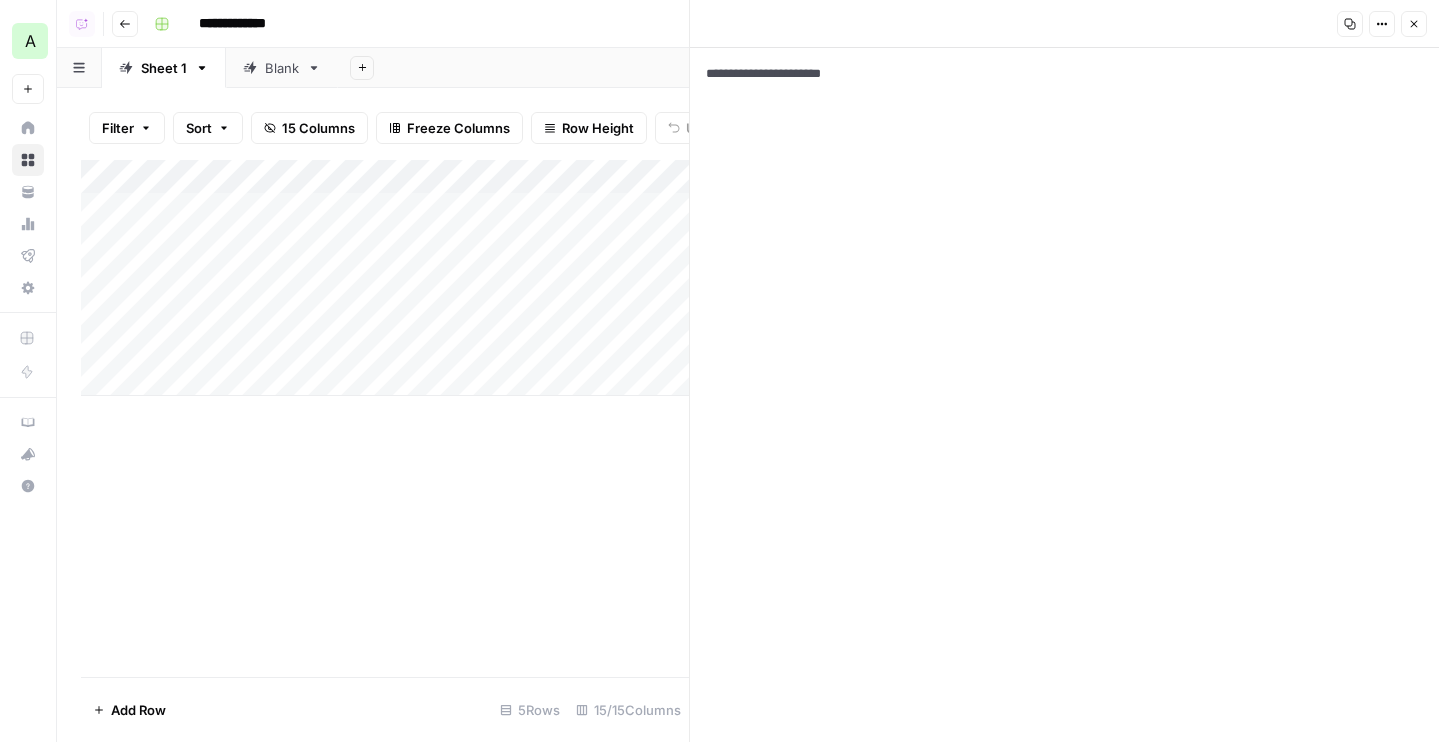 click on "**********" at bounding box center [1064, 395] 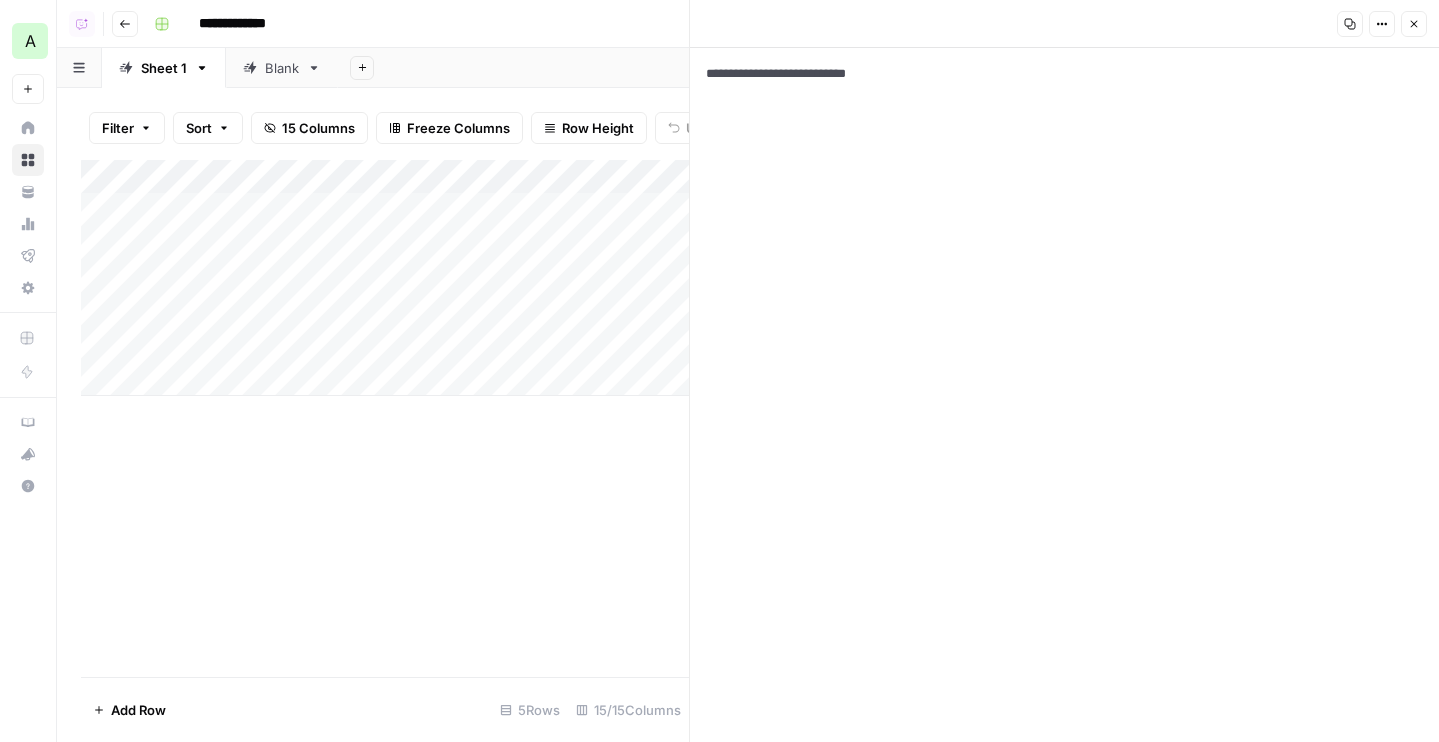 type on "**********" 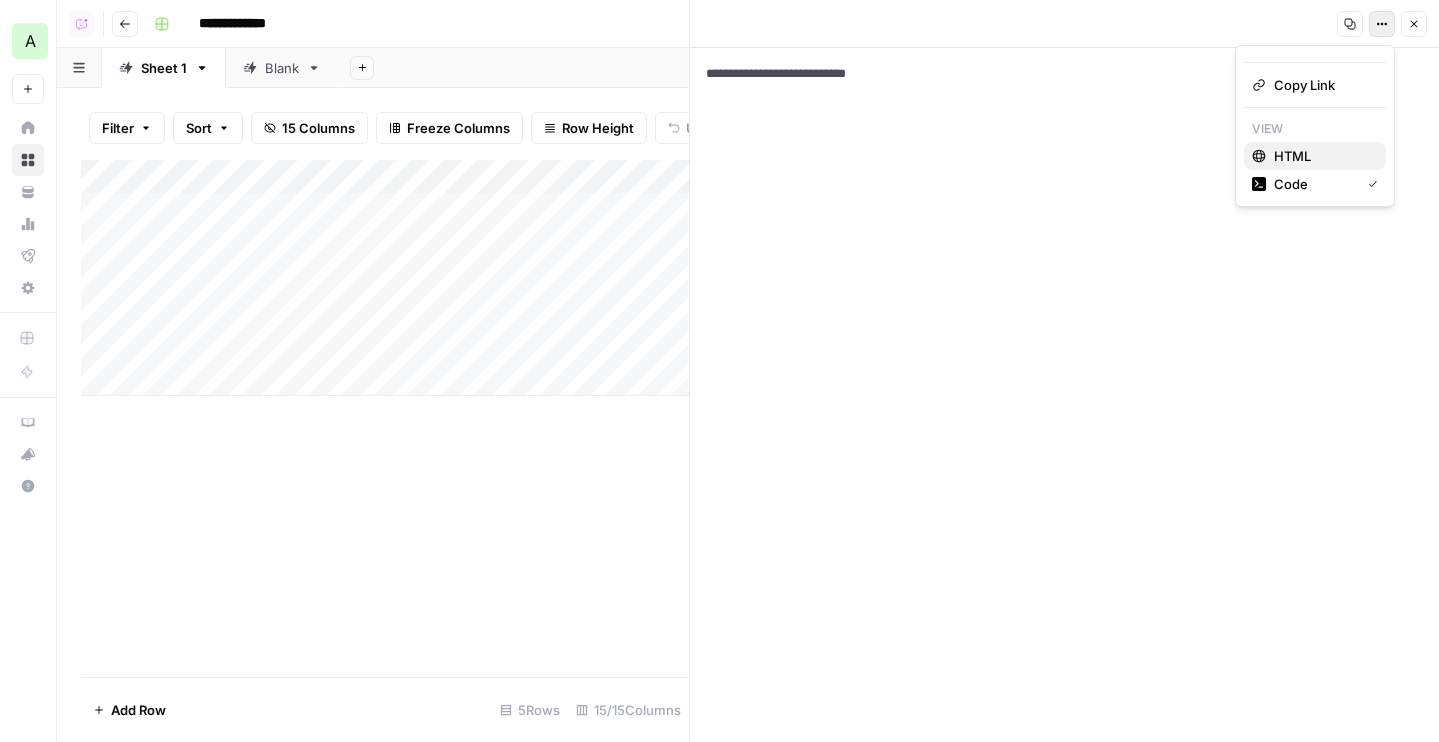click on "HTML" at bounding box center [1322, 156] 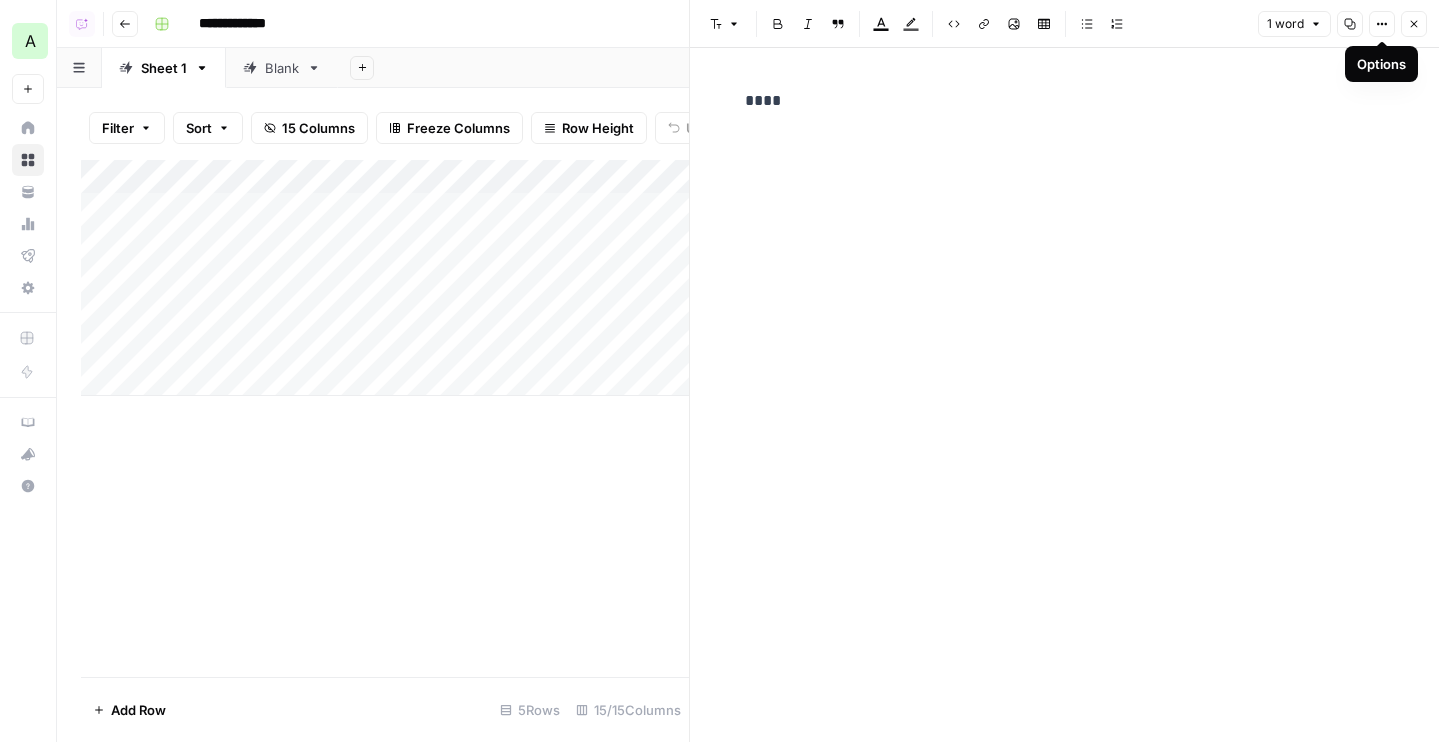 click on "****" at bounding box center [1065, 101] 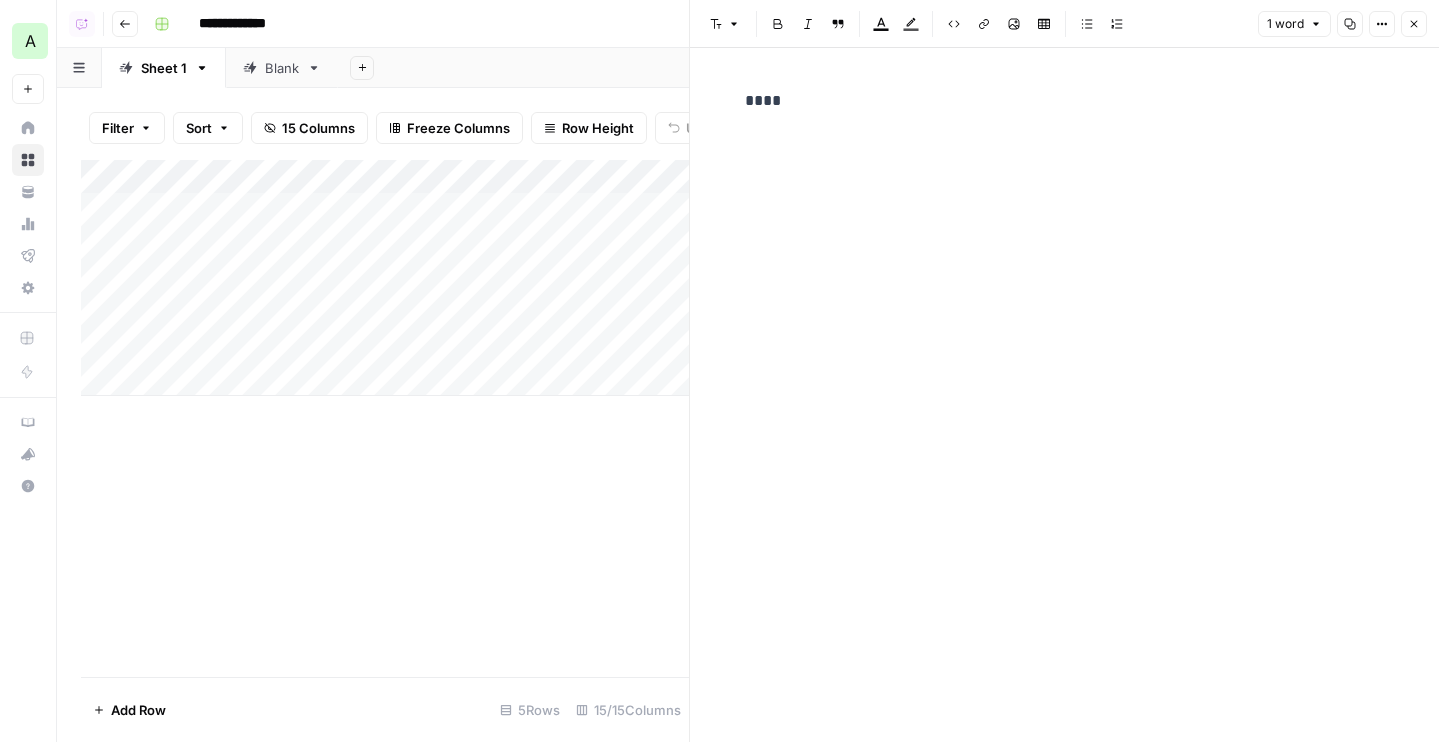 drag, startPoint x: 1406, startPoint y: 25, endPoint x: 1396, endPoint y: 27, distance: 10.198039 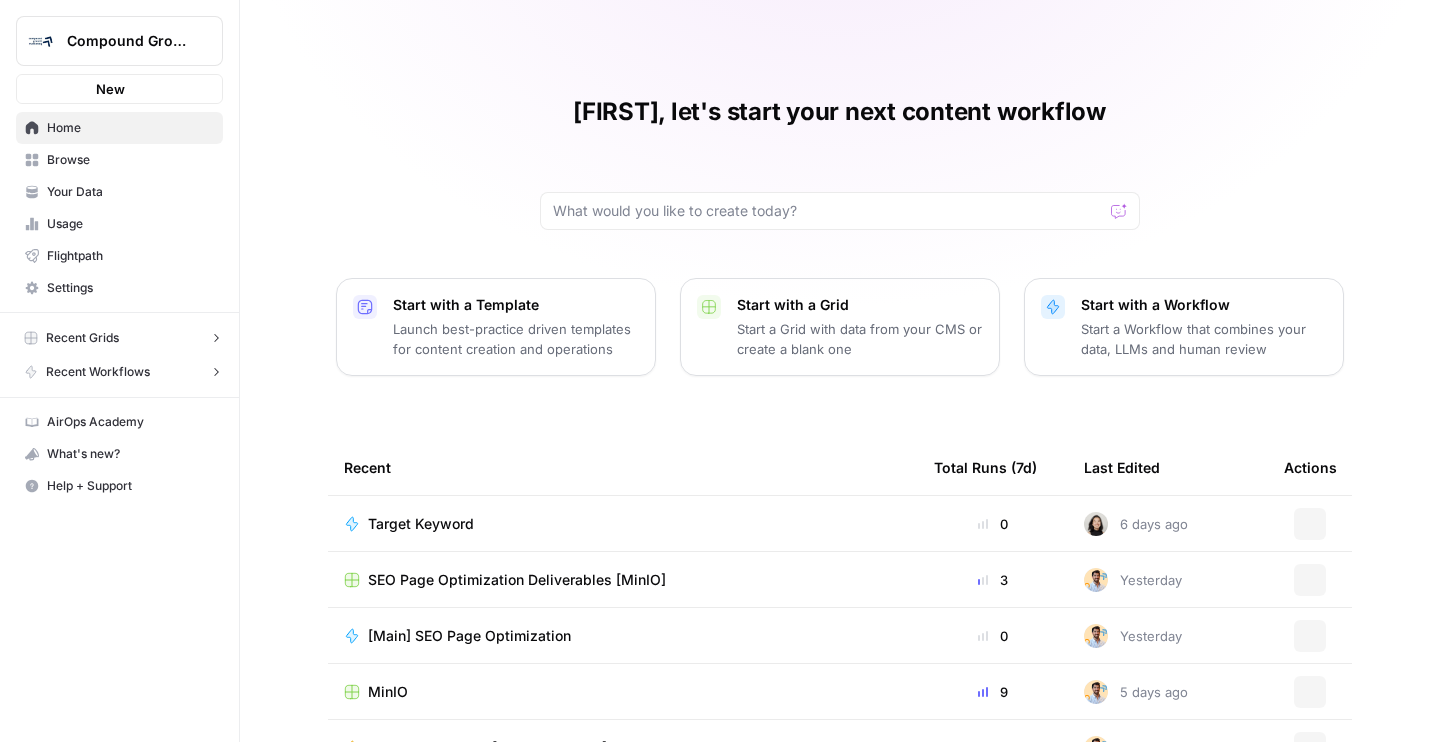 scroll, scrollTop: 0, scrollLeft: 0, axis: both 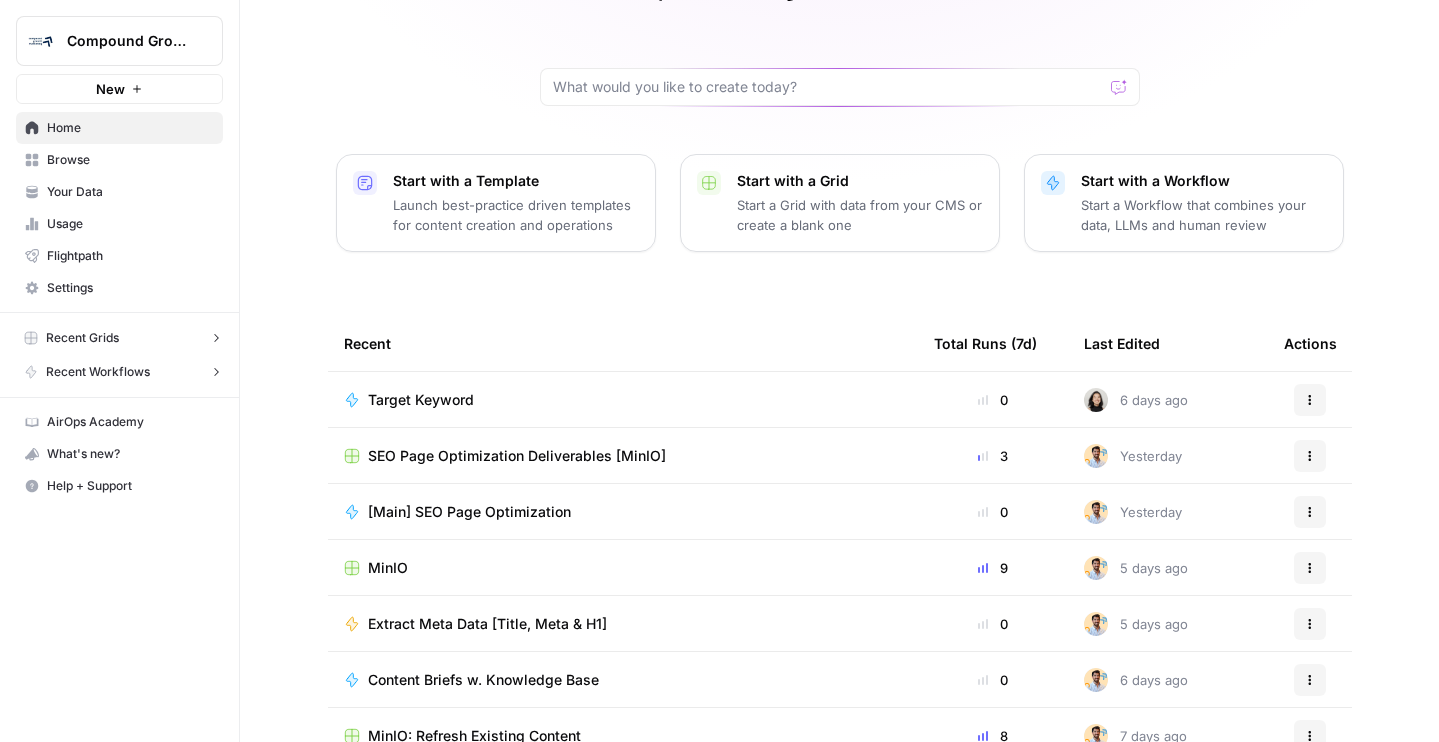 click on "SEO Page Optimization Deliverables [MinIO]" at bounding box center (517, 456) 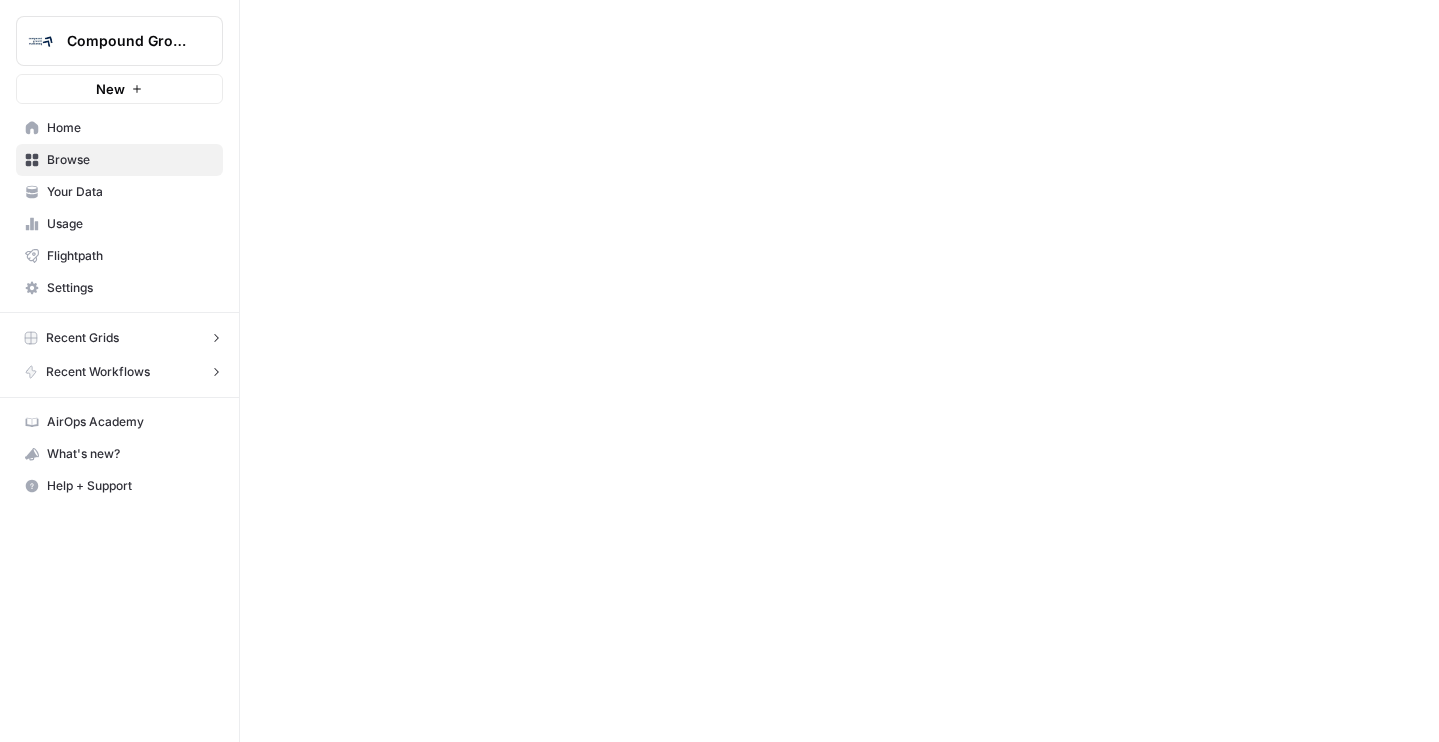 scroll, scrollTop: 0, scrollLeft: 0, axis: both 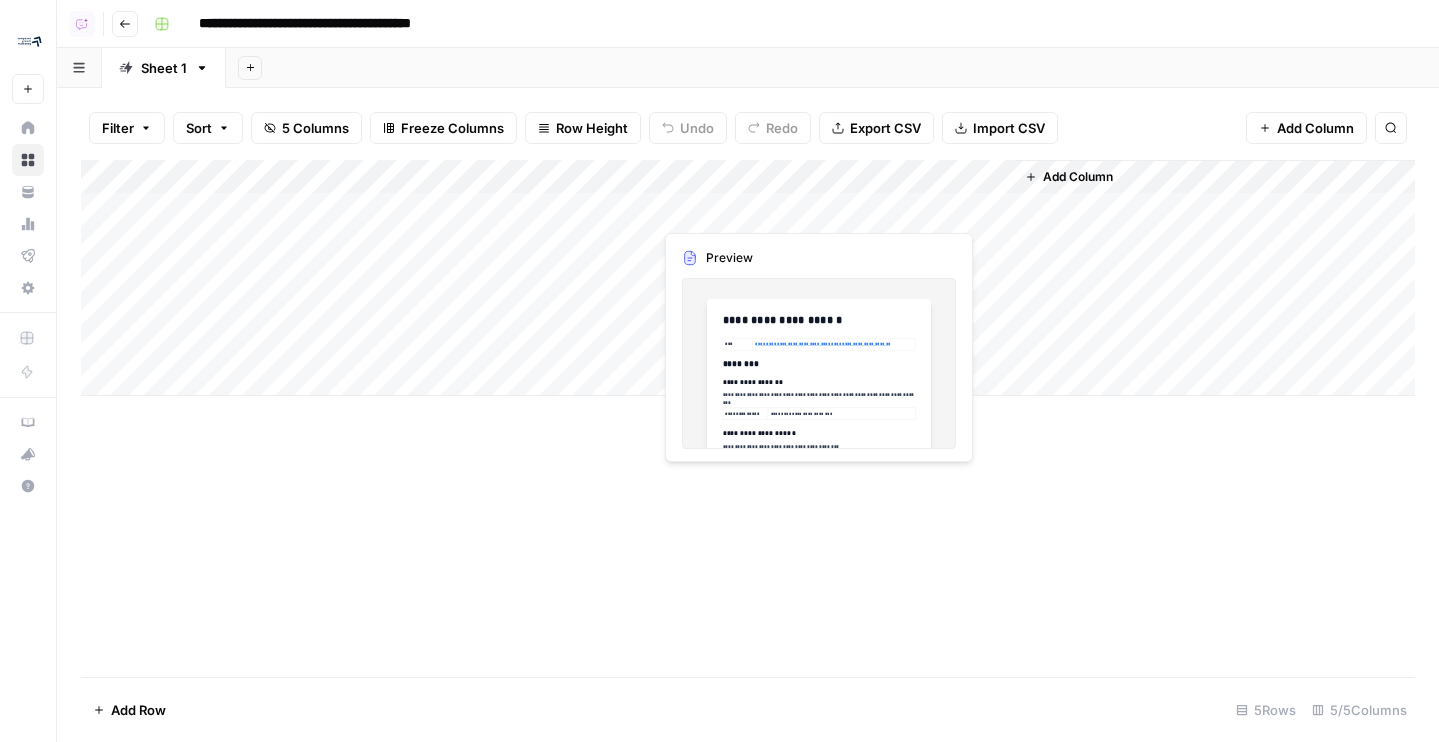 click on "Add Column" at bounding box center (748, 278) 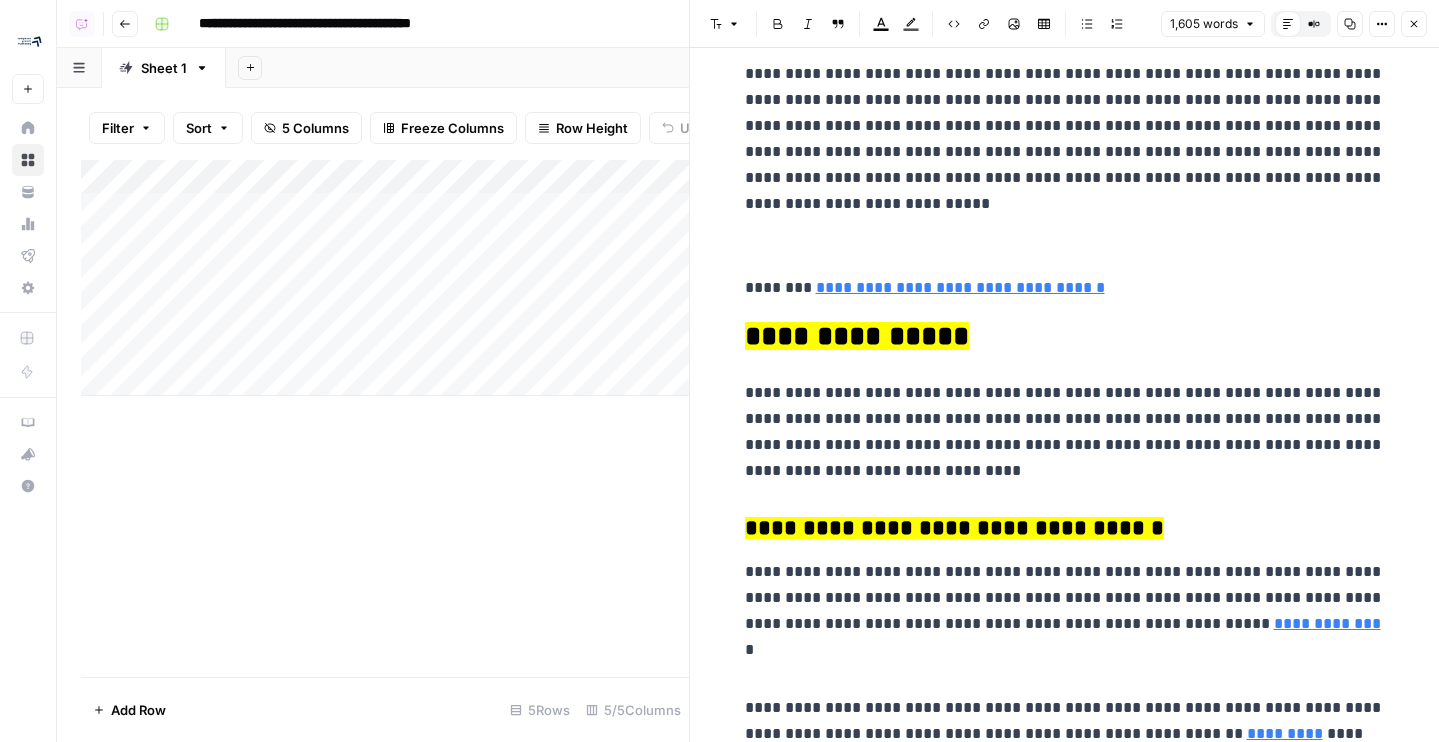 scroll, scrollTop: 6160, scrollLeft: 0, axis: vertical 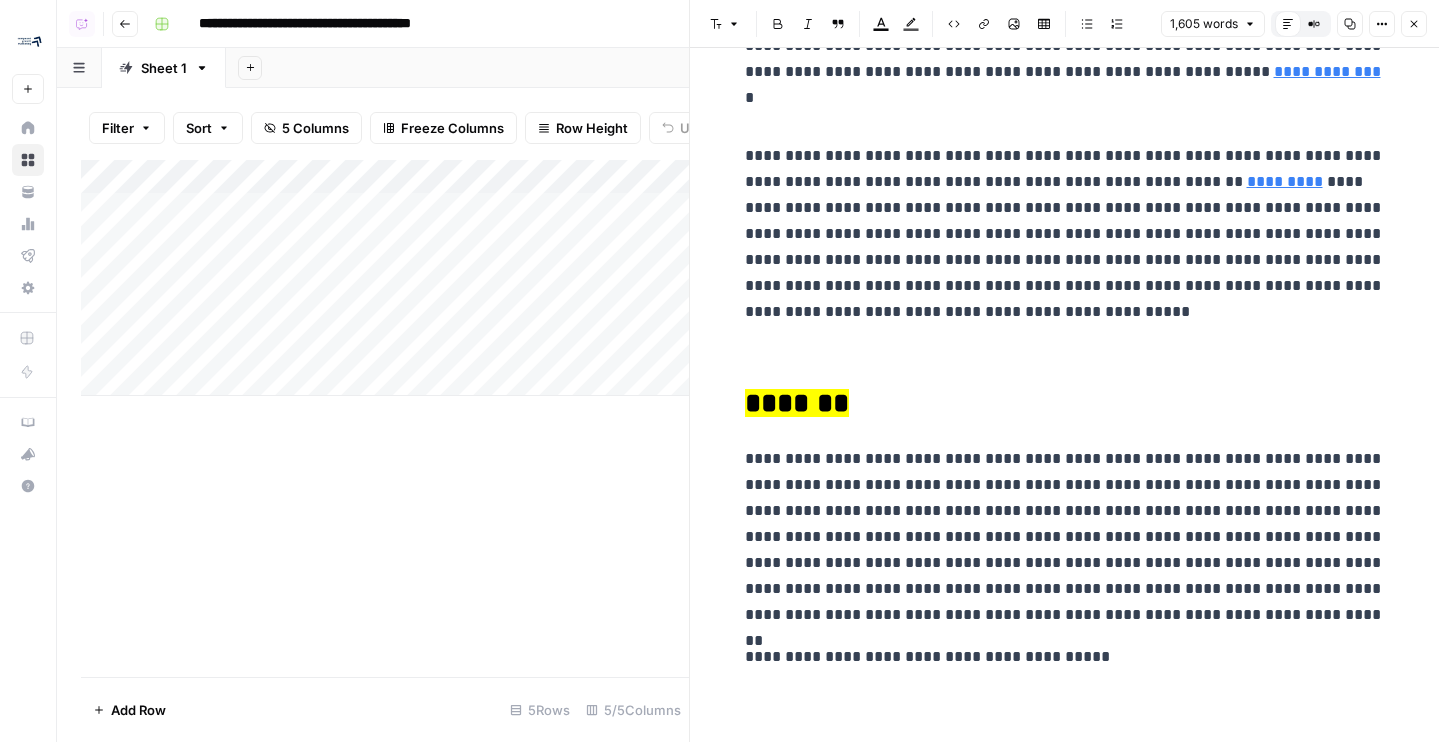 click 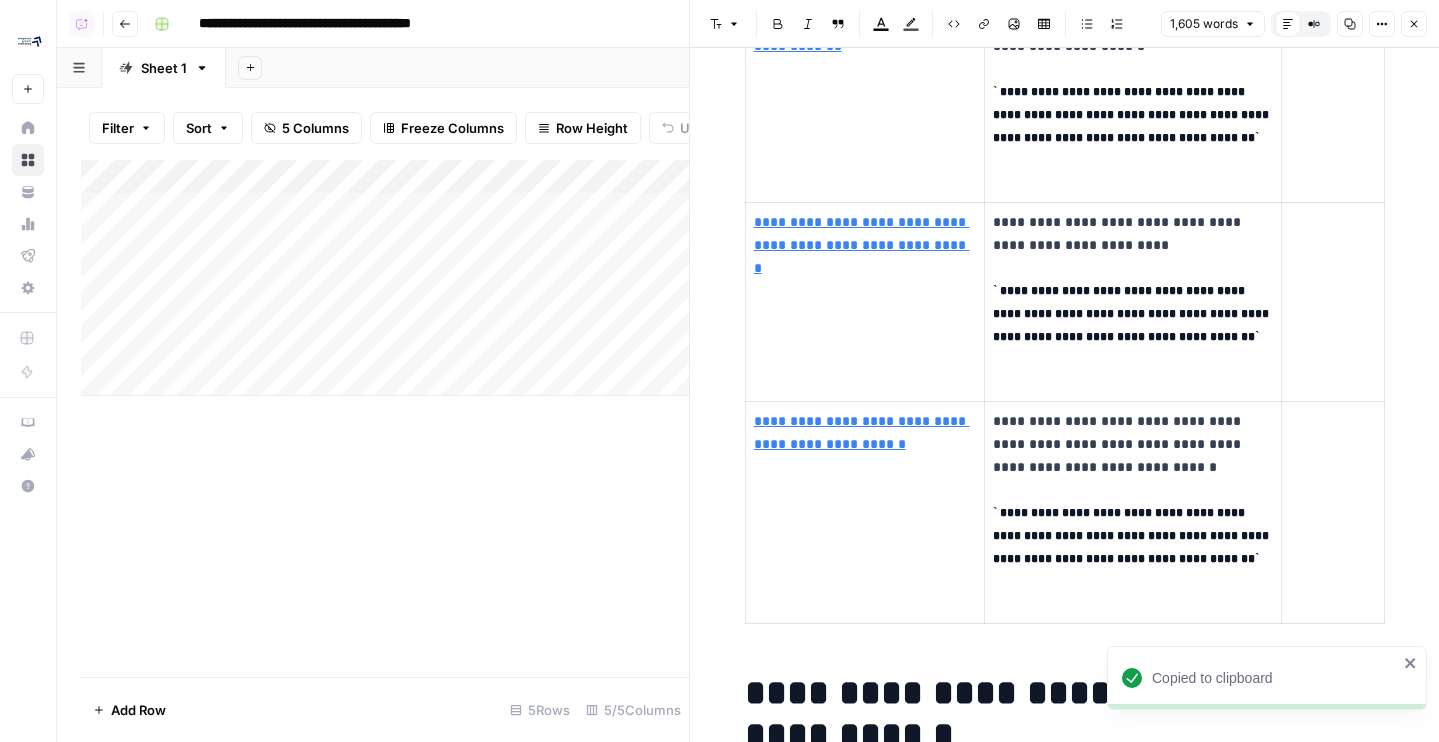 scroll, scrollTop: 0, scrollLeft: 0, axis: both 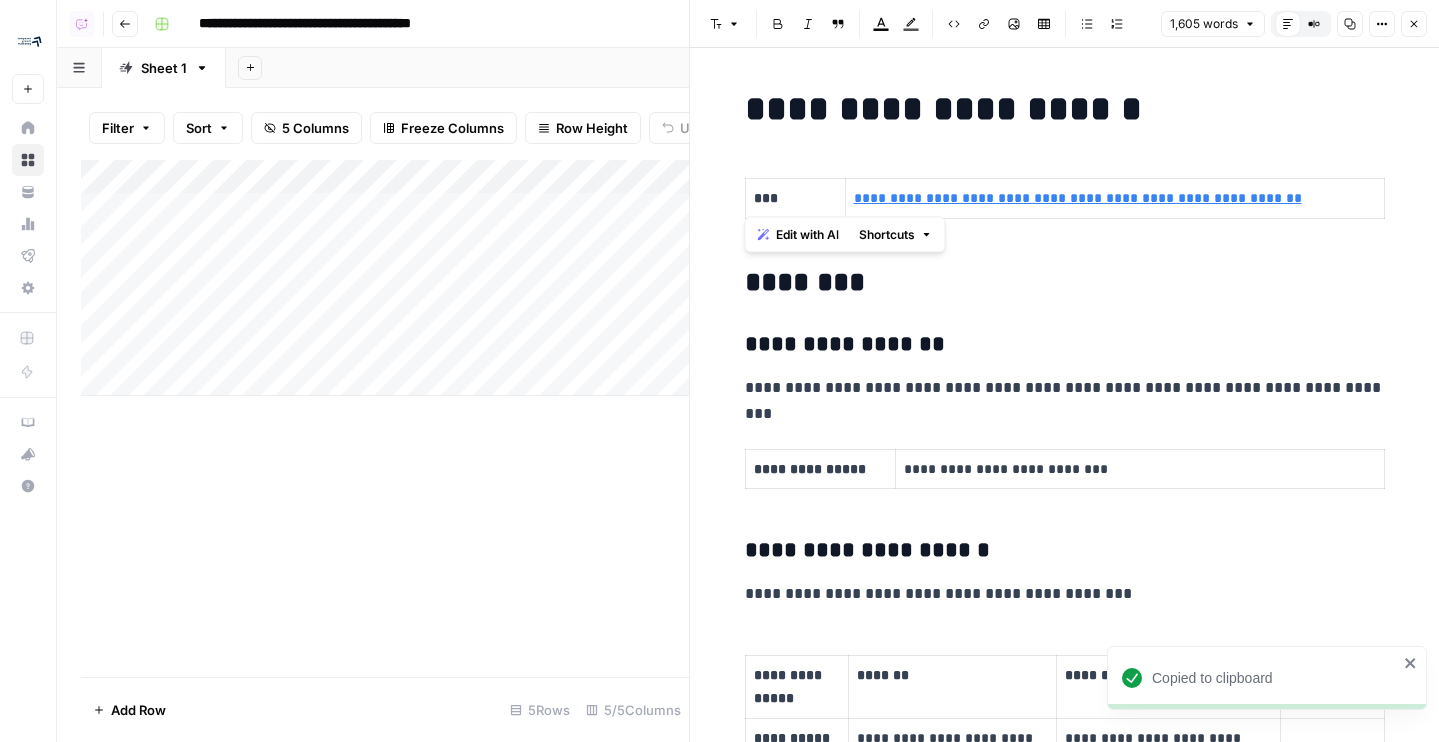 drag, startPoint x: 747, startPoint y: 88, endPoint x: 1053, endPoint y: 439, distance: 465.6576 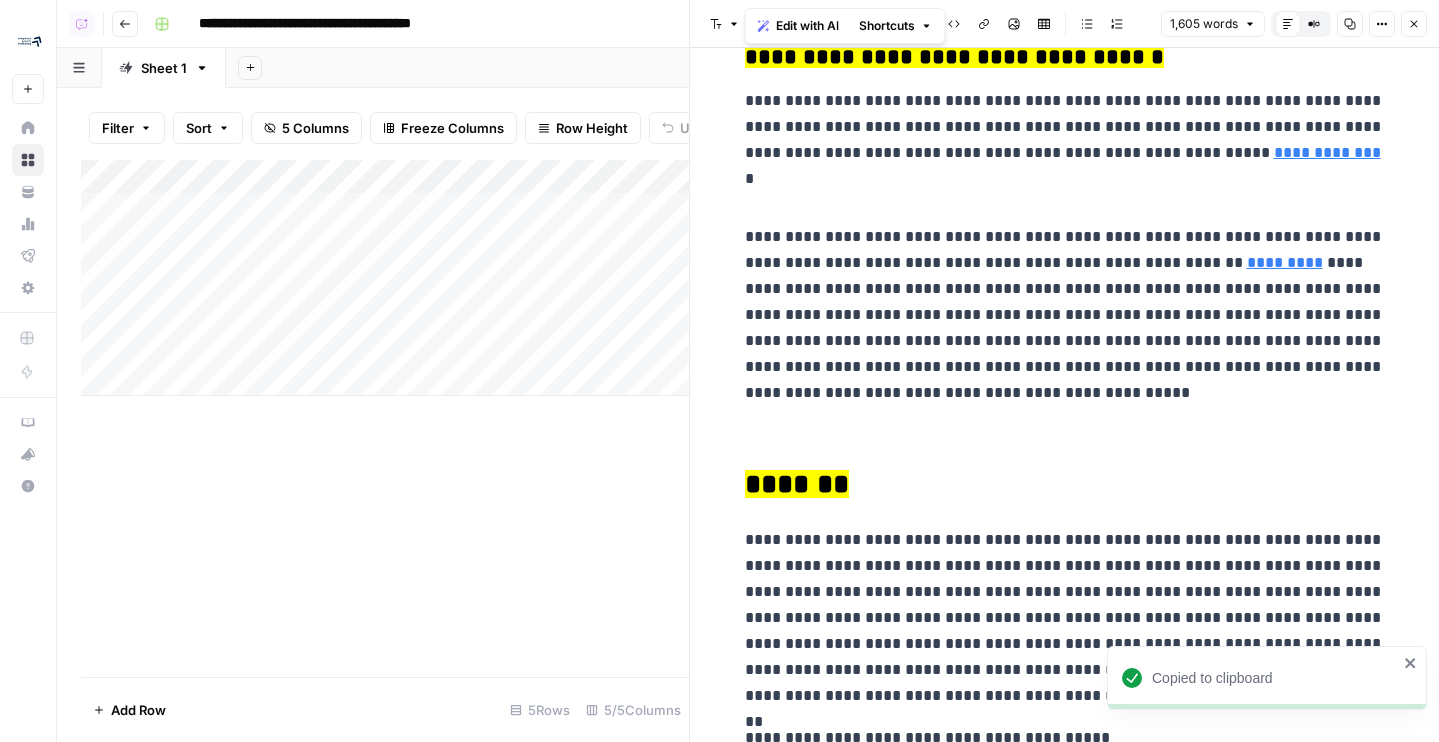 scroll, scrollTop: 6160, scrollLeft: 0, axis: vertical 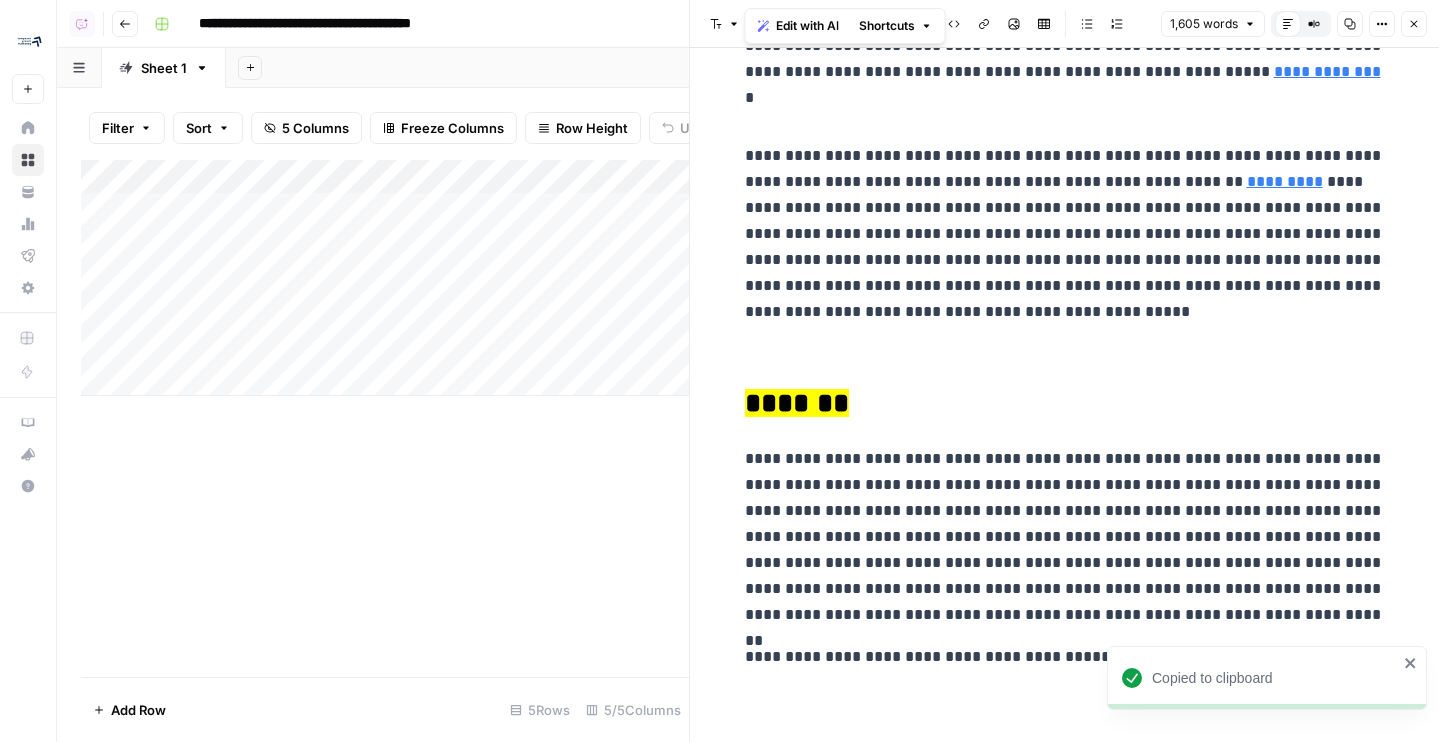 click on "**********" at bounding box center (1065, 657) 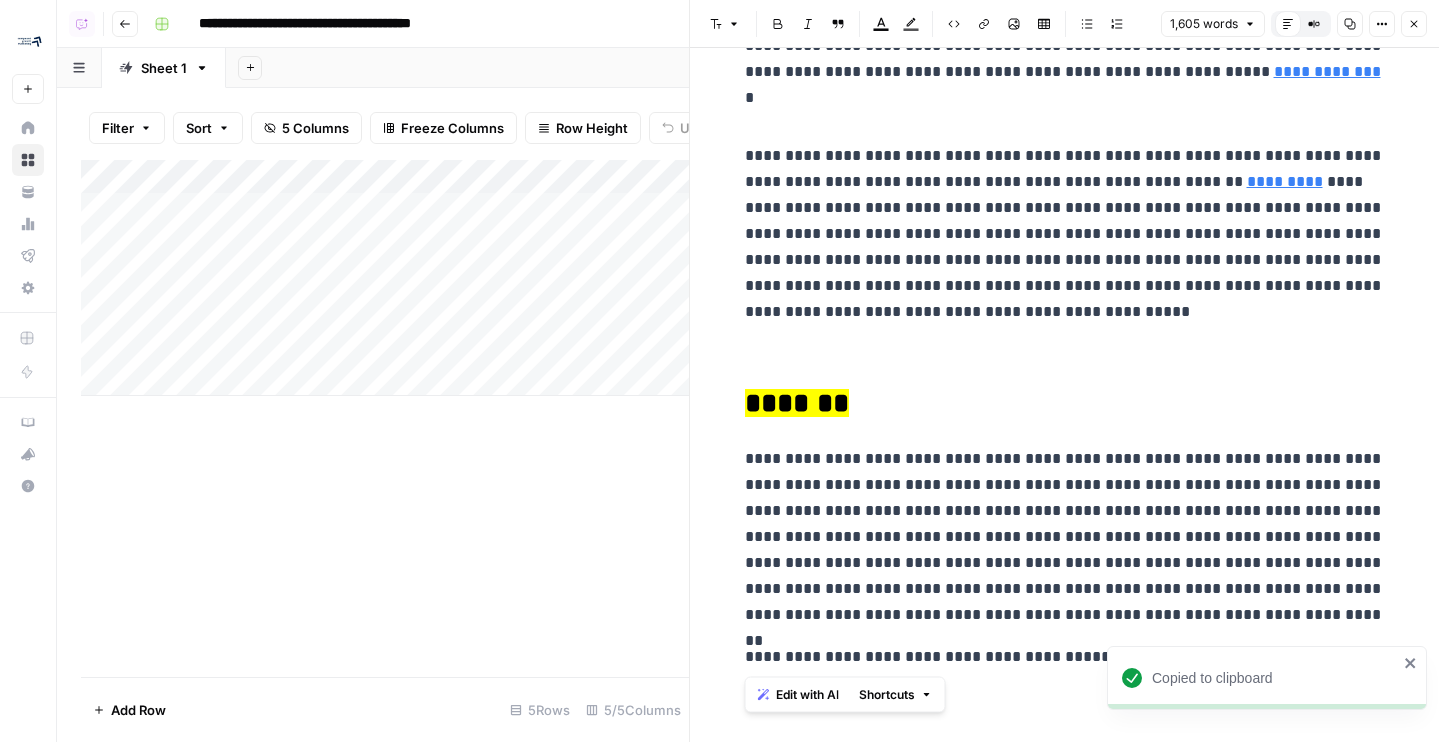 copy on "**********" 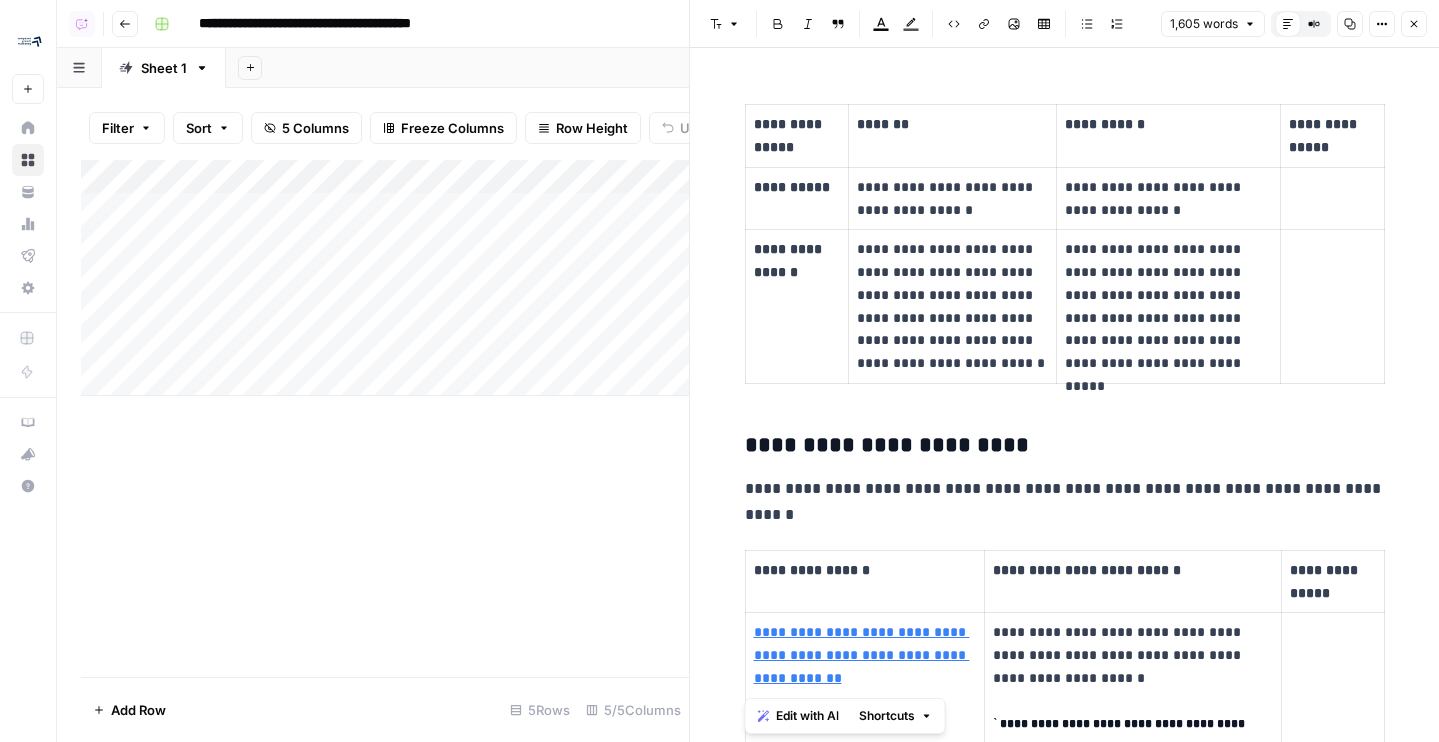 scroll, scrollTop: 0, scrollLeft: 0, axis: both 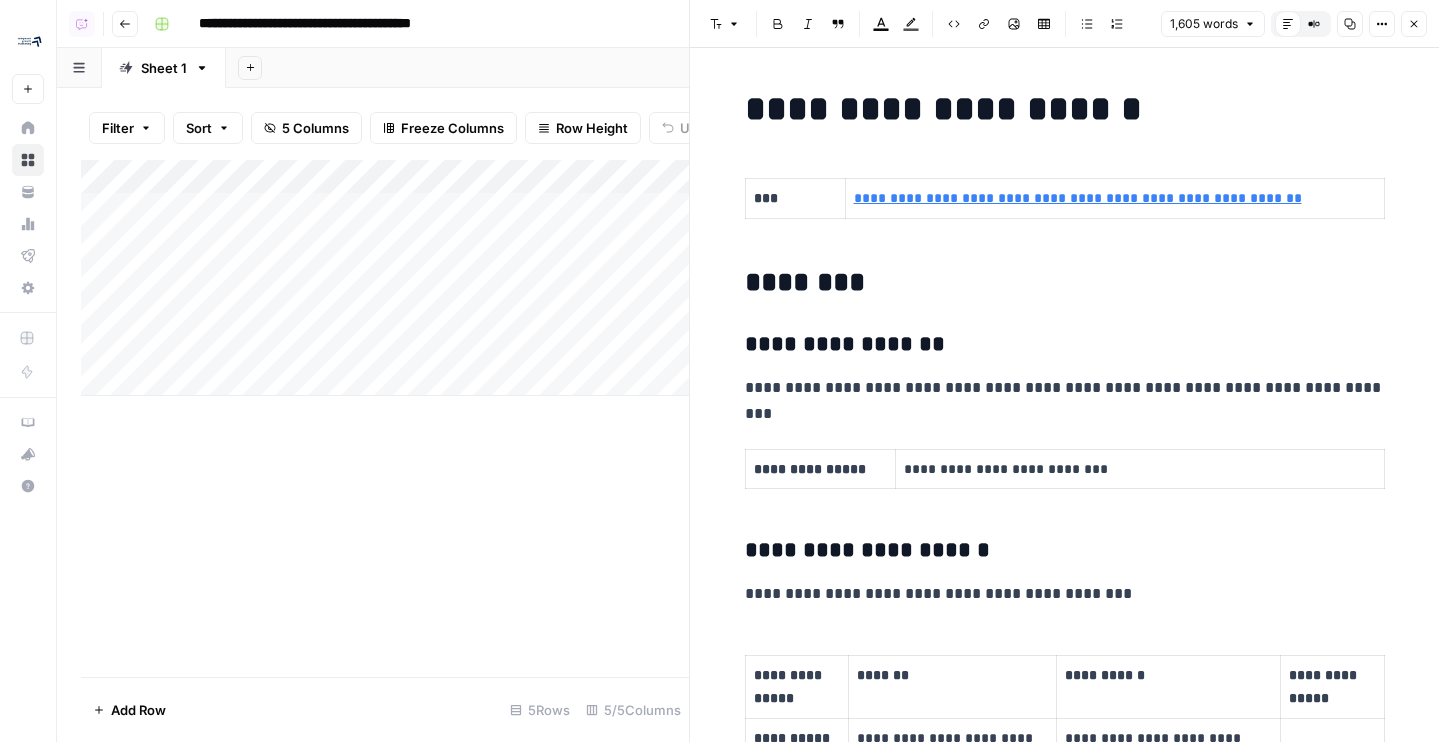 click 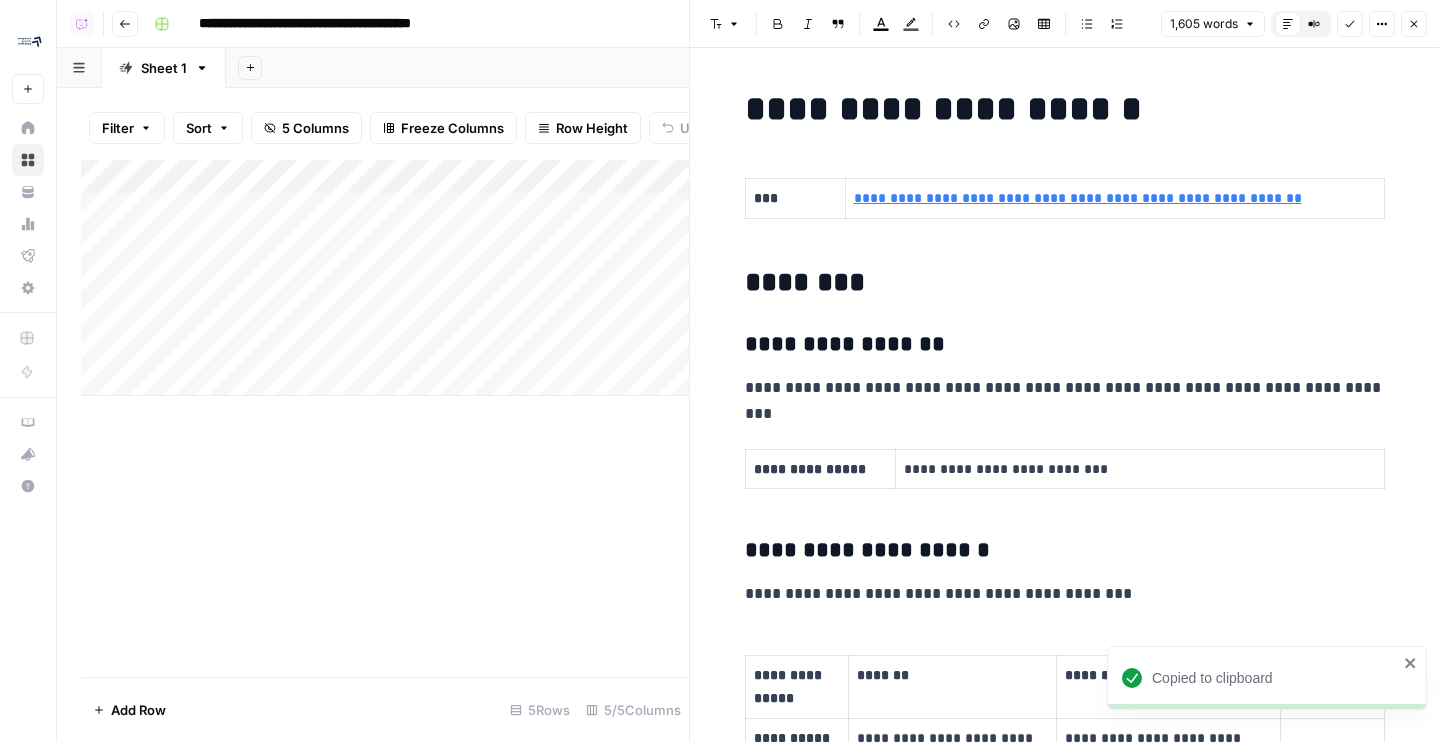 click on "**********" at bounding box center [1065, 109] 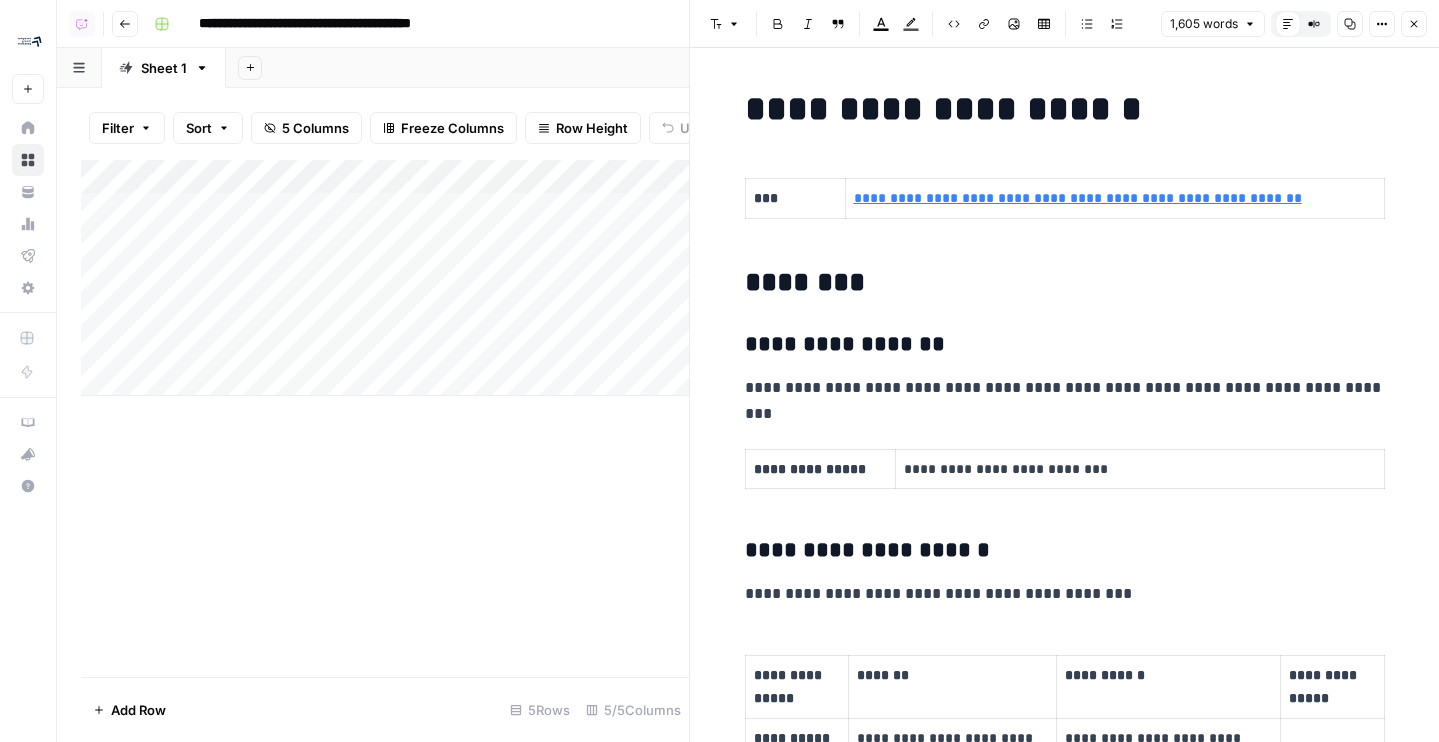 click on "Copy" at bounding box center [1350, 24] 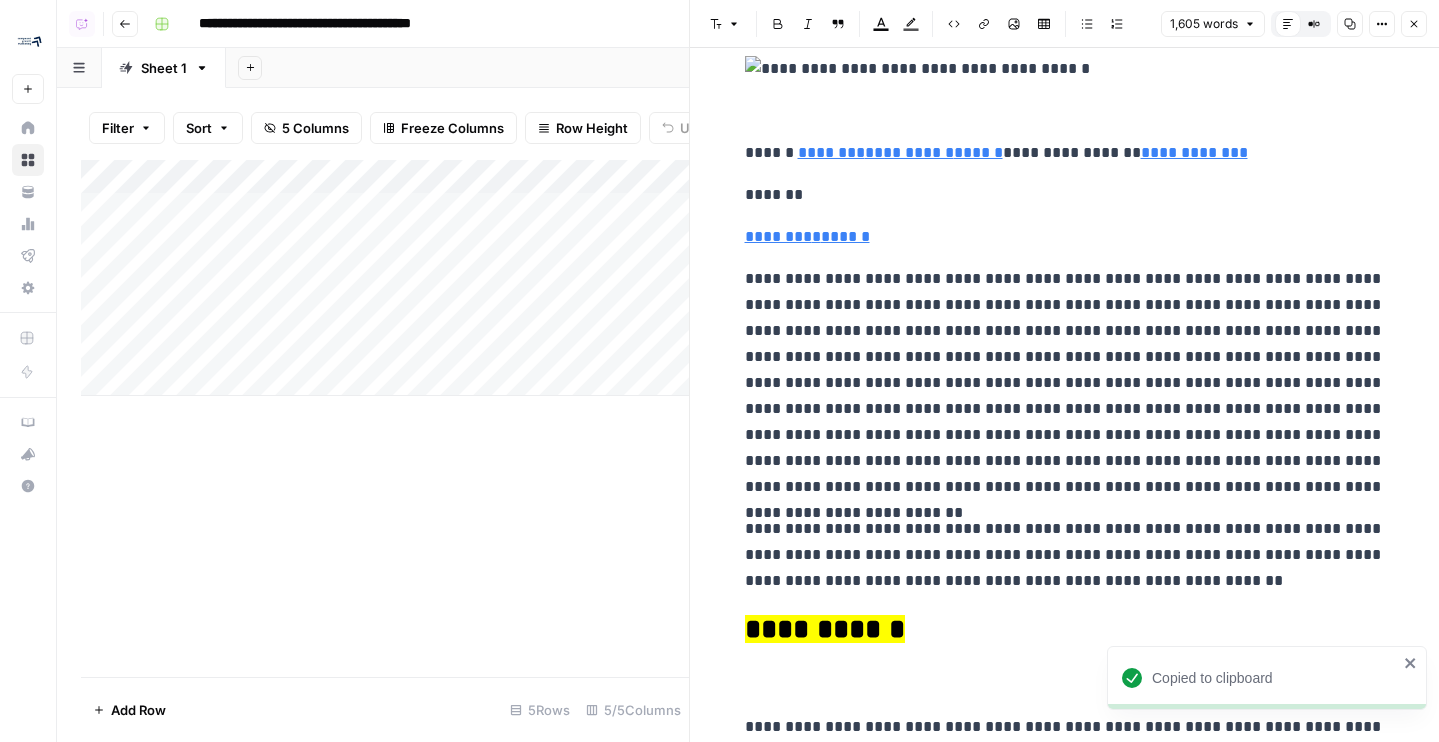 scroll, scrollTop: 2325, scrollLeft: 0, axis: vertical 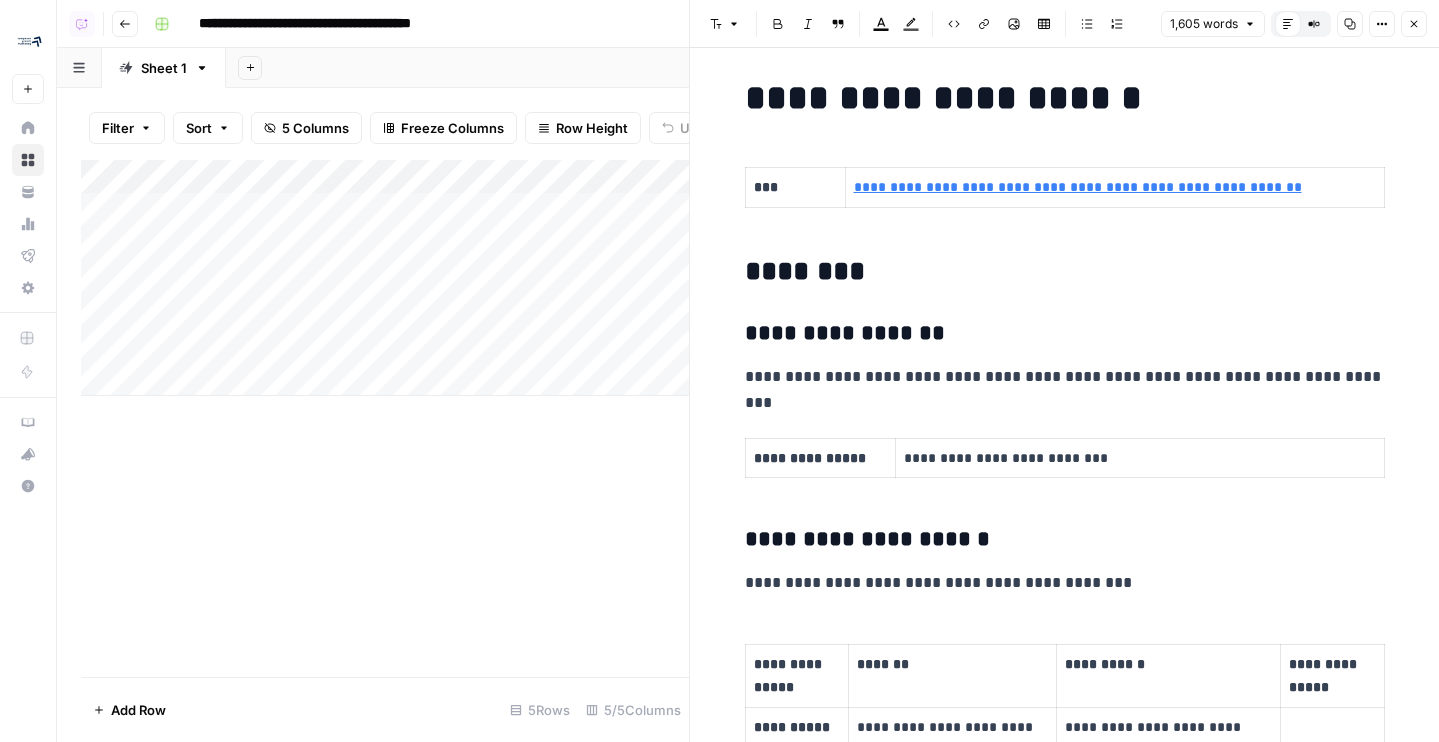 drag, startPoint x: 741, startPoint y: 79, endPoint x: 1029, endPoint y: 460, distance: 477.6034 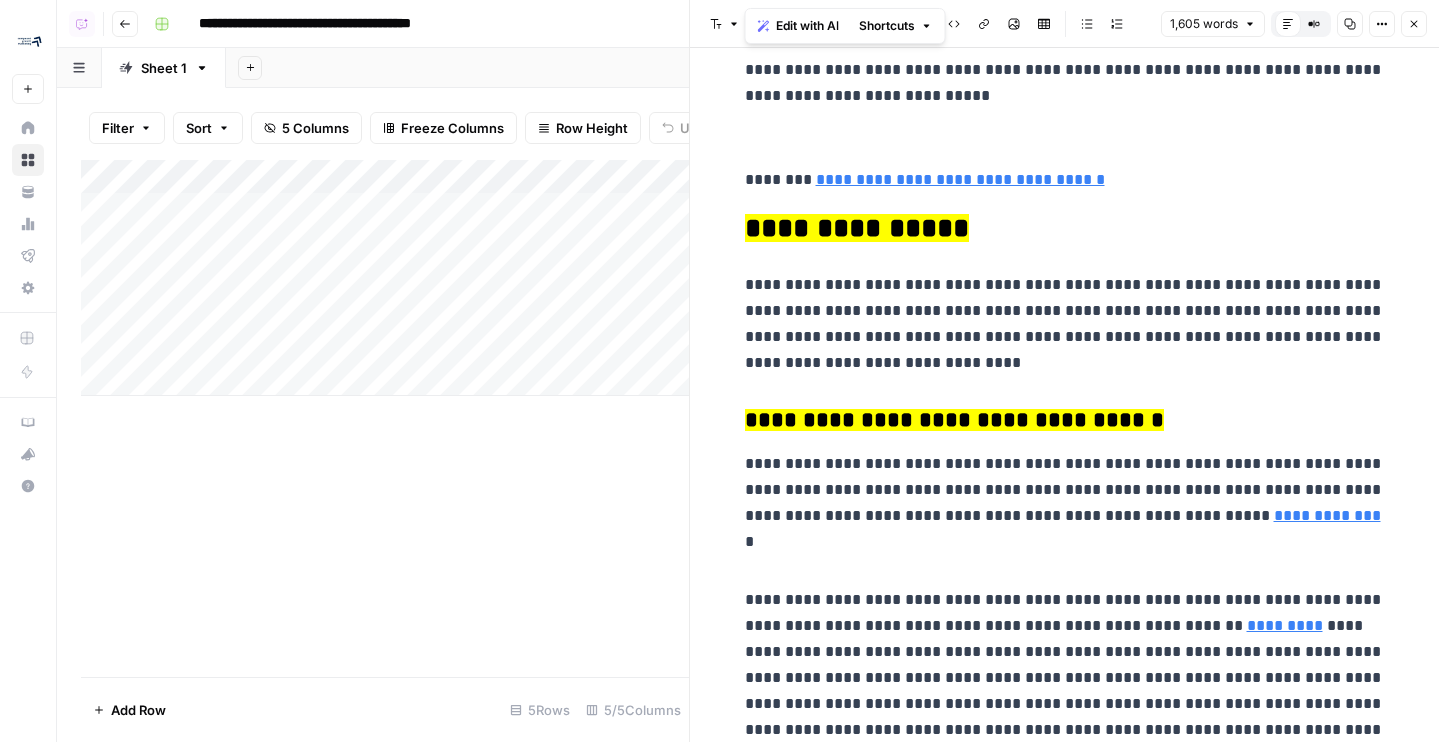 scroll, scrollTop: 6160, scrollLeft: 0, axis: vertical 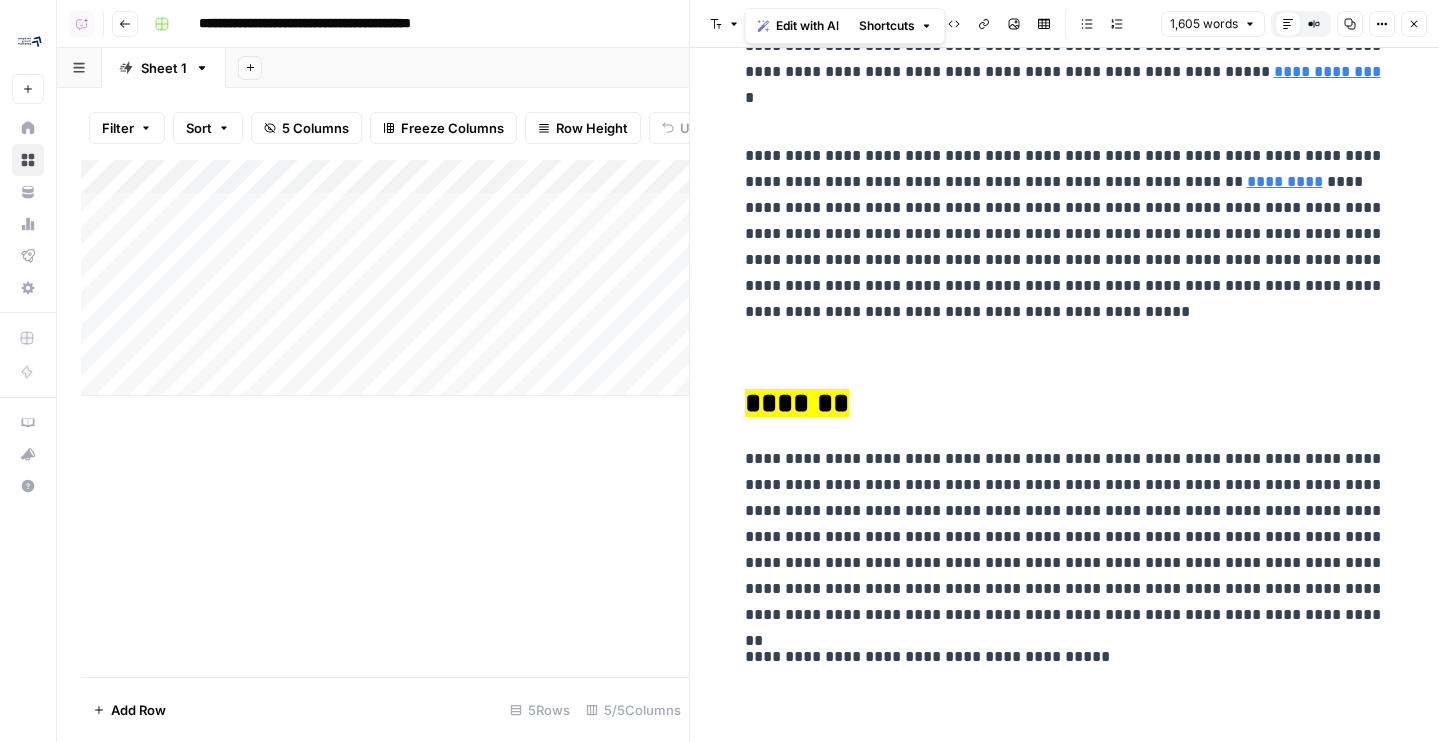 click on "**********" at bounding box center [1065, 657] 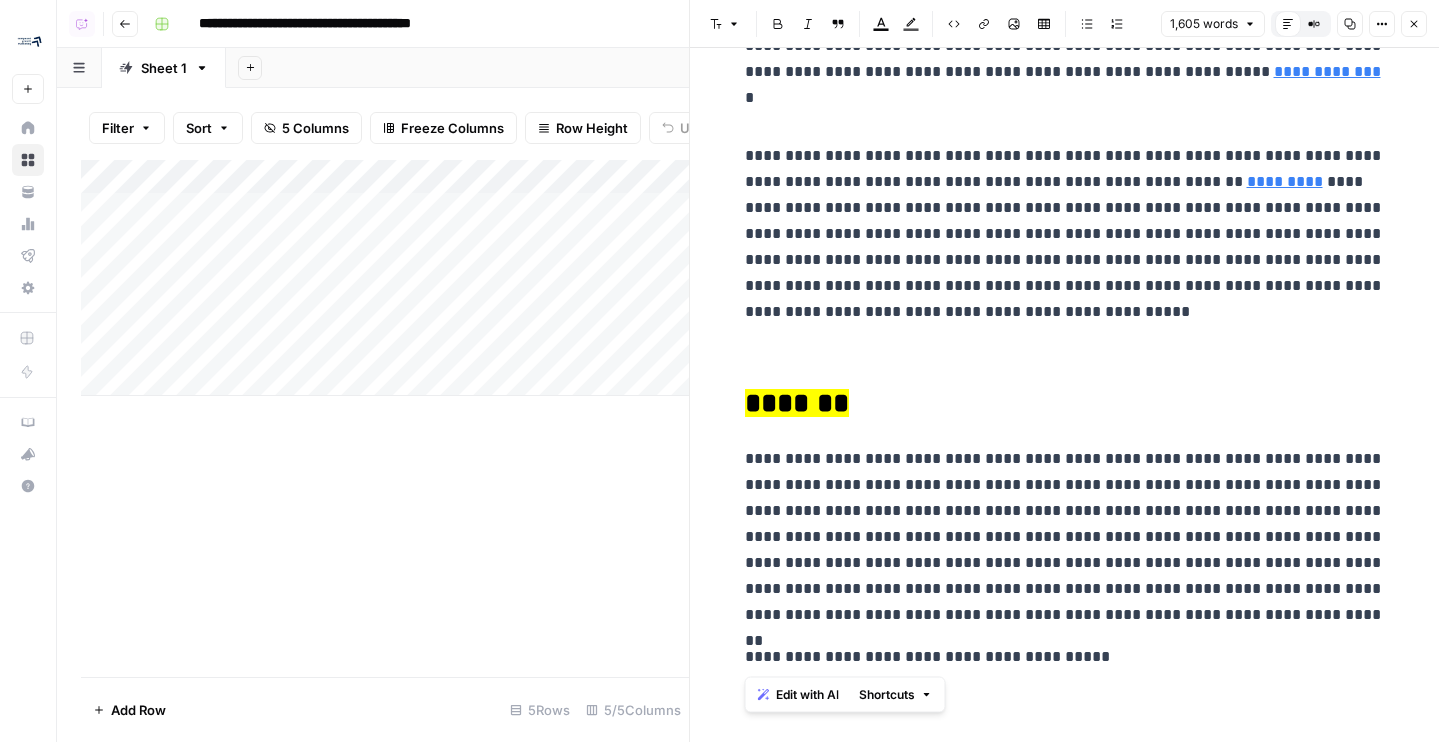 copy on "**********" 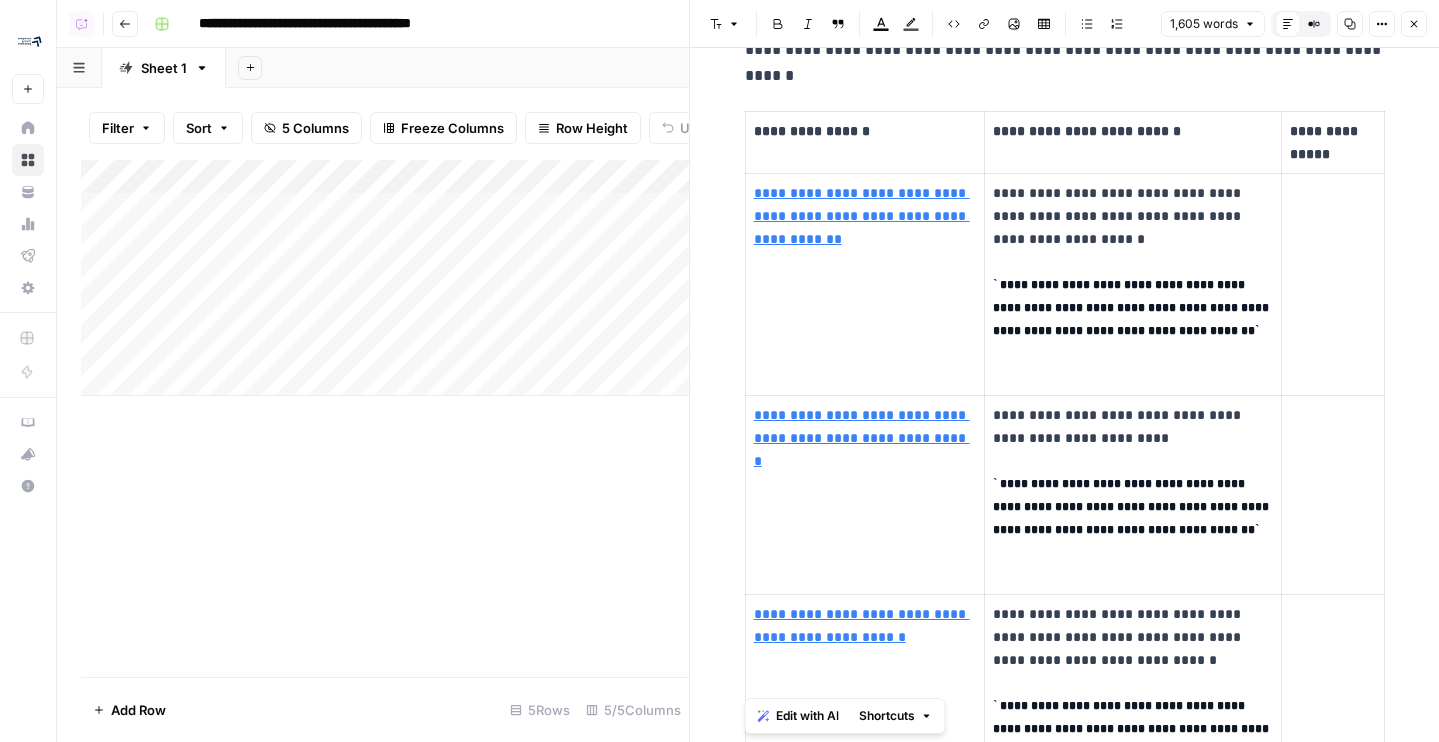 scroll, scrollTop: 0, scrollLeft: 0, axis: both 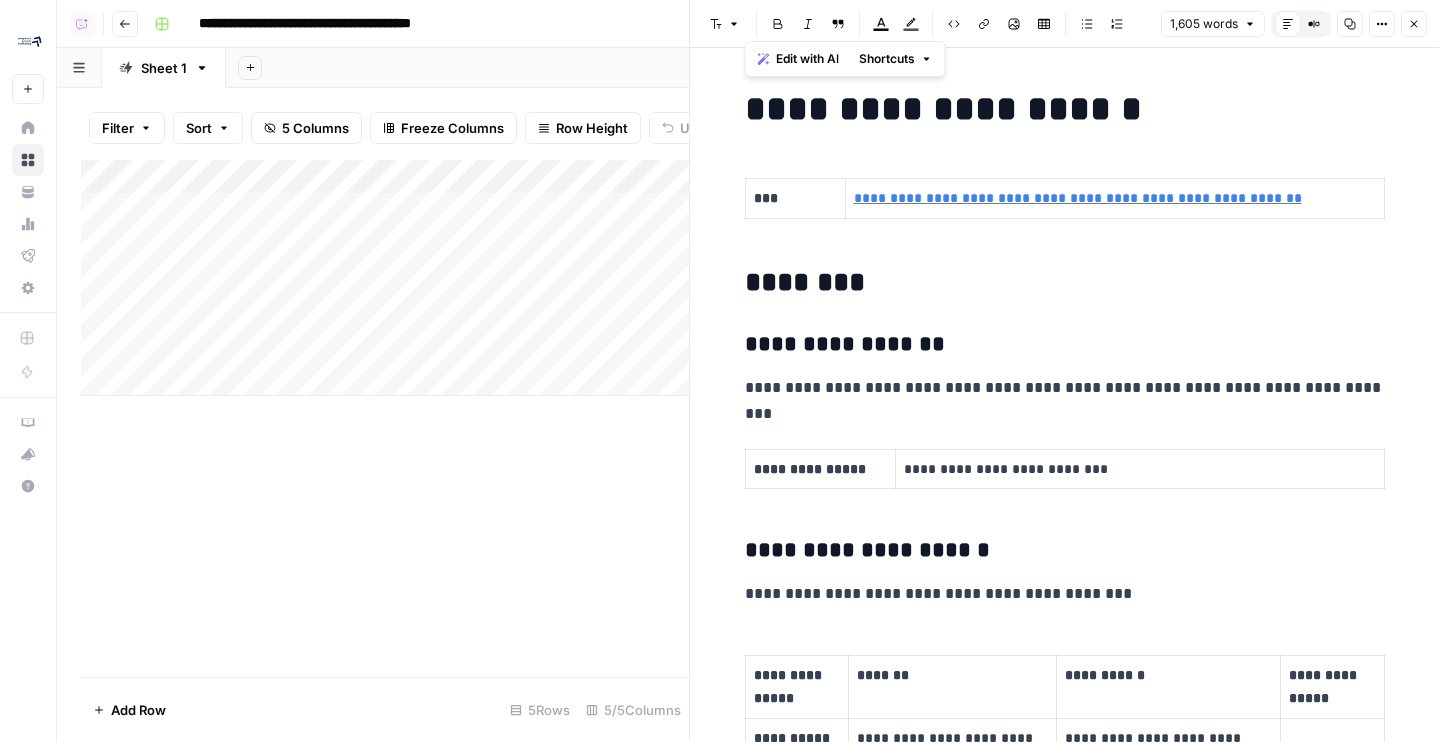 click 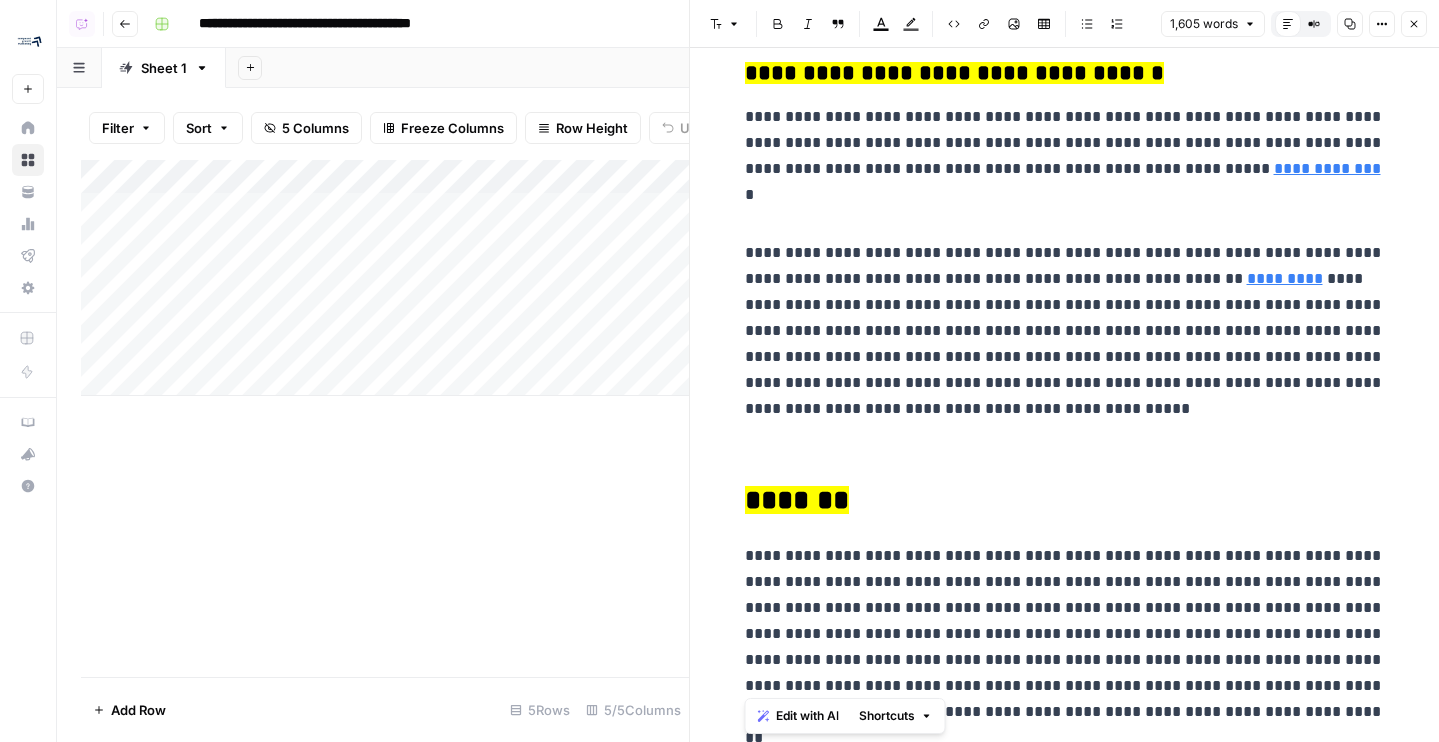 click on "**********" at bounding box center (1065, 143) 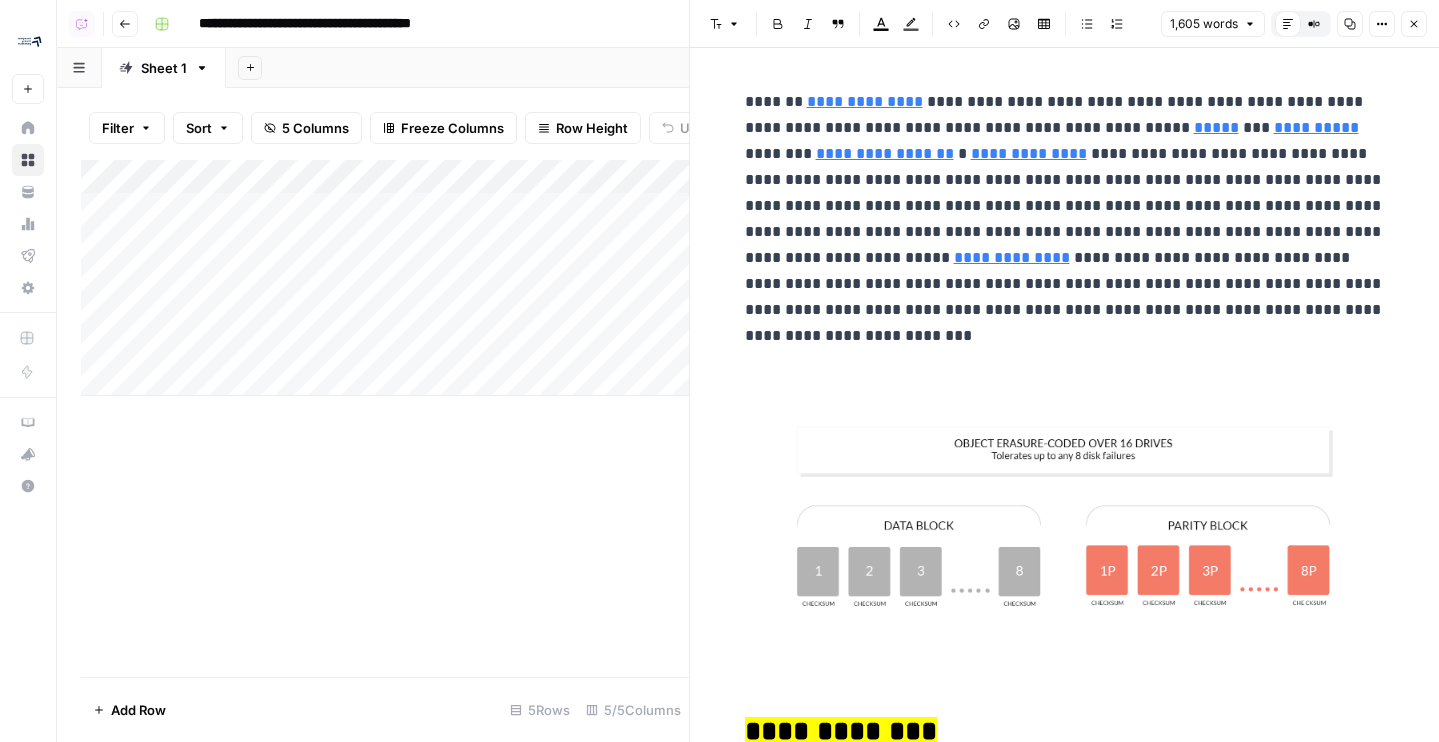 scroll, scrollTop: 3537, scrollLeft: 0, axis: vertical 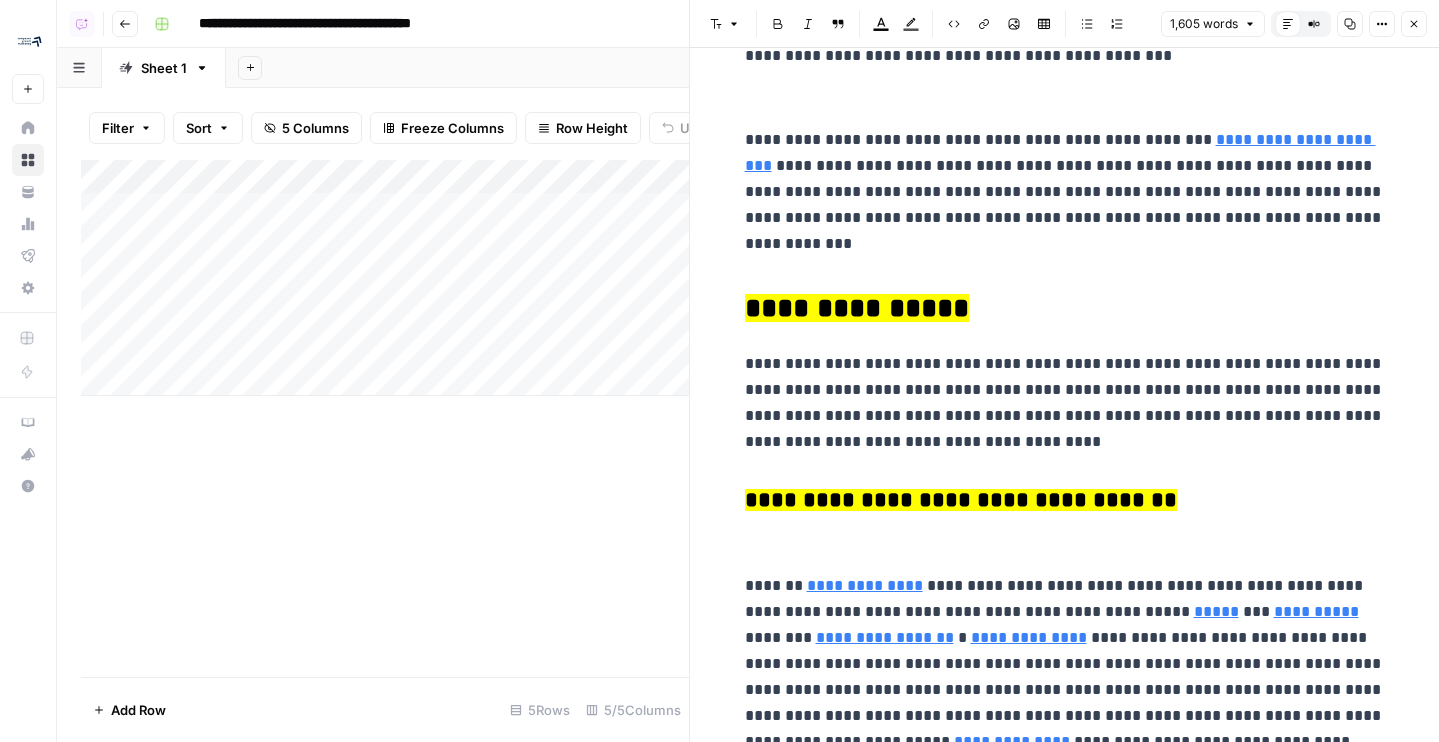 click on "Close" at bounding box center (1414, 24) 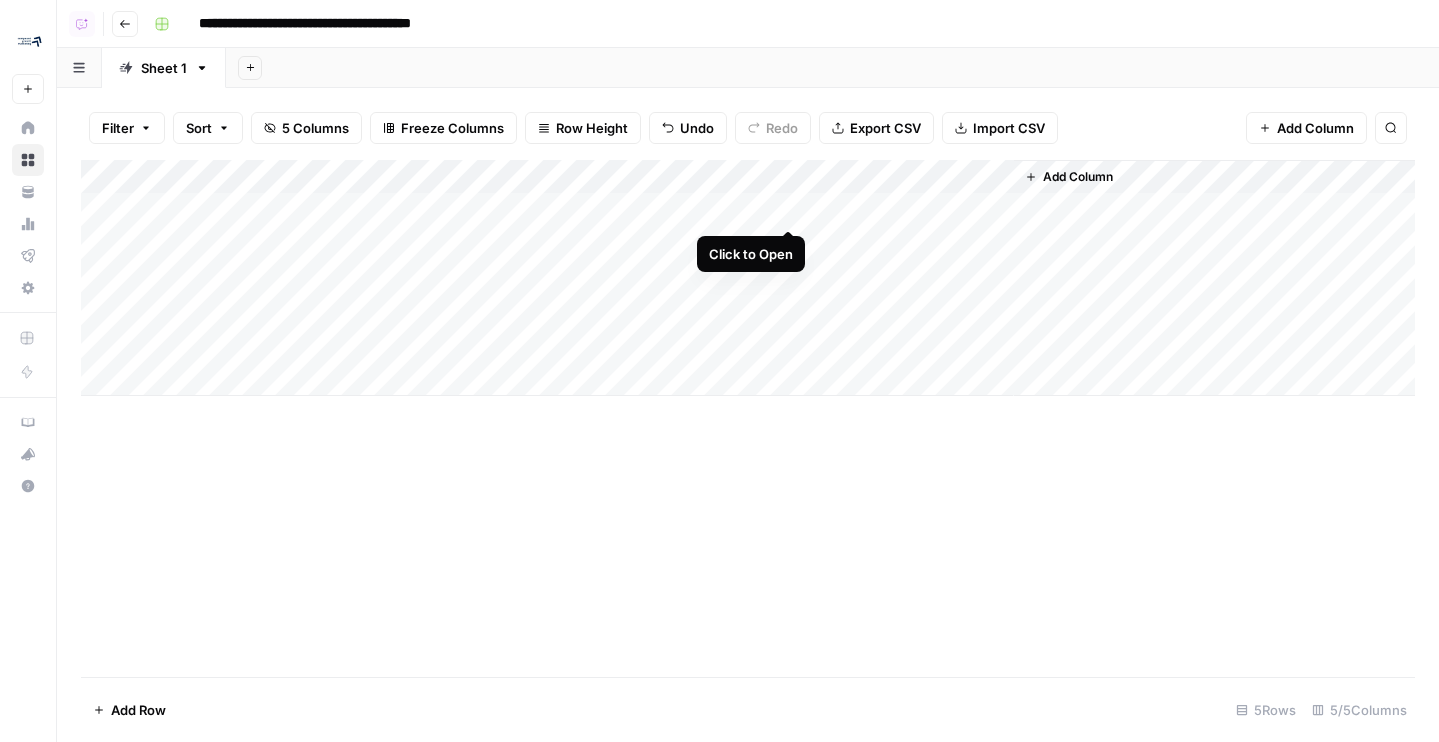 click on "Add Column" at bounding box center (748, 278) 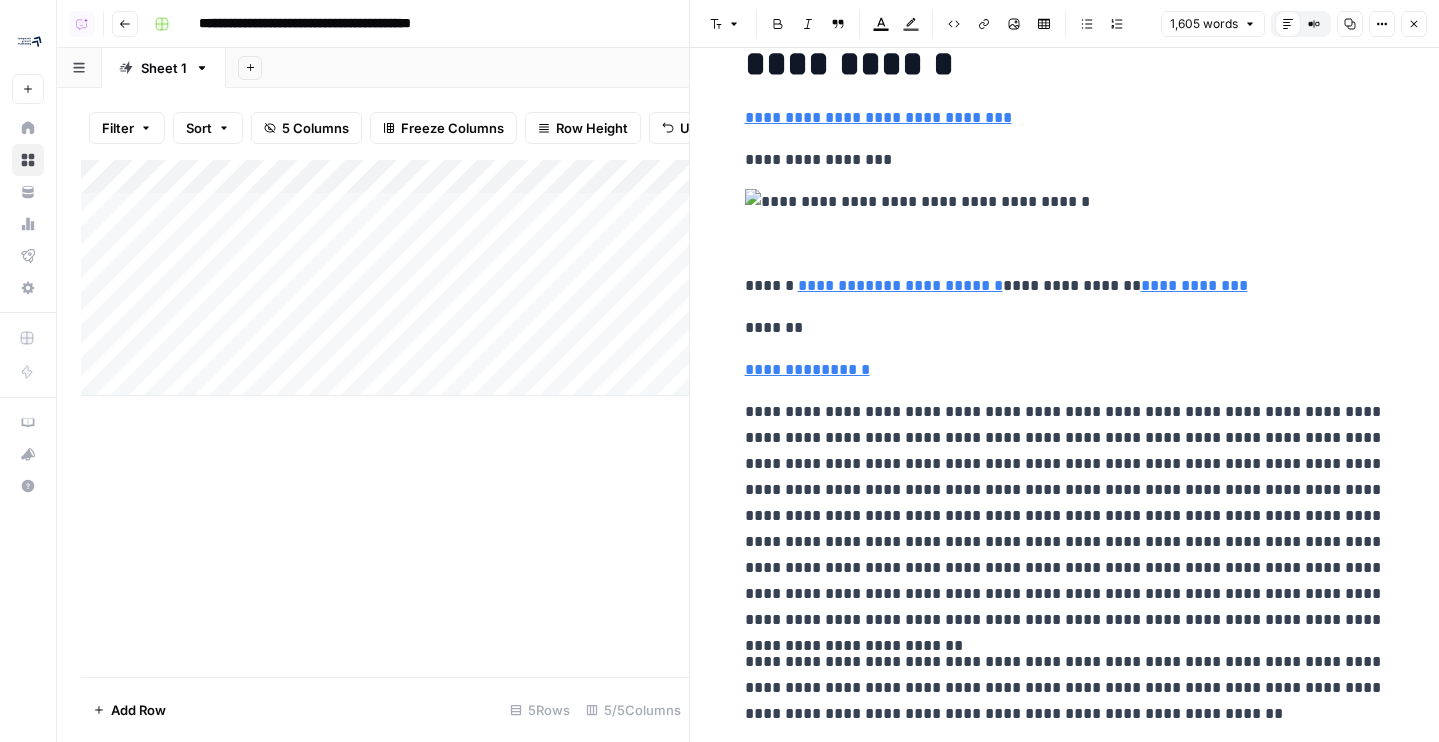 scroll, scrollTop: 1637, scrollLeft: 0, axis: vertical 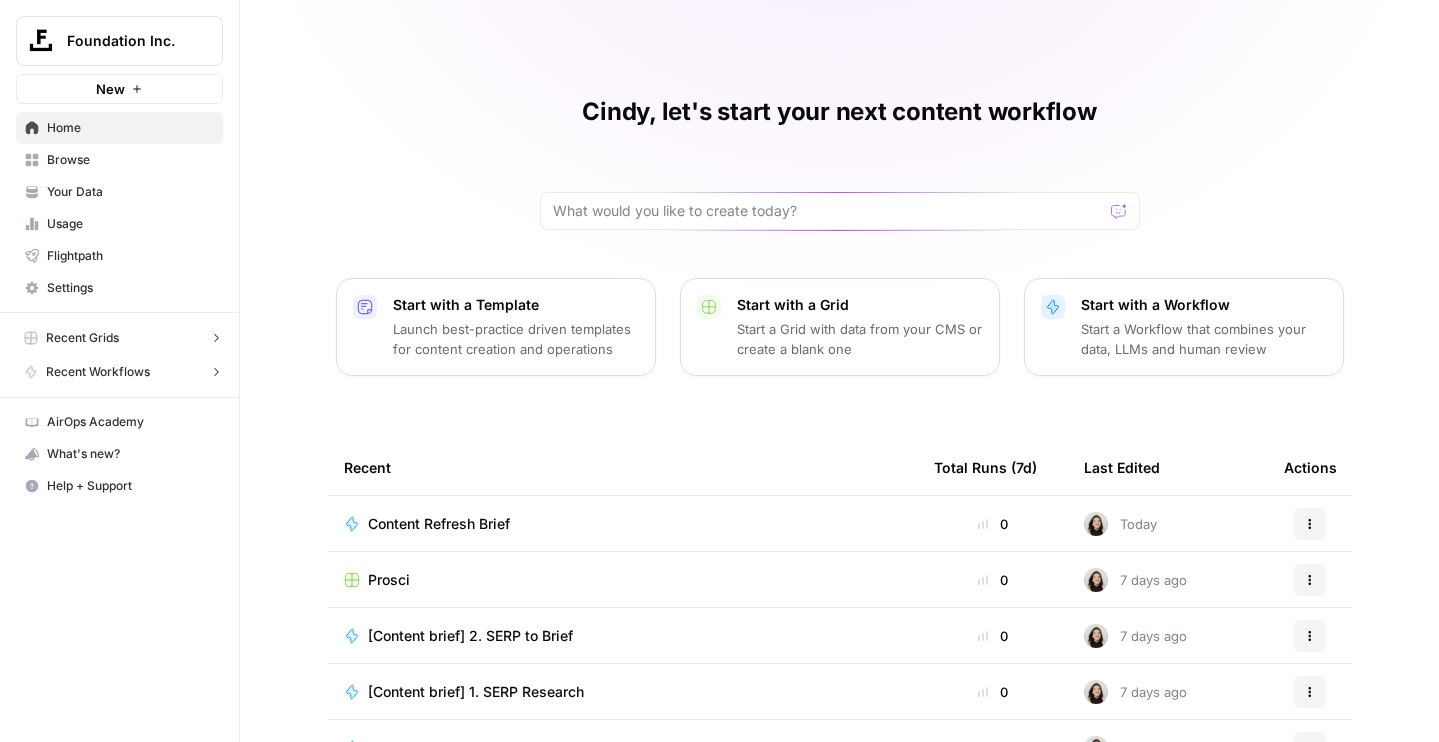 click on "Your Data" at bounding box center (119, 192) 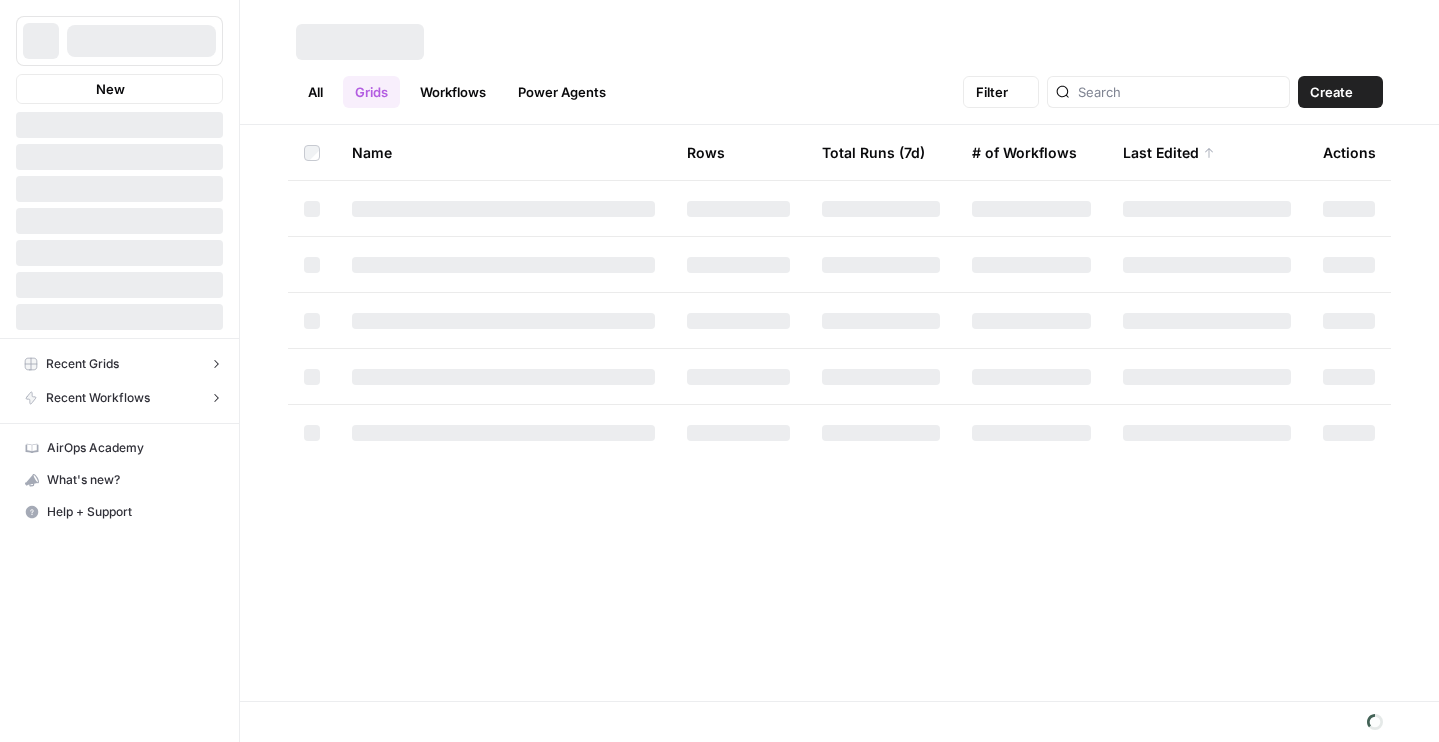 scroll, scrollTop: 0, scrollLeft: 0, axis: both 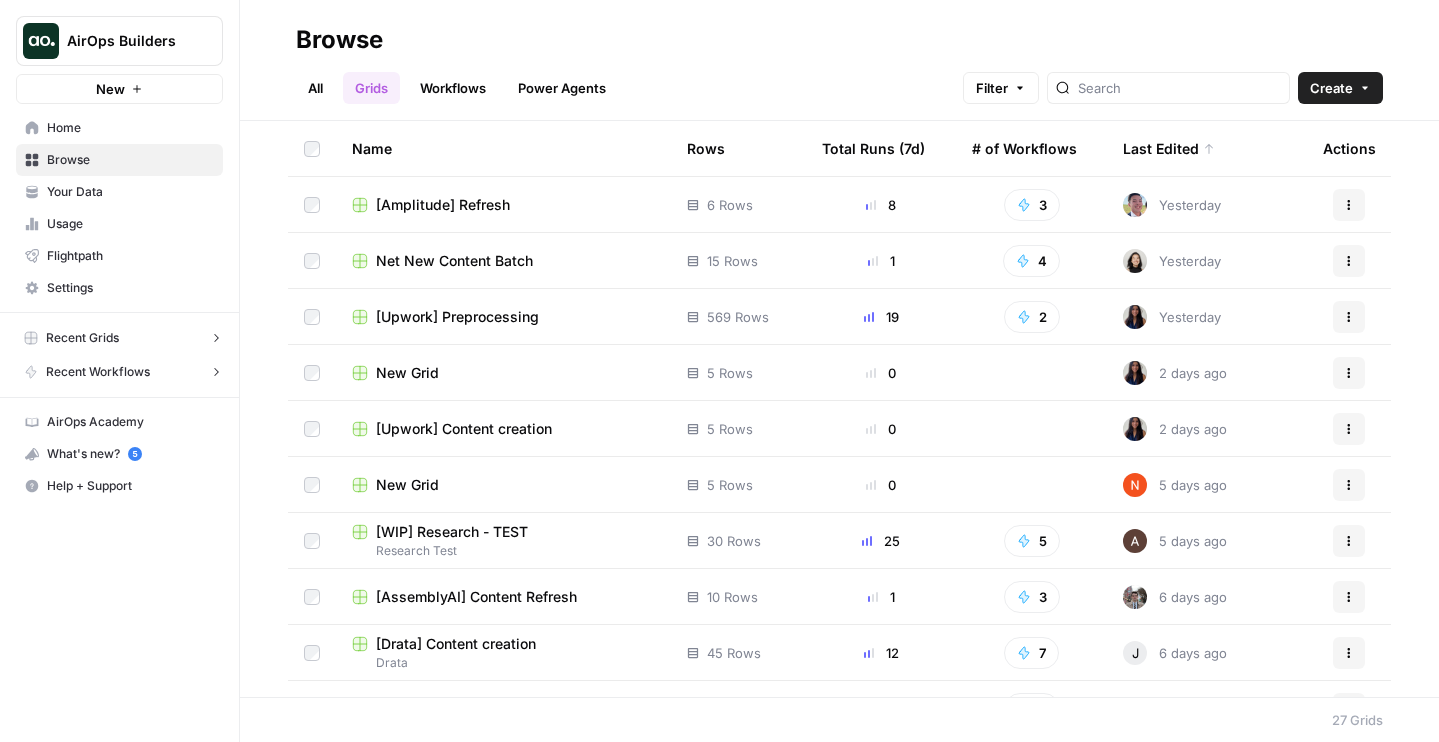 click on "[Amplitude] Refresh" at bounding box center [443, 205] 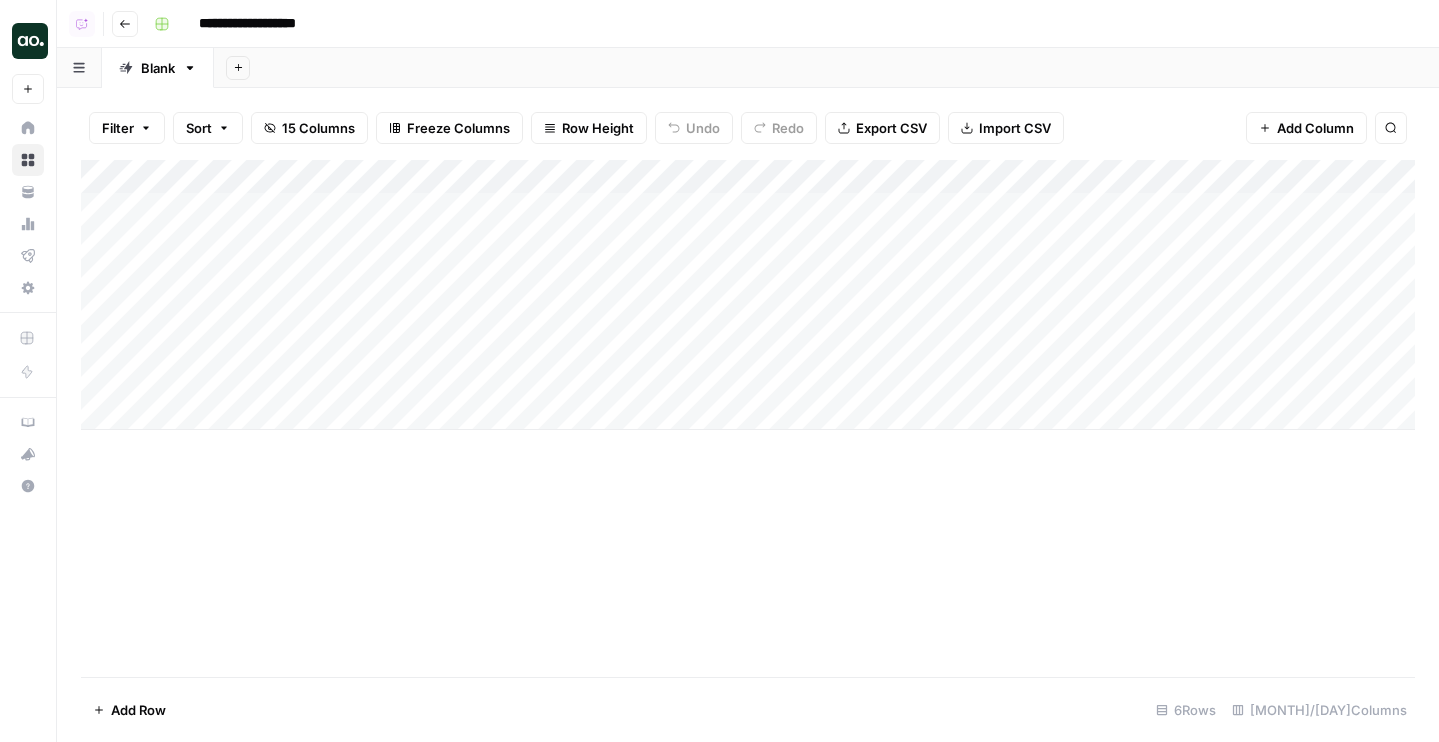 scroll, scrollTop: 0, scrollLeft: 675, axis: horizontal 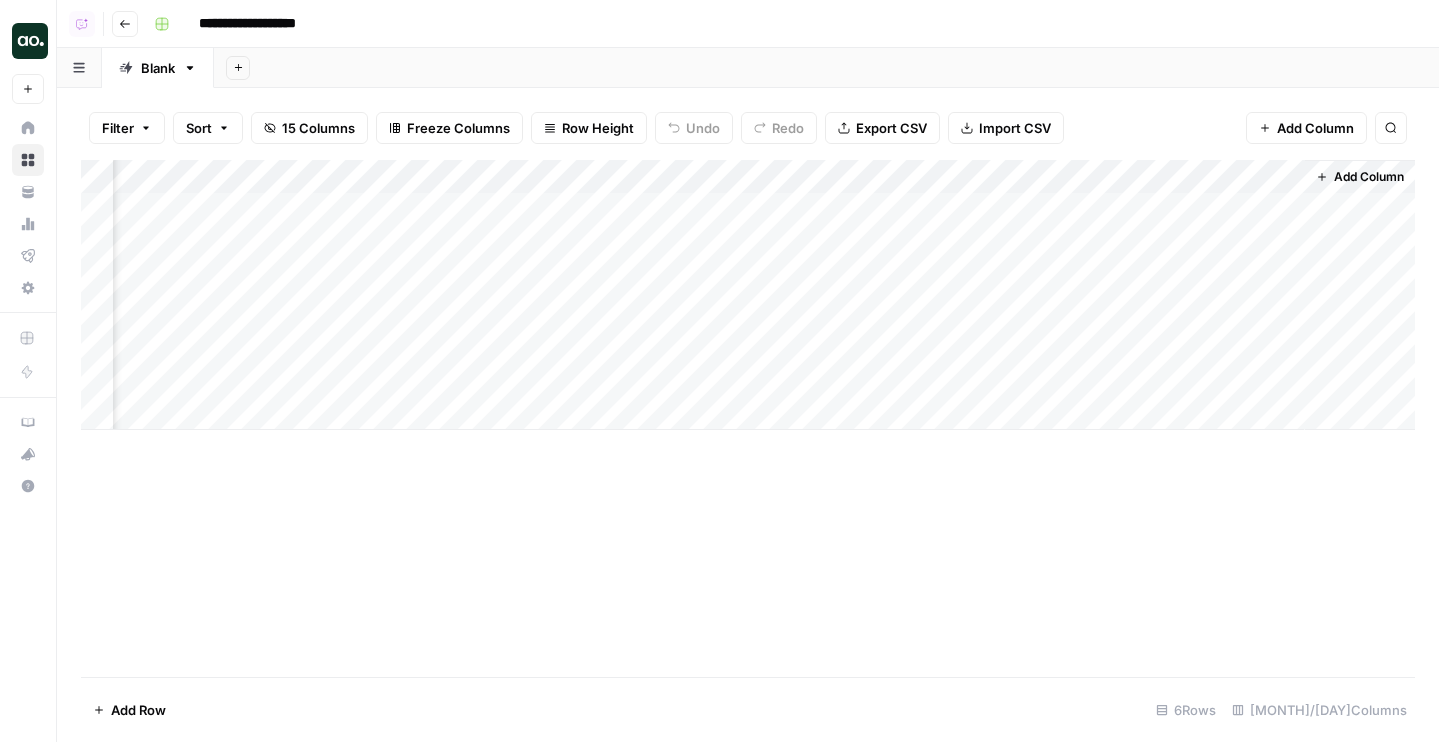 click on "Add Column" at bounding box center (748, 295) 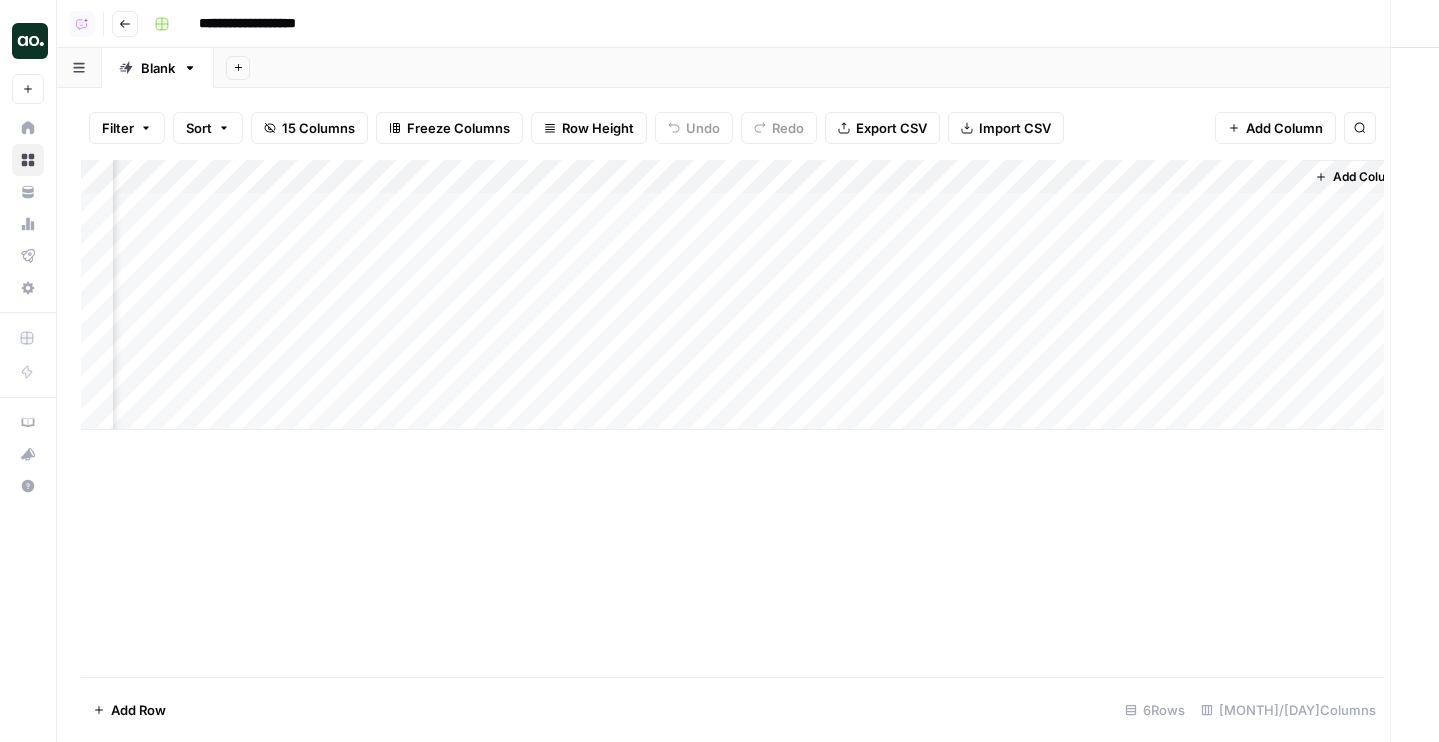 scroll, scrollTop: 0, scrollLeft: 659, axis: horizontal 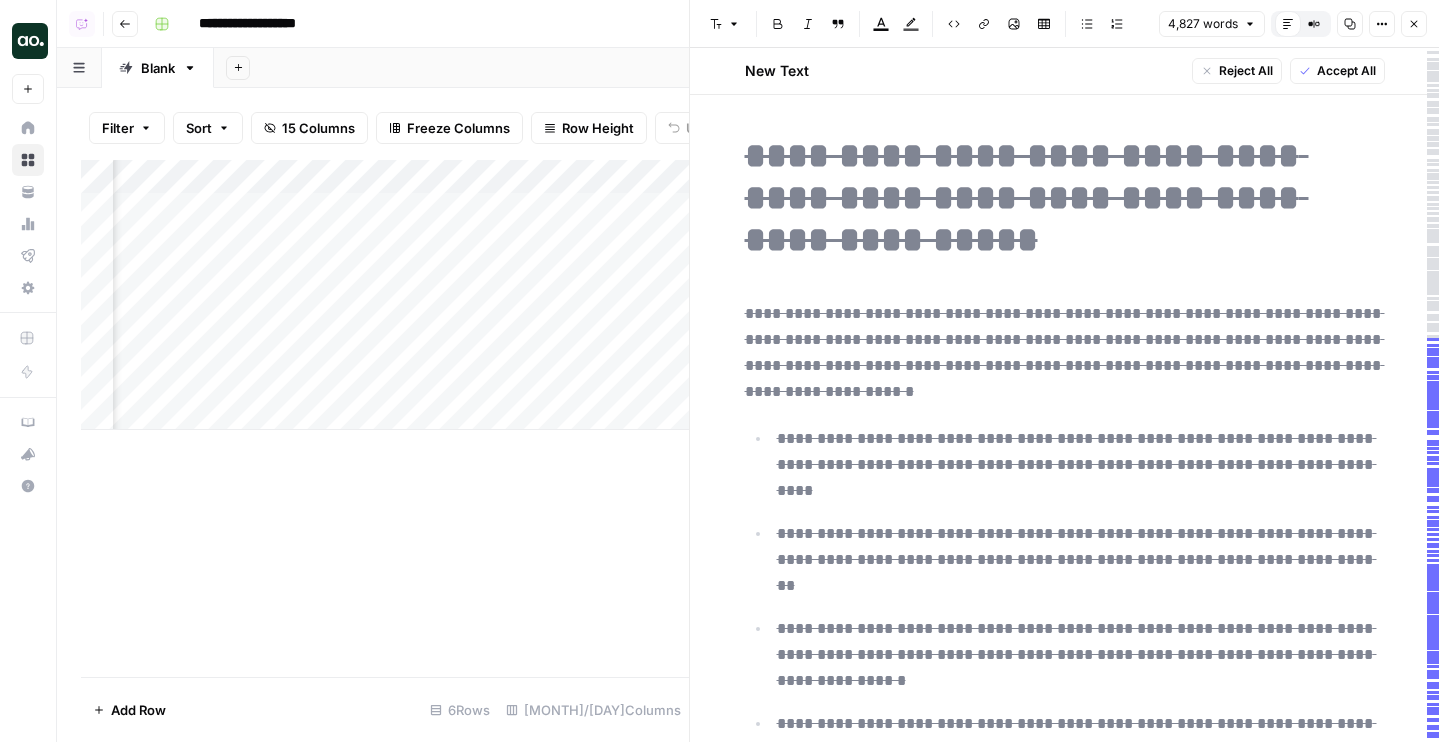 click on "Compare Old vs New Content" at bounding box center (1314, 24) 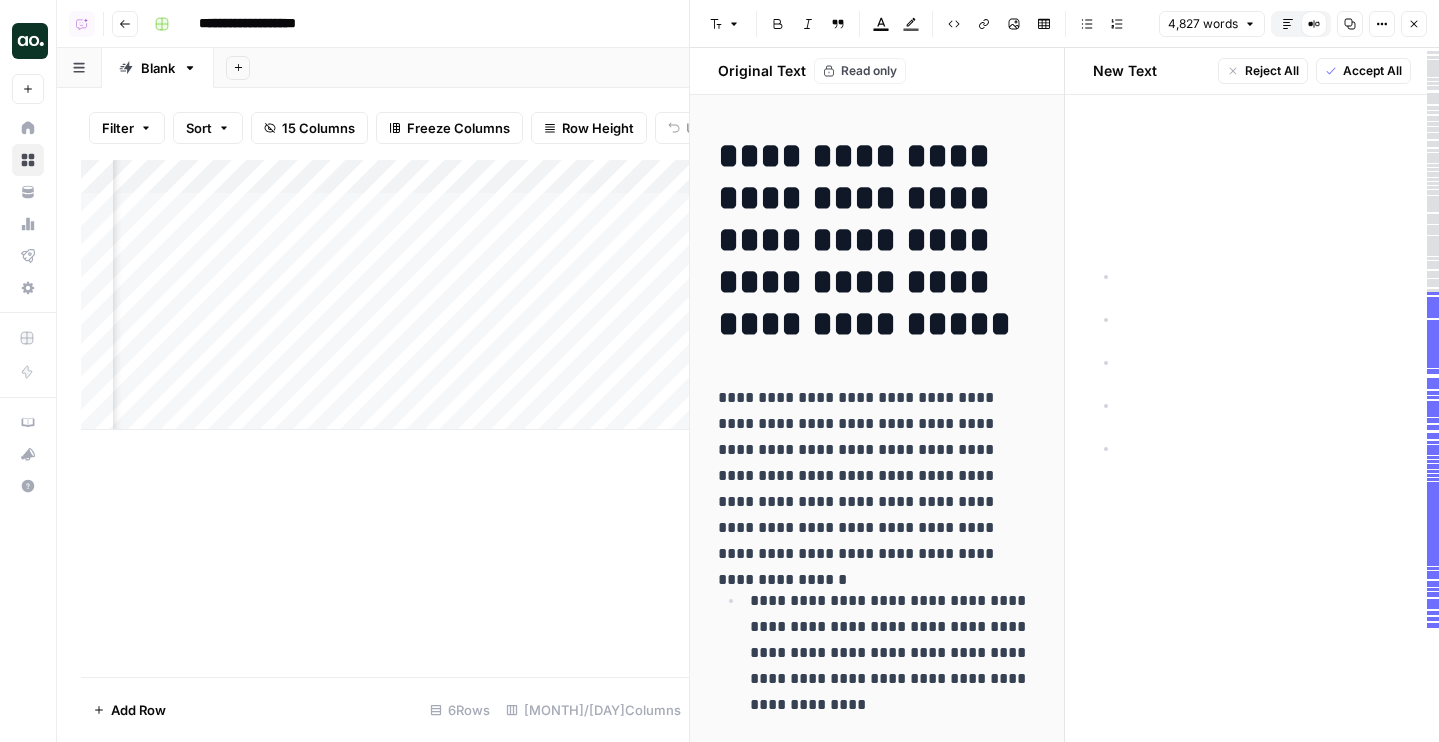 click on "**********" at bounding box center (719, 371) 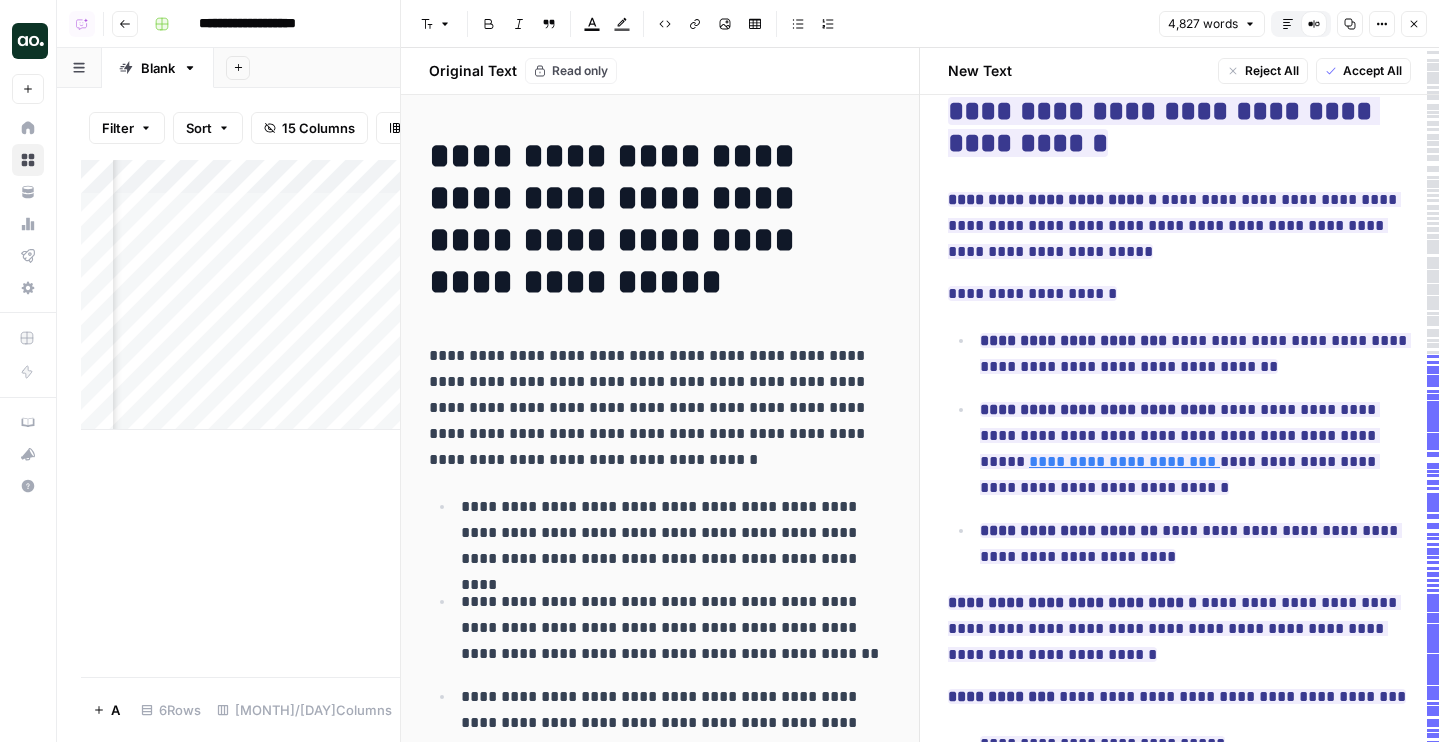 scroll, scrollTop: 6117, scrollLeft: 0, axis: vertical 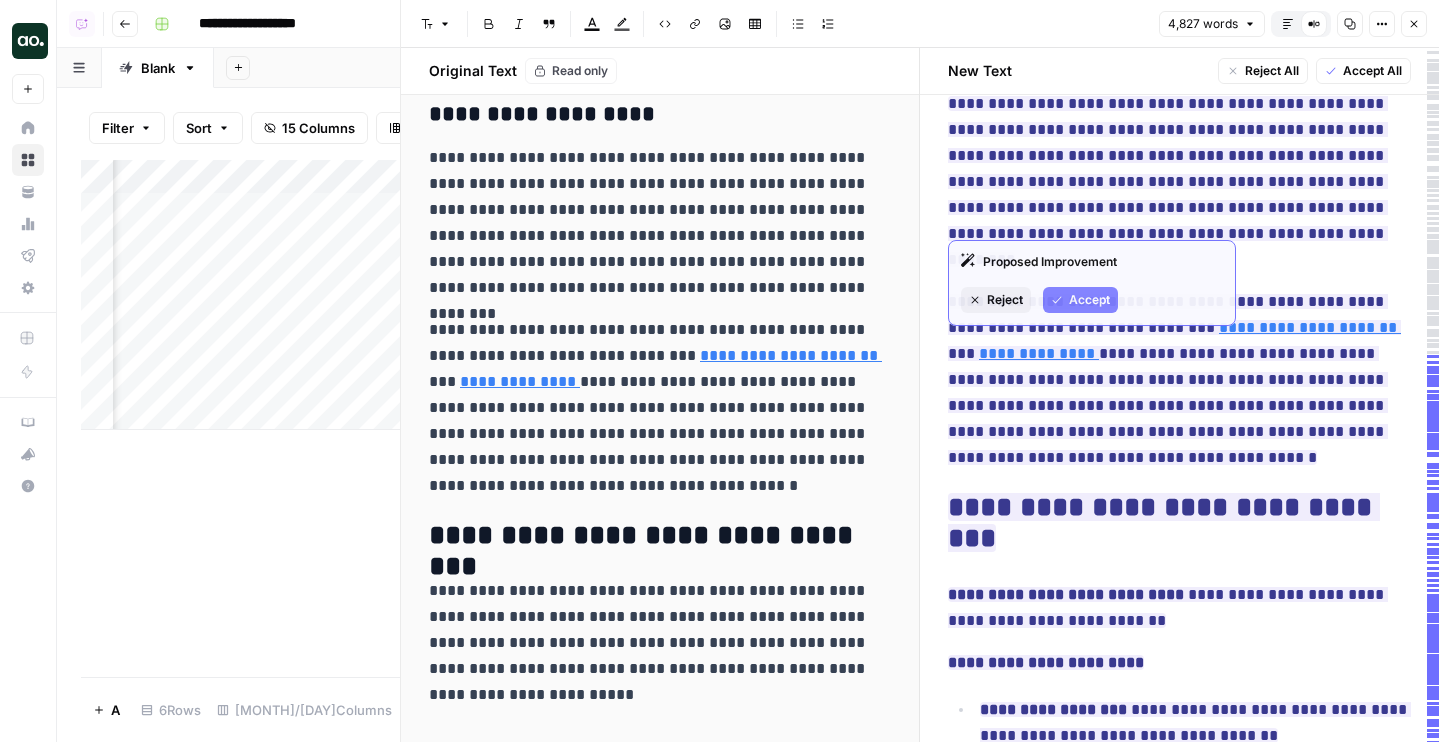 click 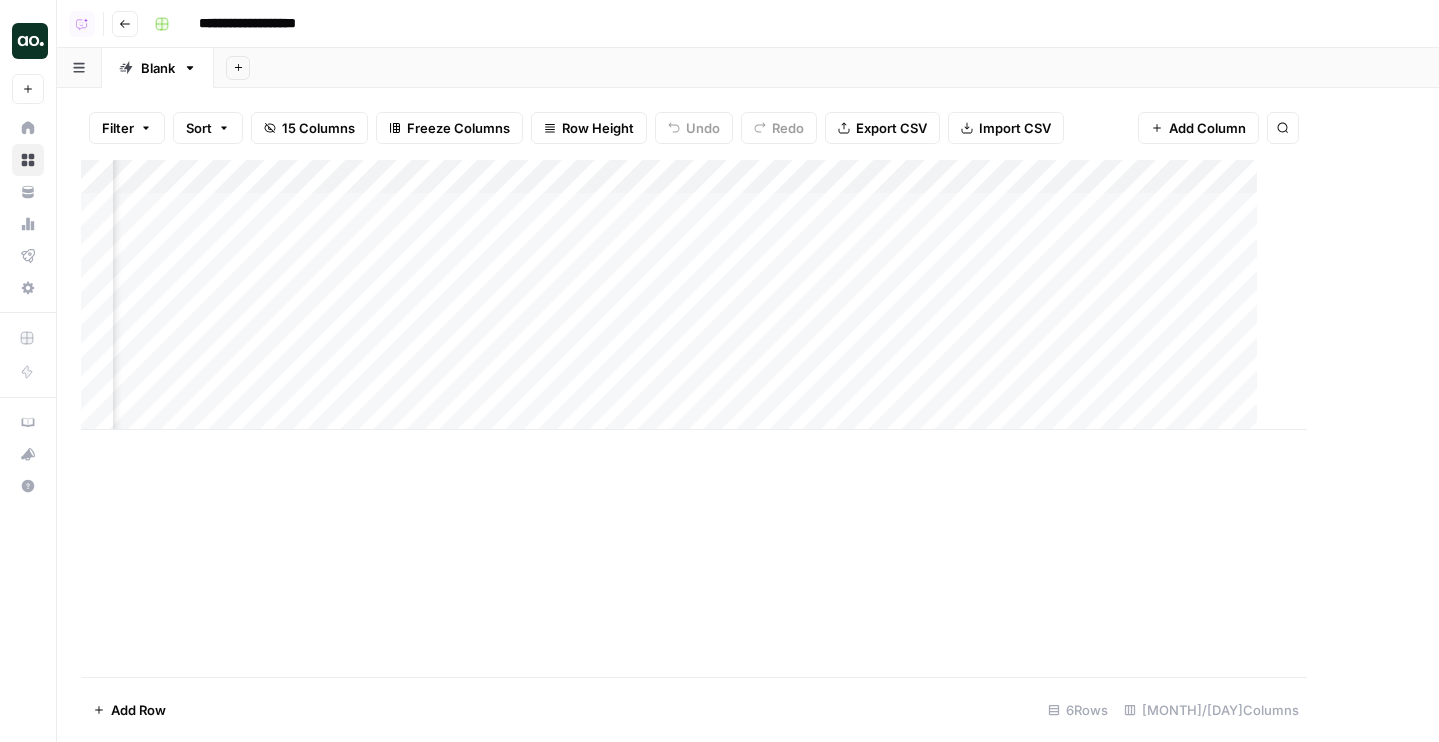 scroll, scrollTop: 0, scrollLeft: 651, axis: horizontal 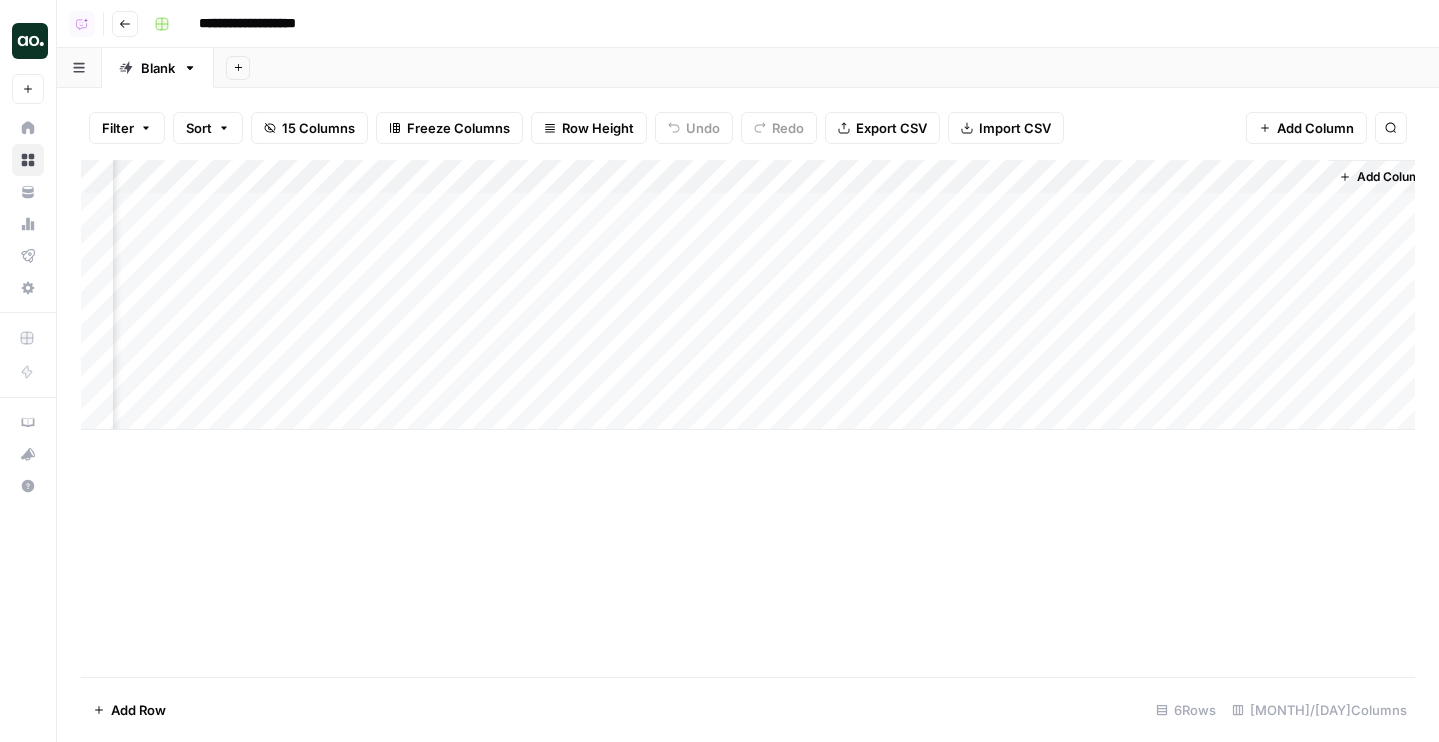 click on "Add Column" at bounding box center [748, 295] 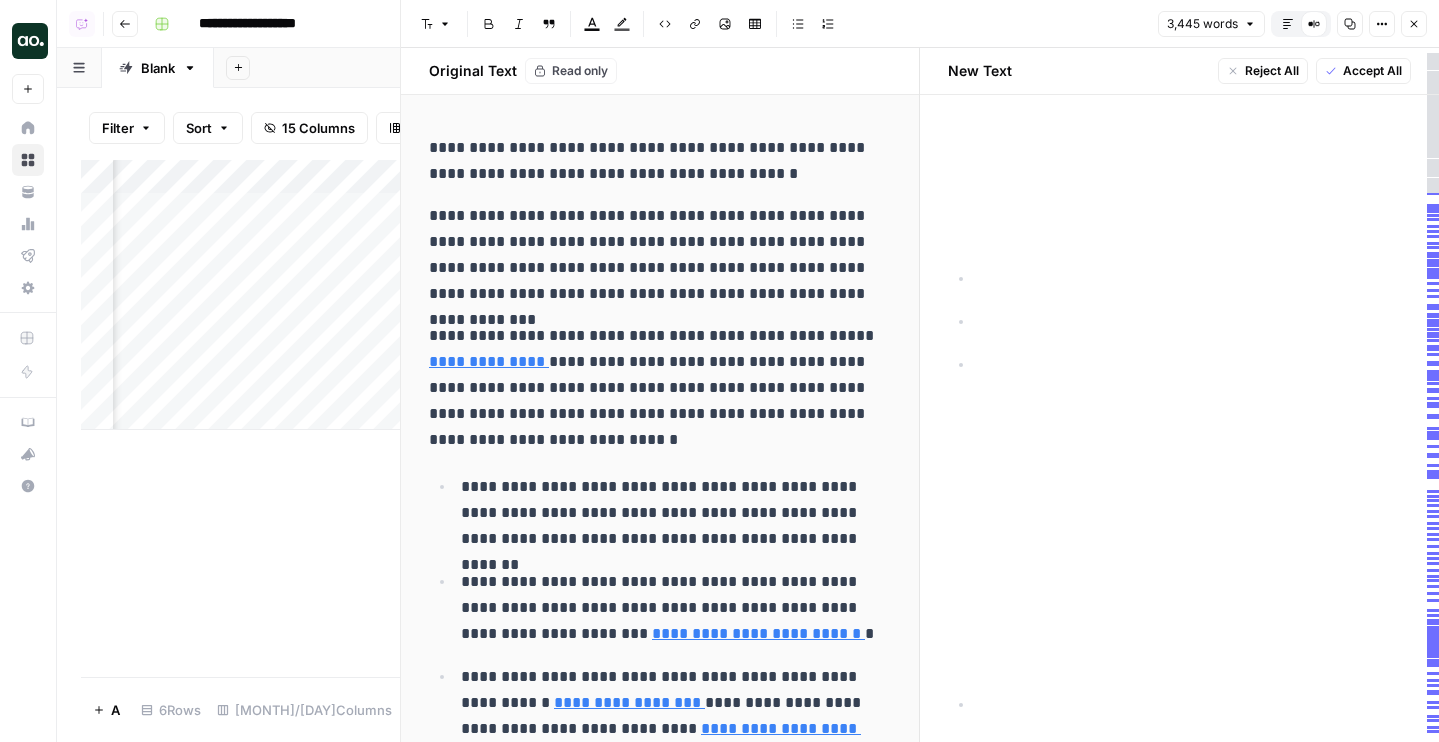 click on "Compare Old vs New Content" at bounding box center (1314, 24) 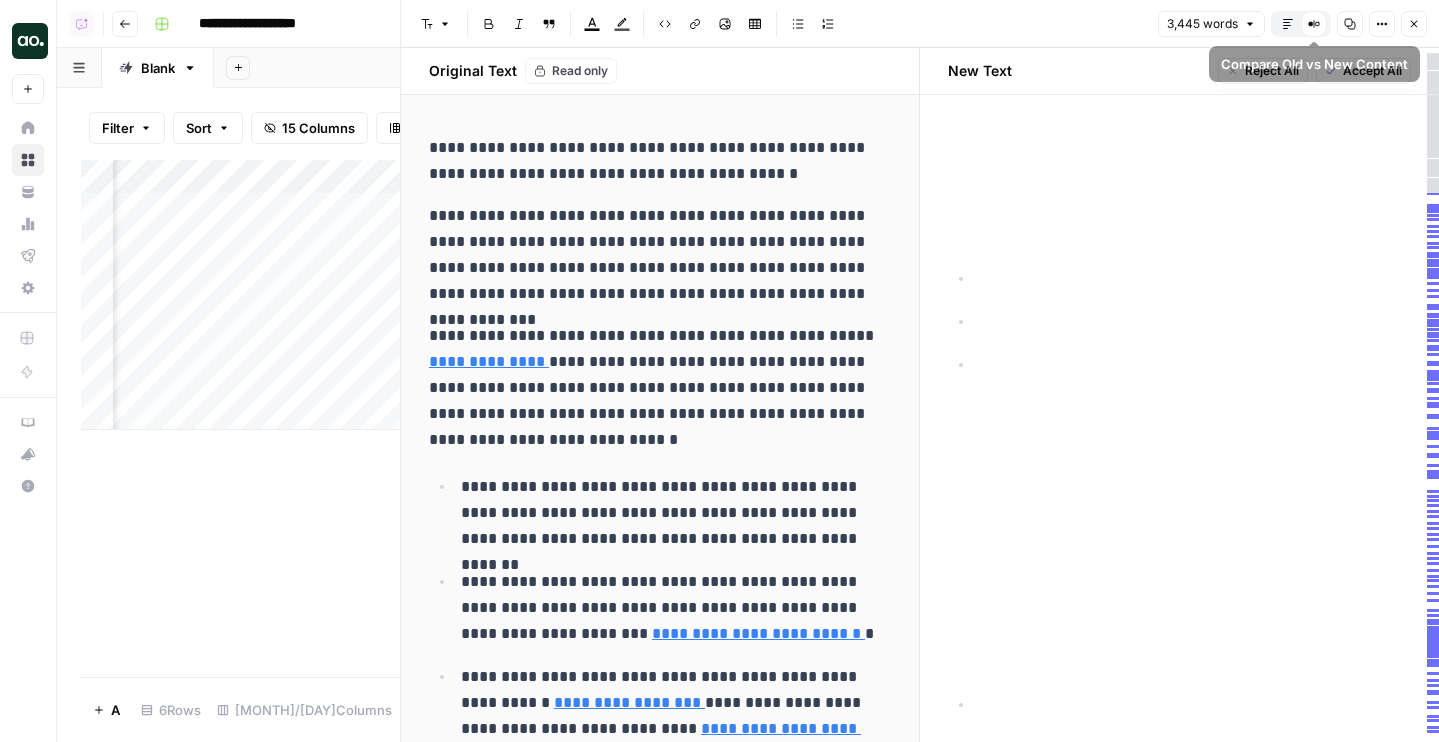 click on "Compare Old vs New Content" at bounding box center [1314, 24] 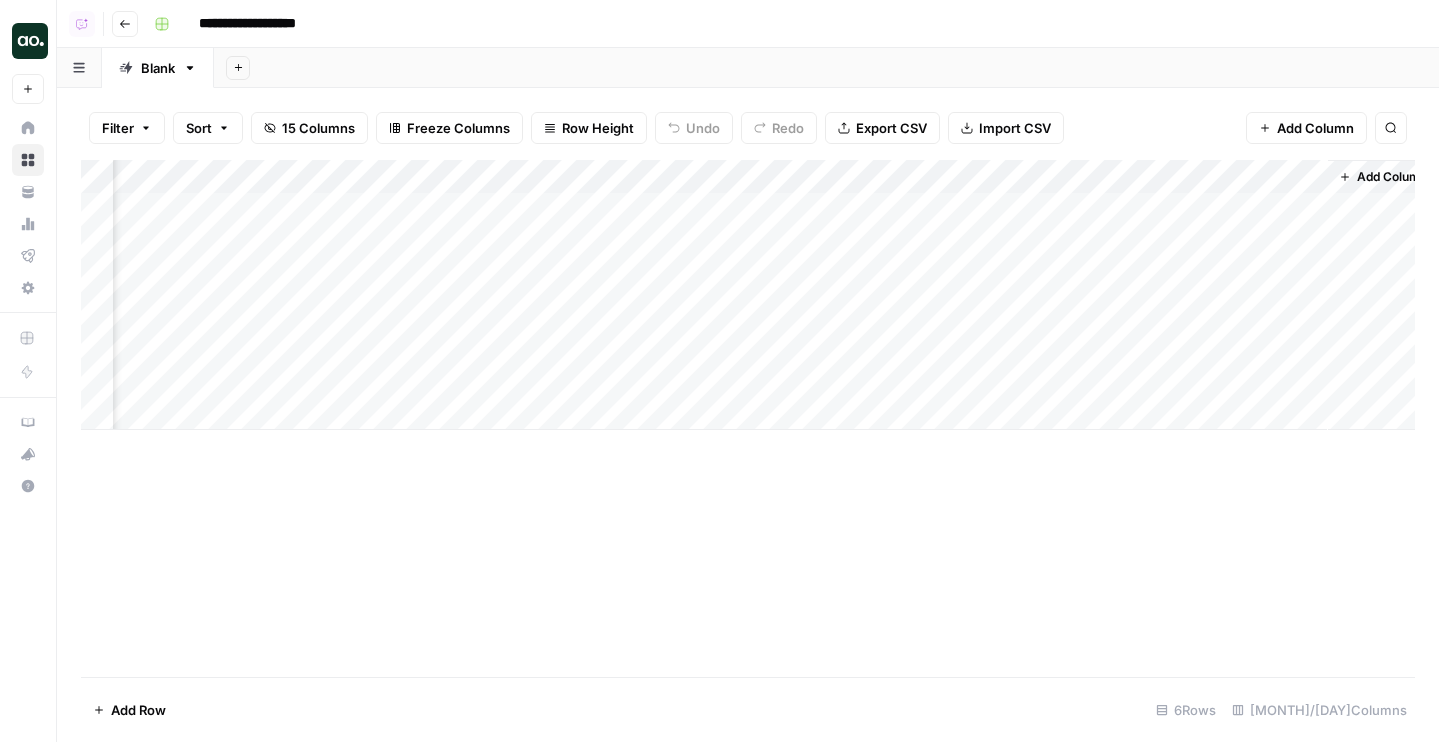 click 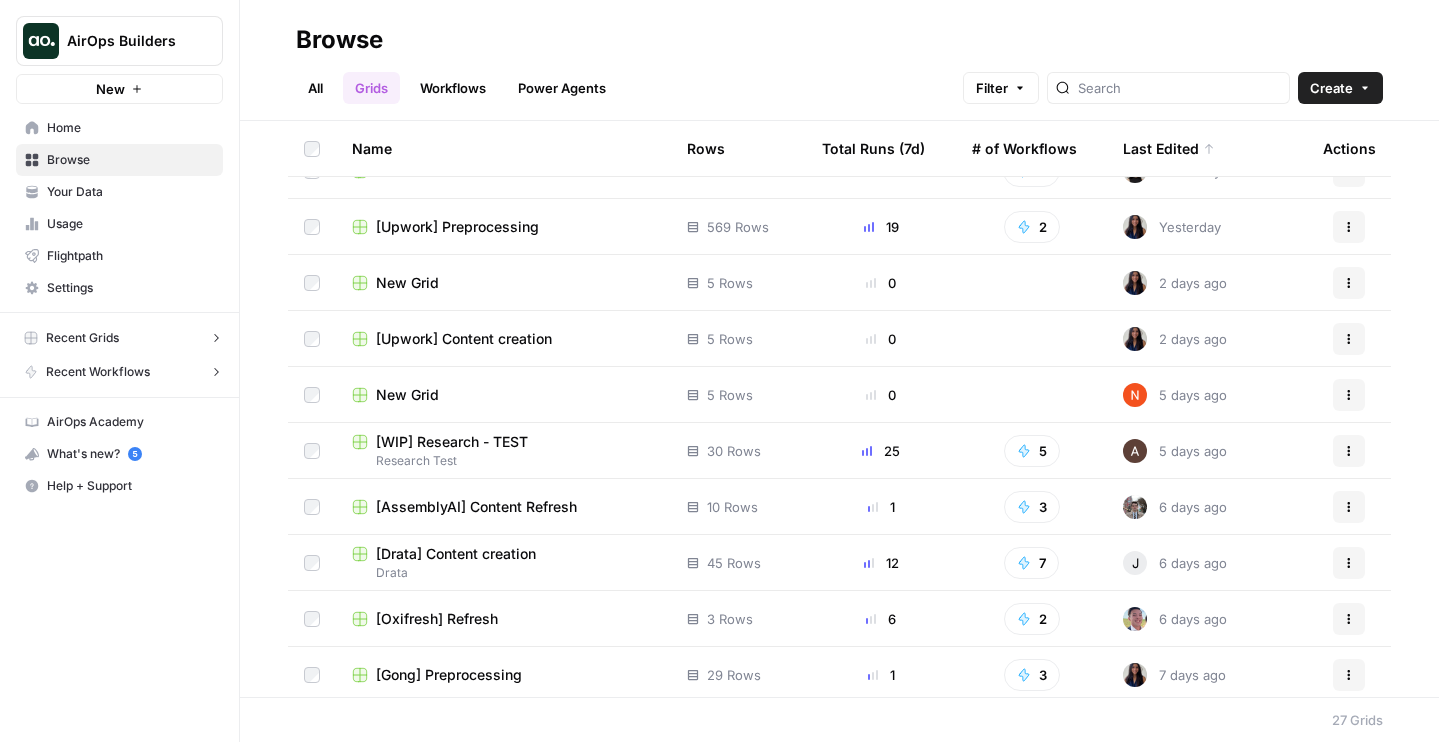 scroll, scrollTop: 124, scrollLeft: 0, axis: vertical 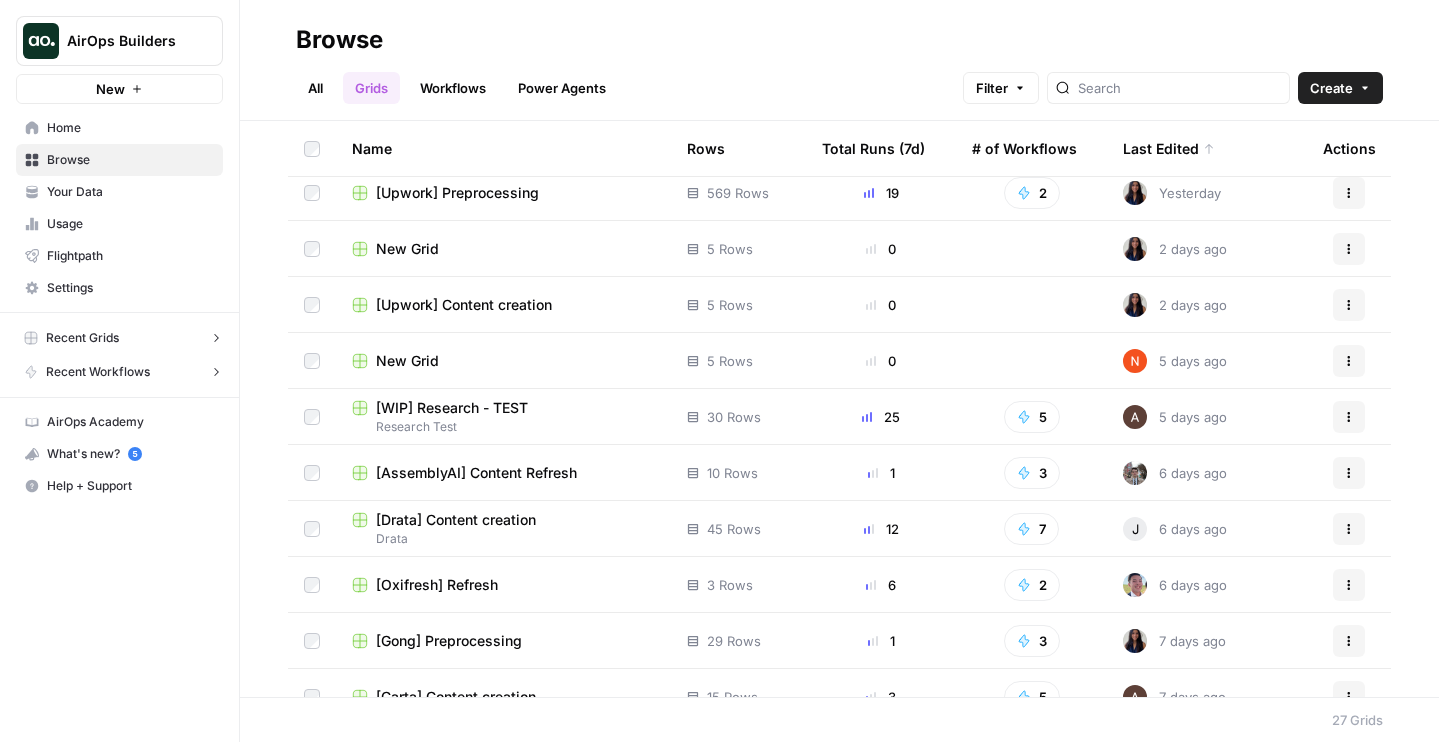click on "[AssemblyAI] Content Refresh" at bounding box center [476, 473] 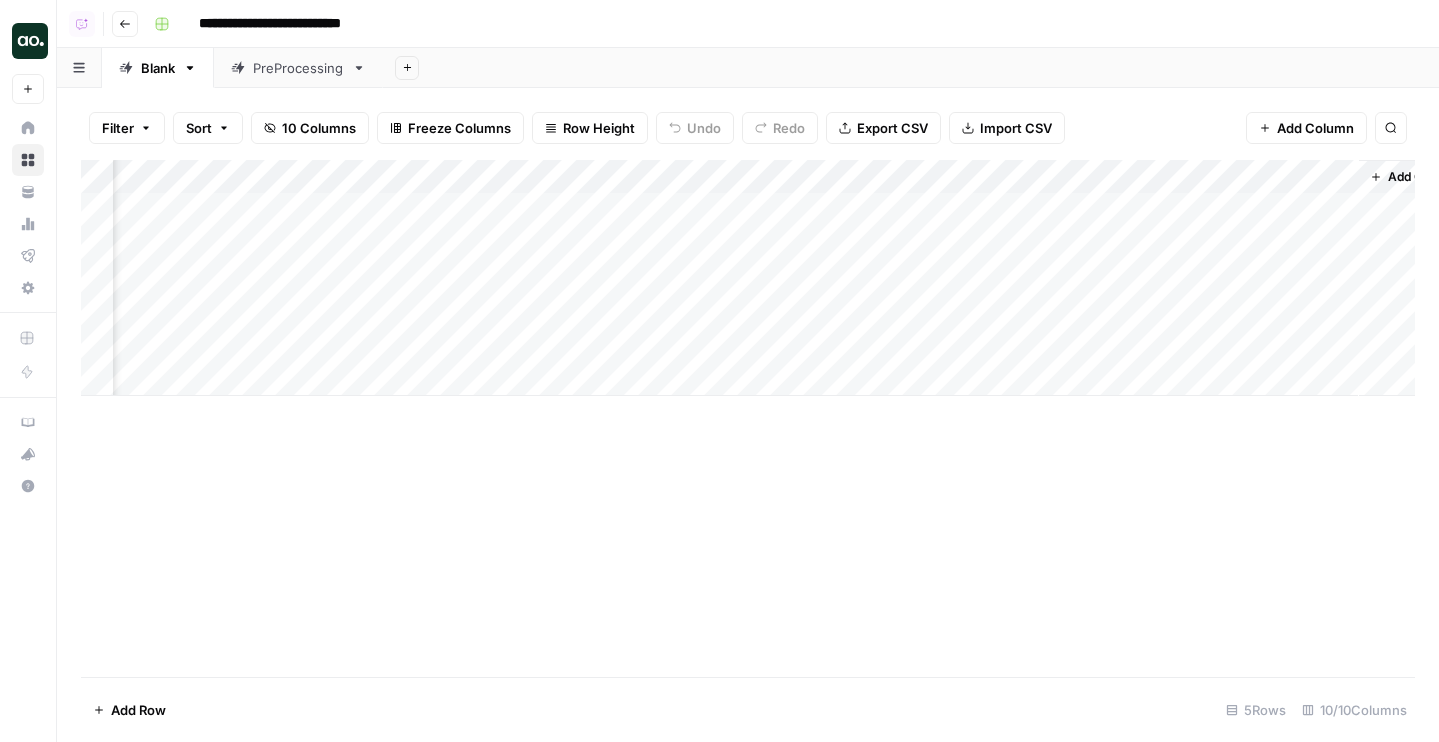 scroll, scrollTop: 0, scrollLeft: 610, axis: horizontal 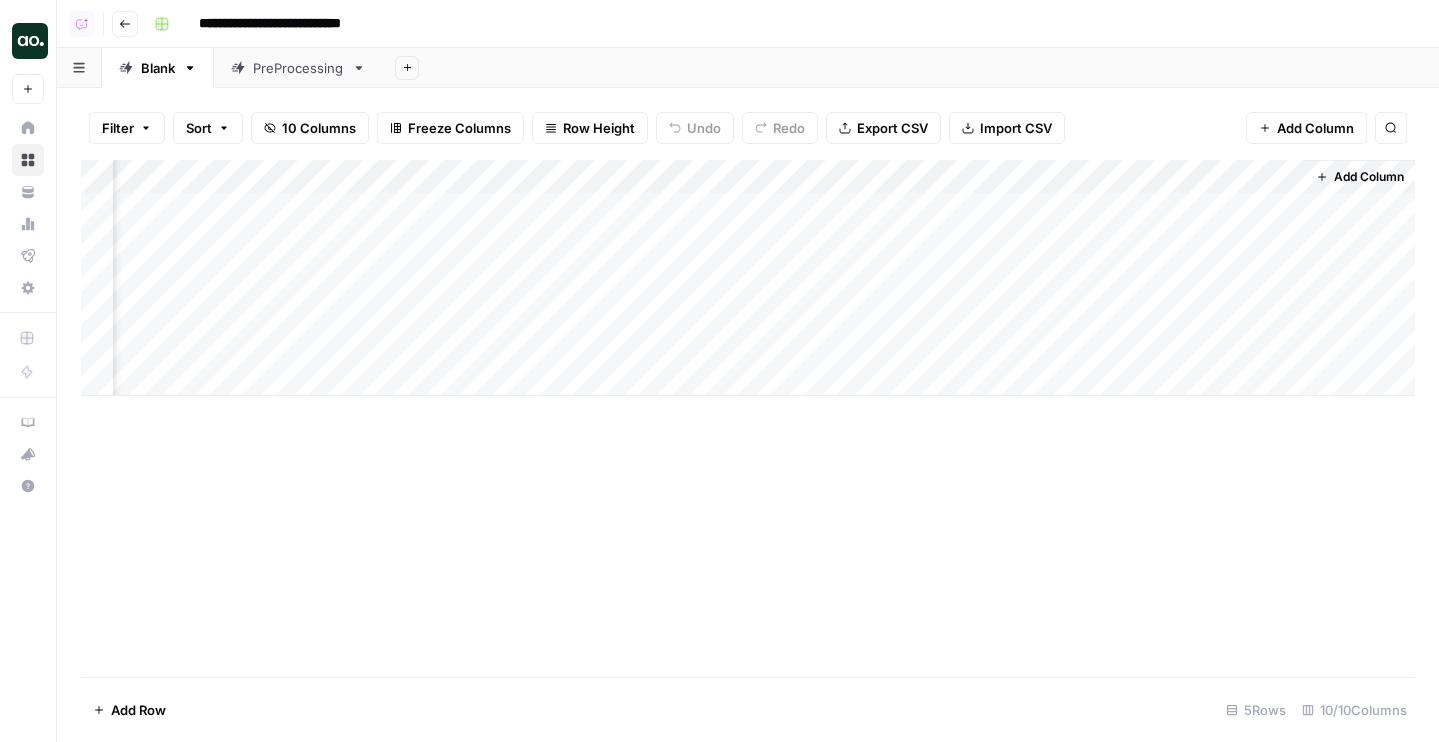 click on "Add Column" at bounding box center [748, 278] 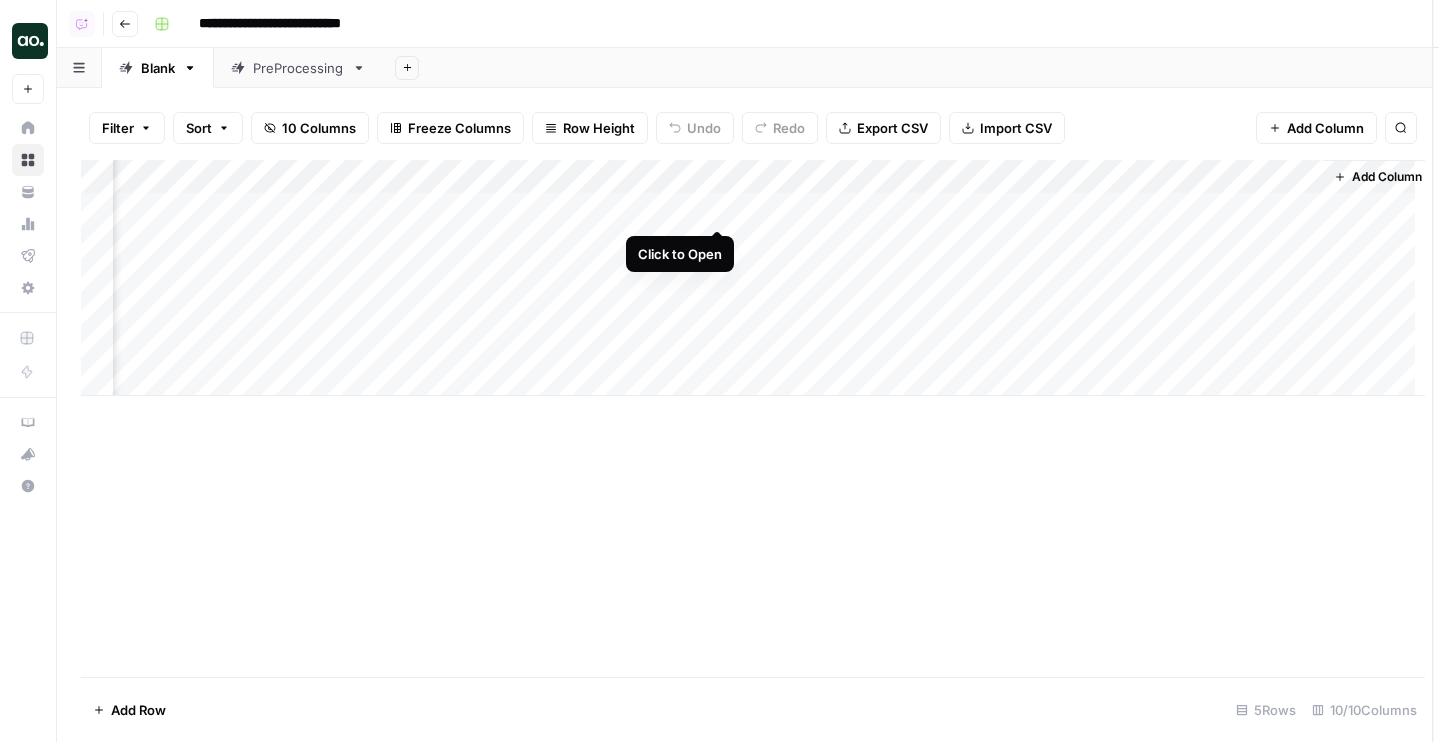 scroll, scrollTop: 0, scrollLeft: 592, axis: horizontal 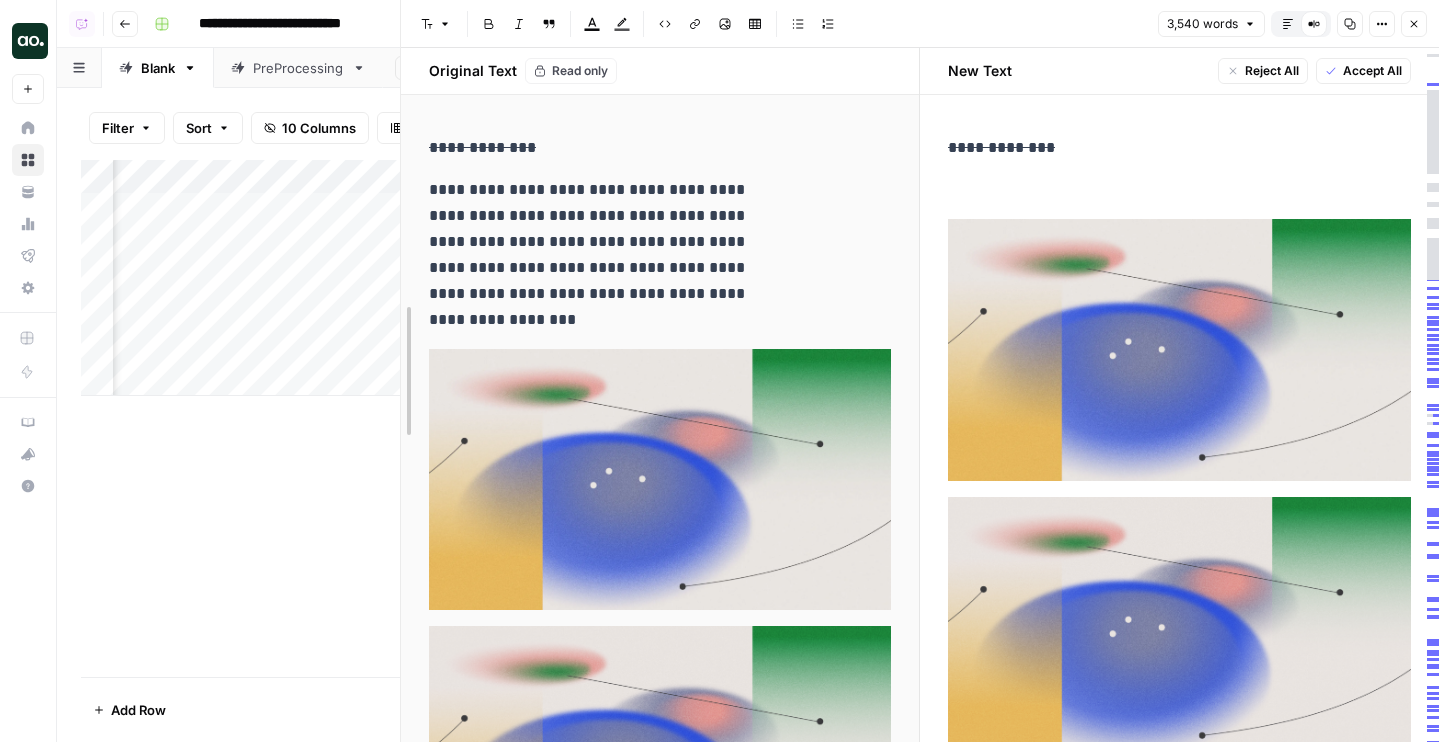 click on "**********" at bounding box center [719, 371] 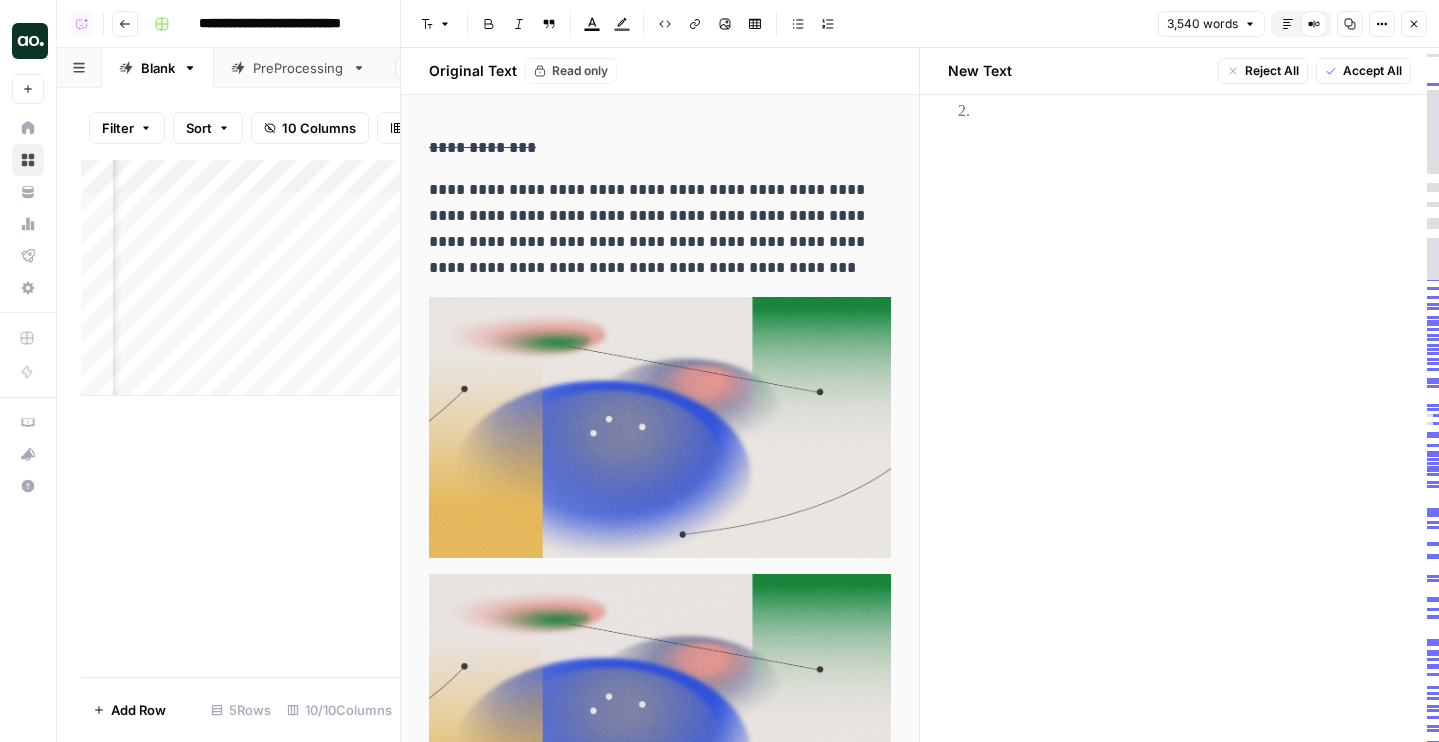 scroll, scrollTop: 935, scrollLeft: 0, axis: vertical 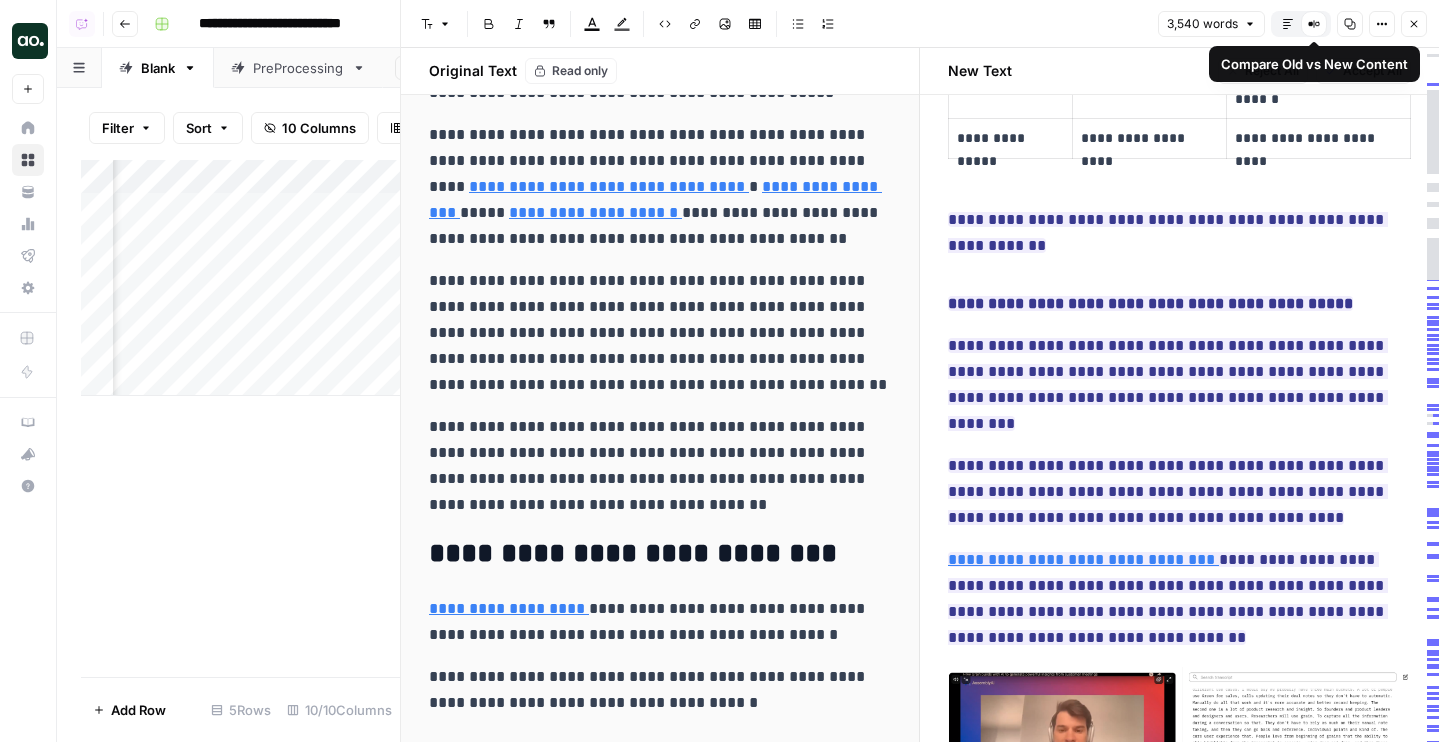 click on "Compare Old vs New Content" at bounding box center (1314, 24) 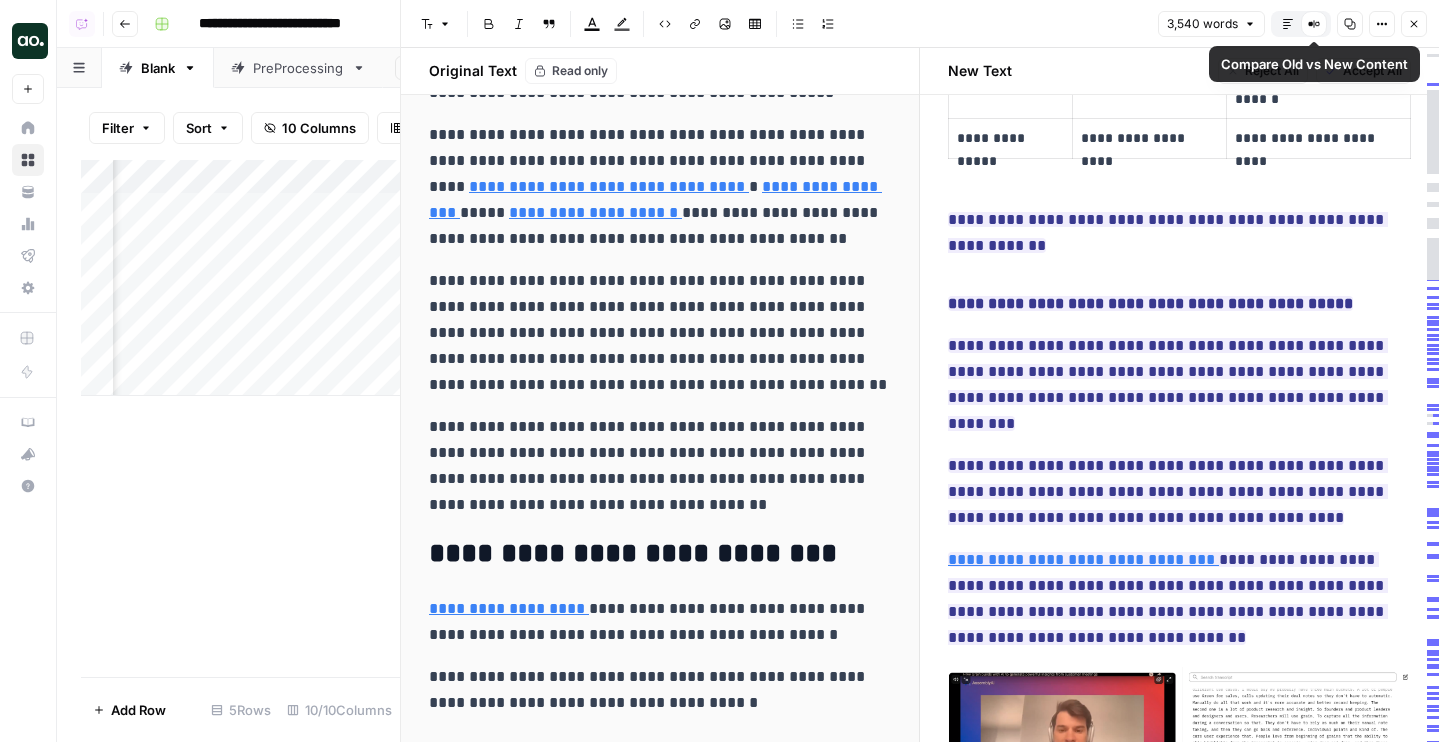 click 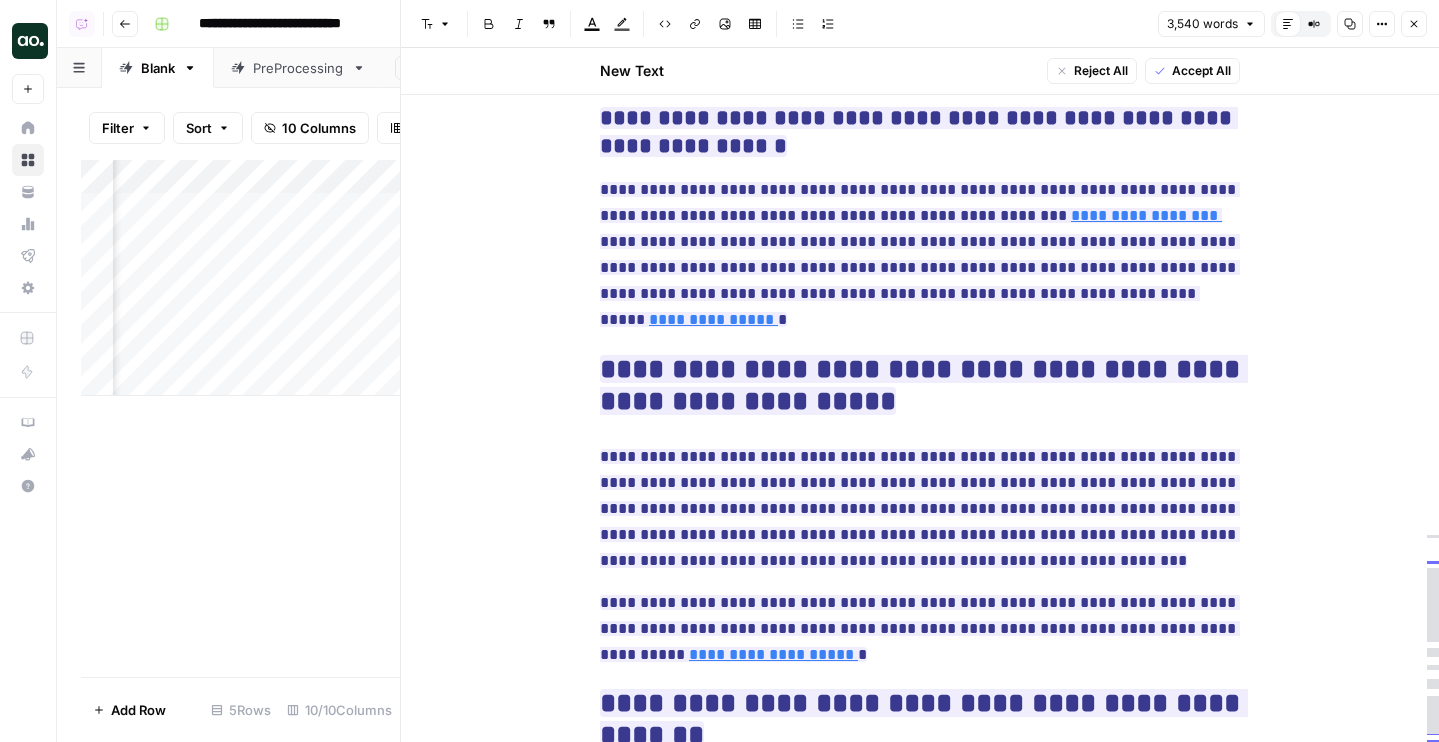 scroll, scrollTop: 17466, scrollLeft: 0, axis: vertical 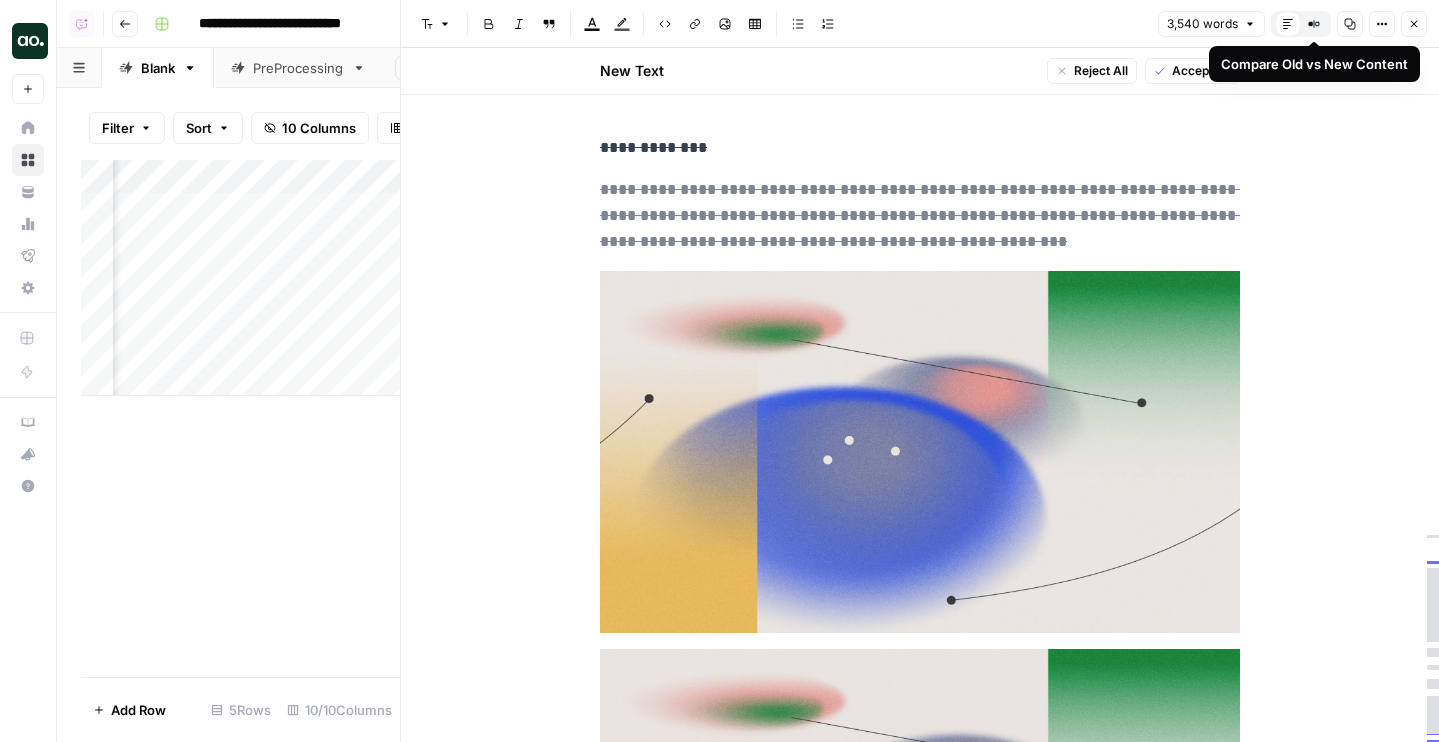 click 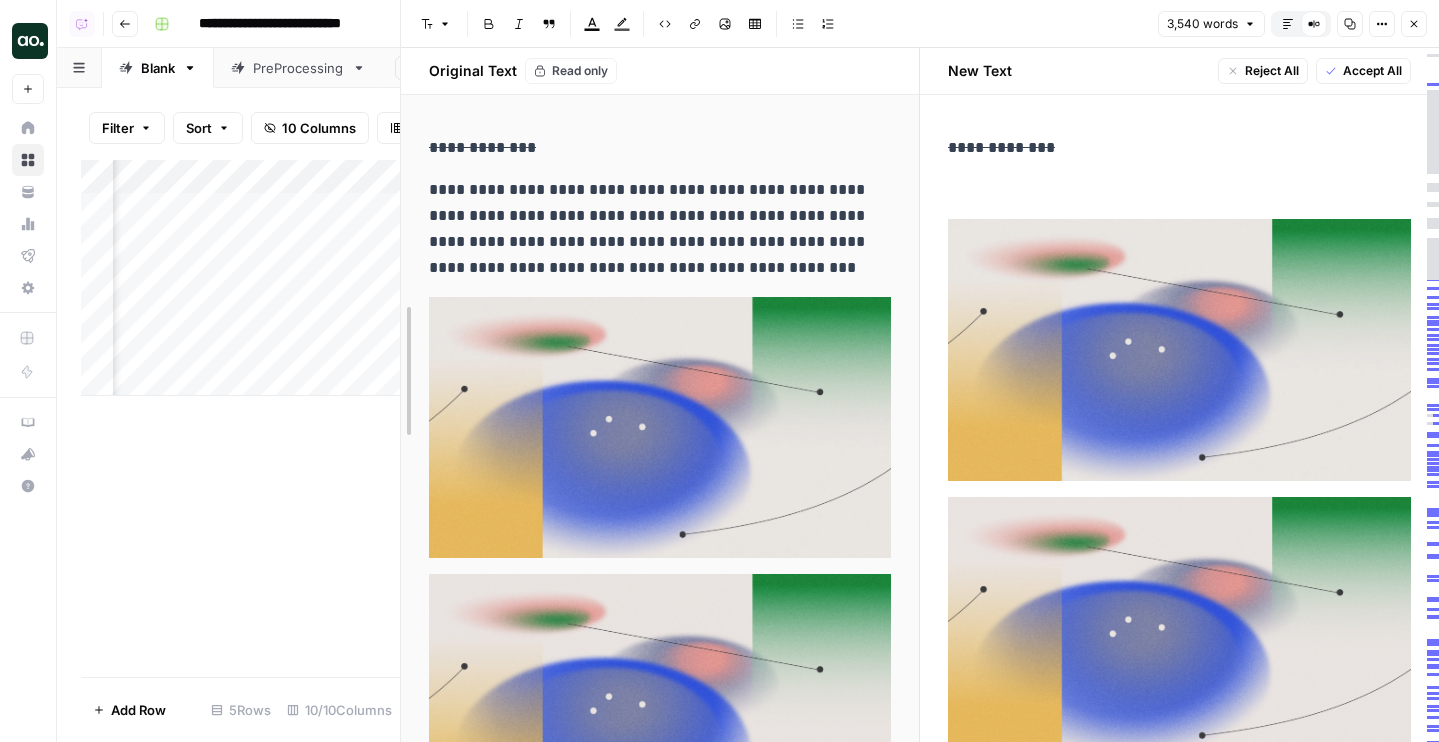 drag, startPoint x: 405, startPoint y: 359, endPoint x: 246, endPoint y: 359, distance: 159 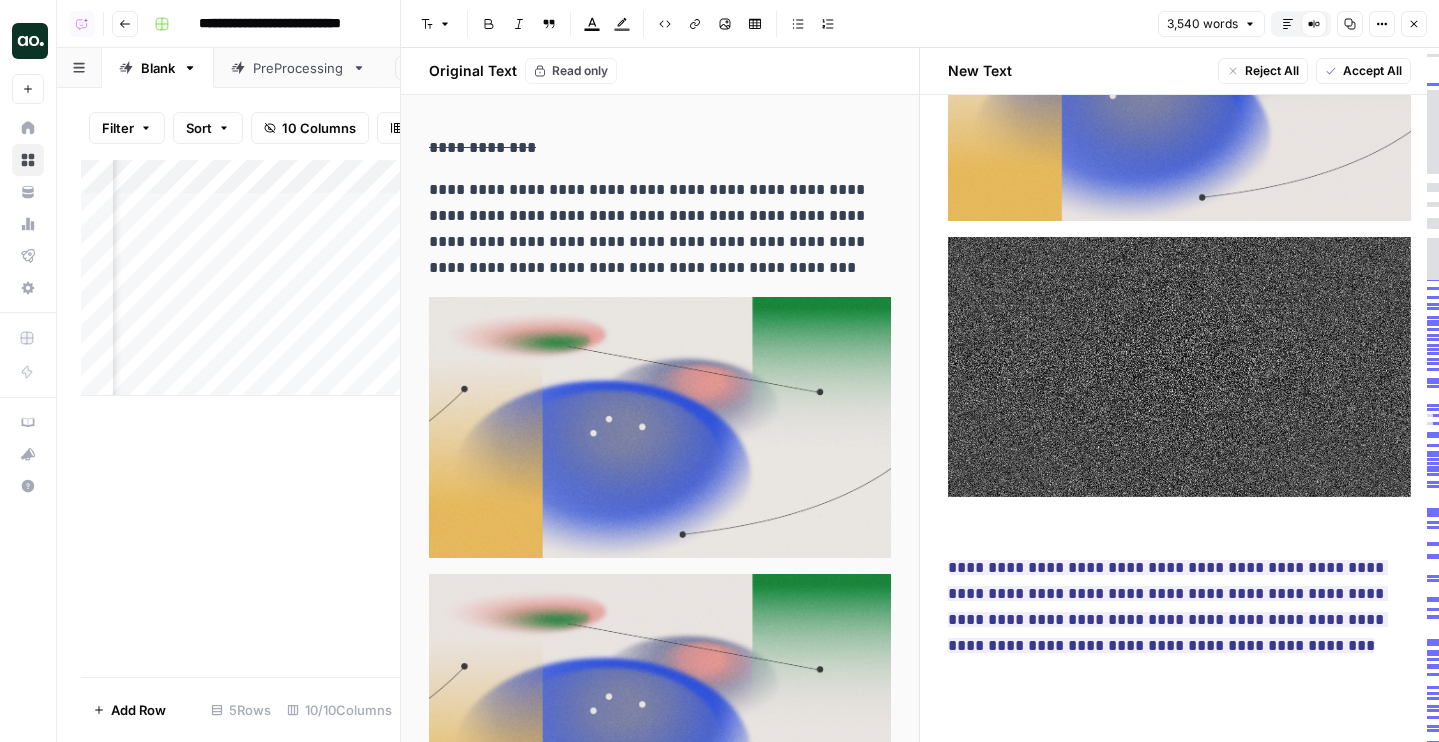 scroll, scrollTop: 576, scrollLeft: 0, axis: vertical 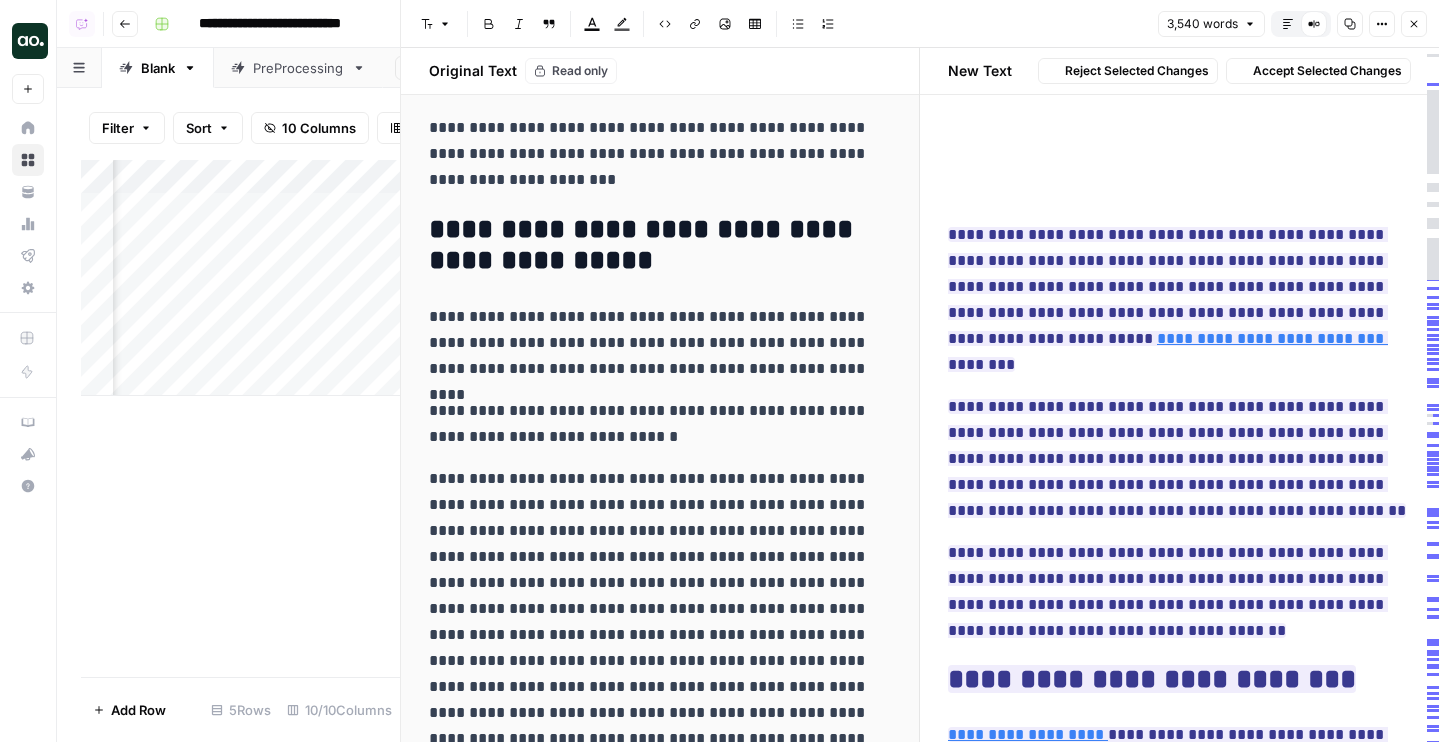 drag, startPoint x: 966, startPoint y: 180, endPoint x: 1279, endPoint y: 608, distance: 530.23865 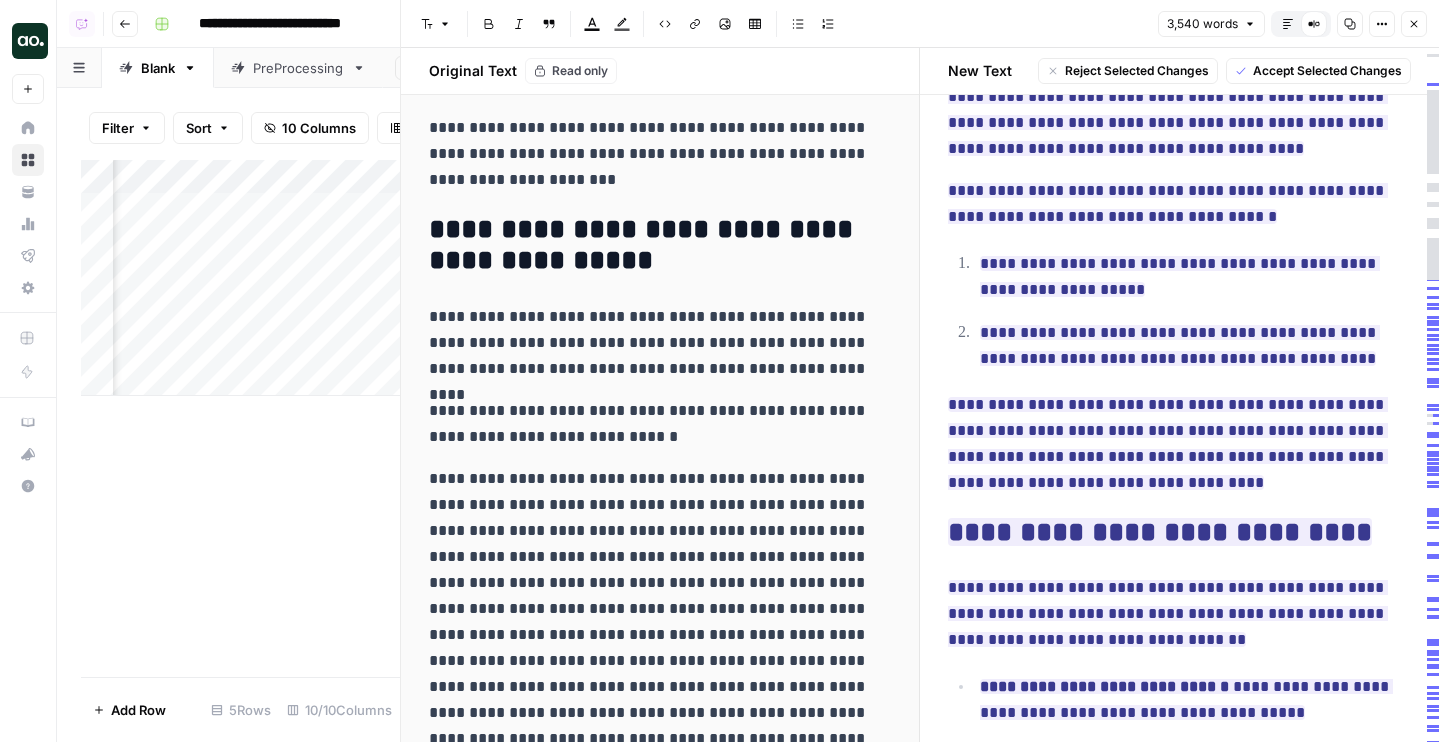 scroll, scrollTop: 6234, scrollLeft: 0, axis: vertical 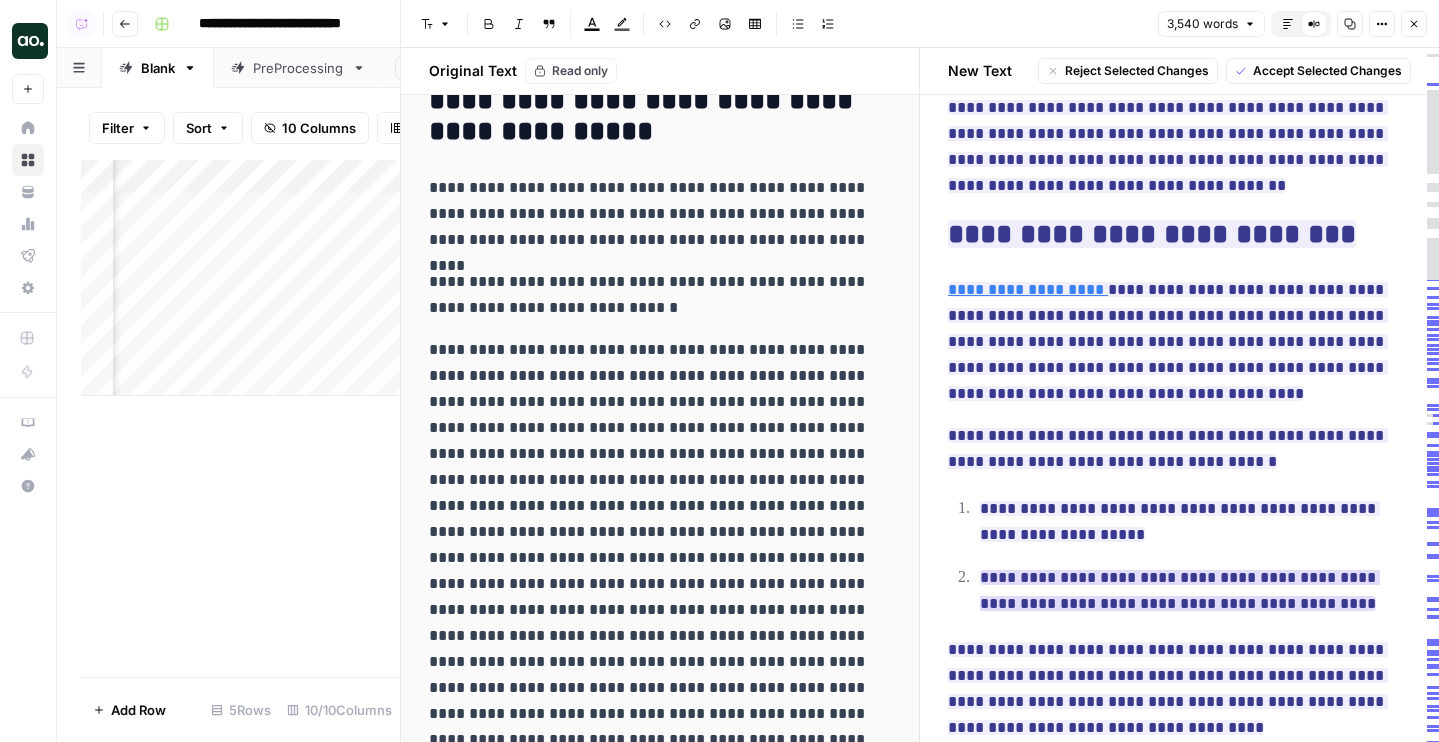 drag, startPoint x: 955, startPoint y: 195, endPoint x: 1323, endPoint y: 538, distance: 503.06363 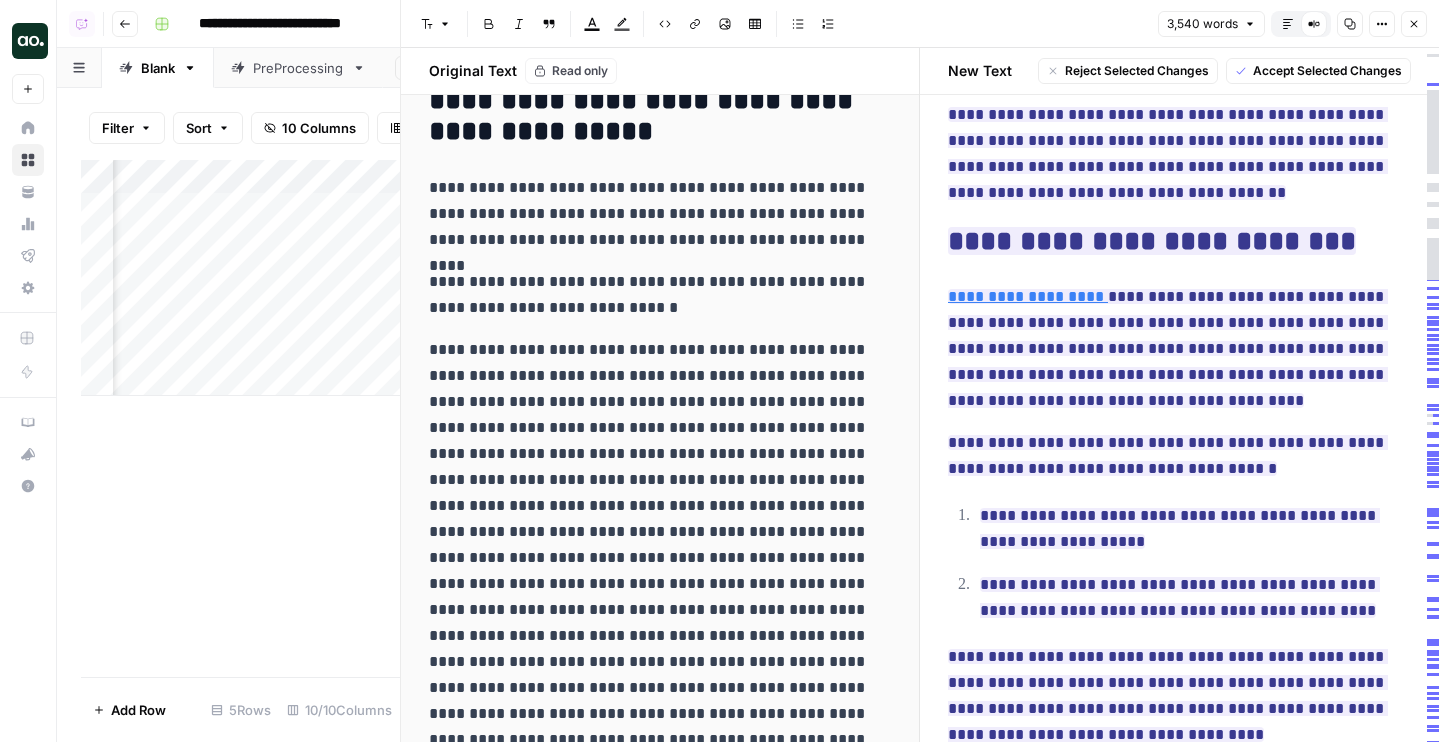 scroll, scrollTop: 6067, scrollLeft: 0, axis: vertical 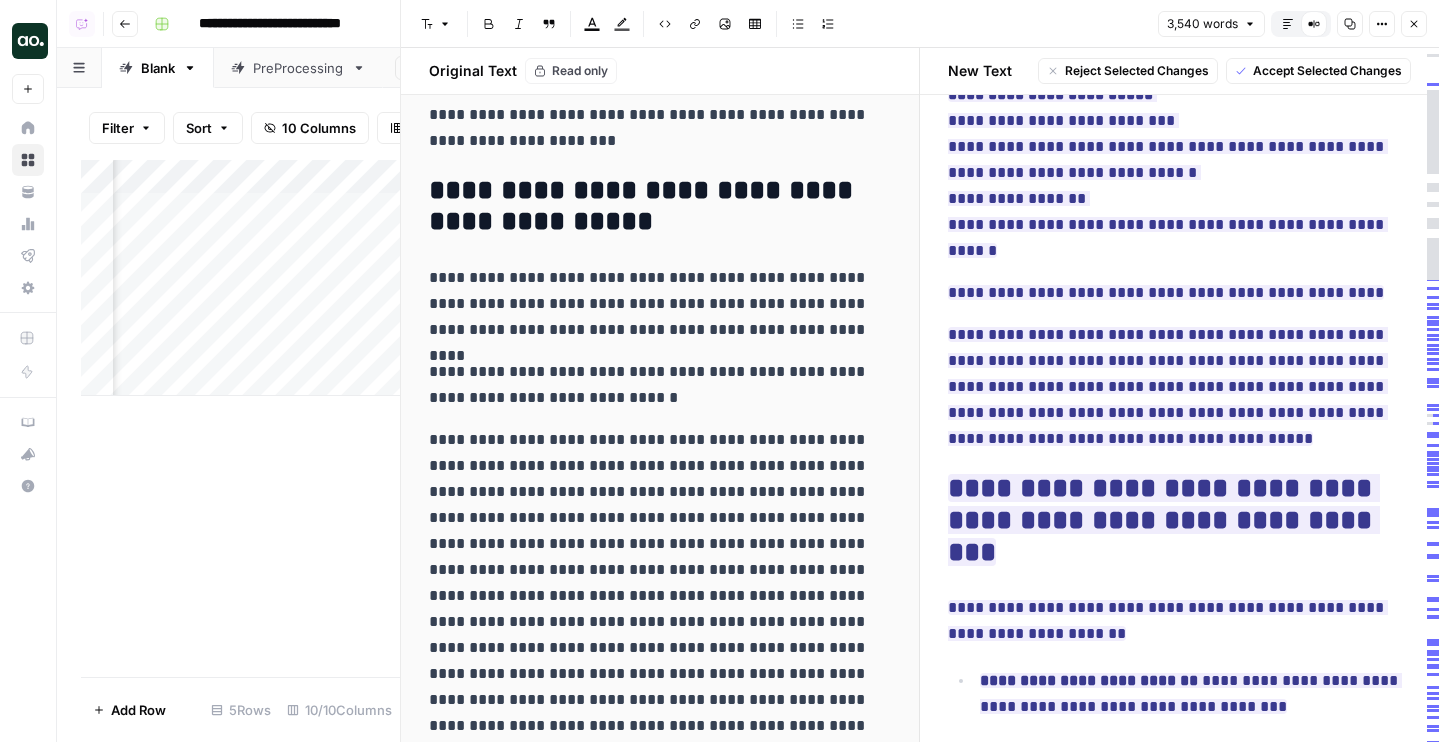 click 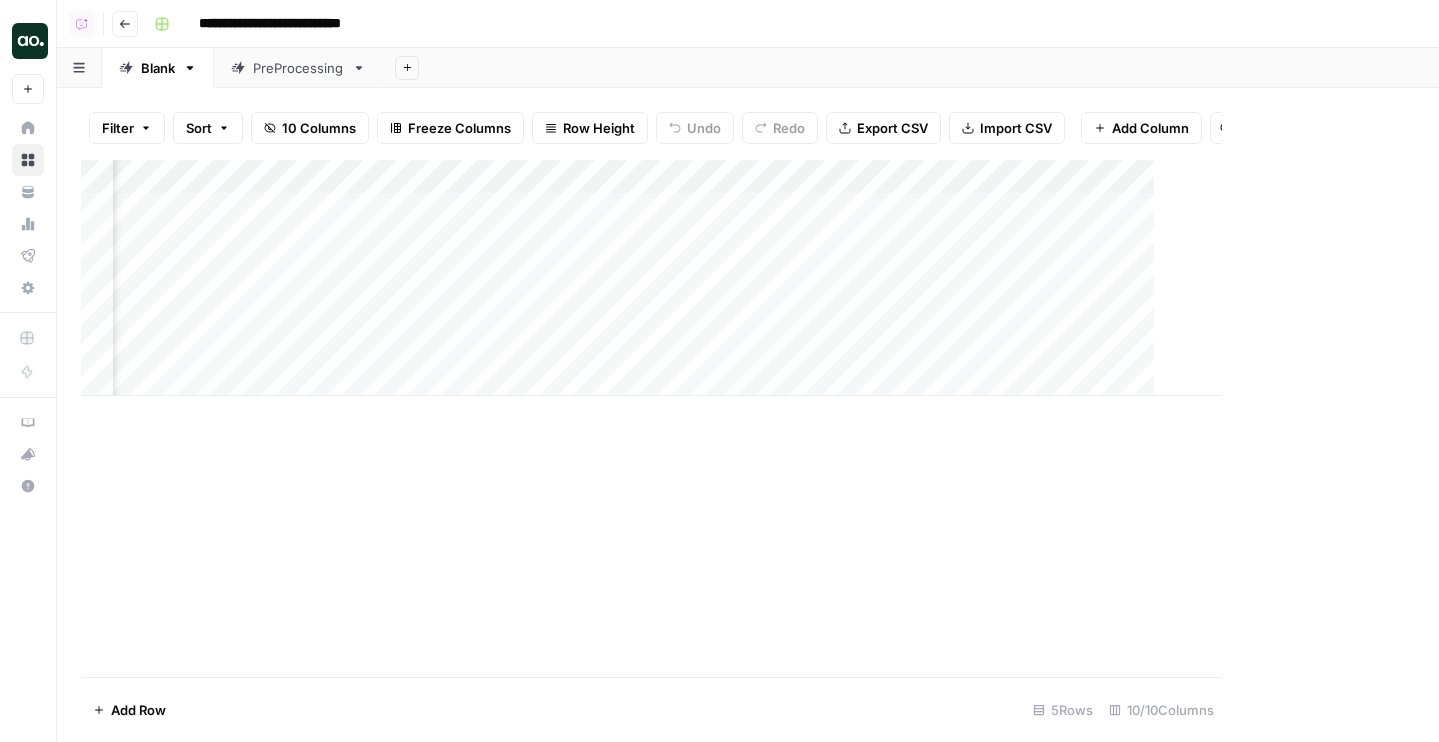 scroll, scrollTop: 0, scrollLeft: 586, axis: horizontal 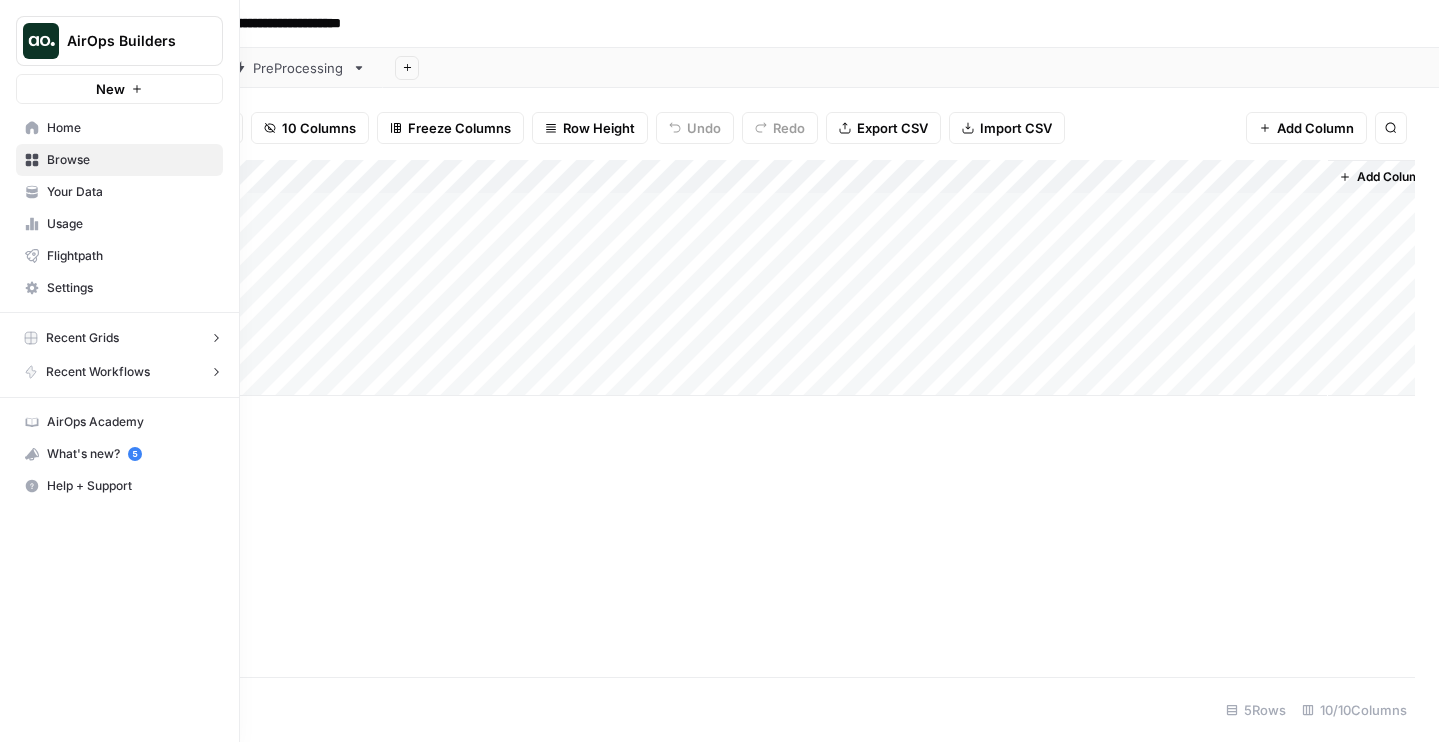 click on "Home" at bounding box center [130, 128] 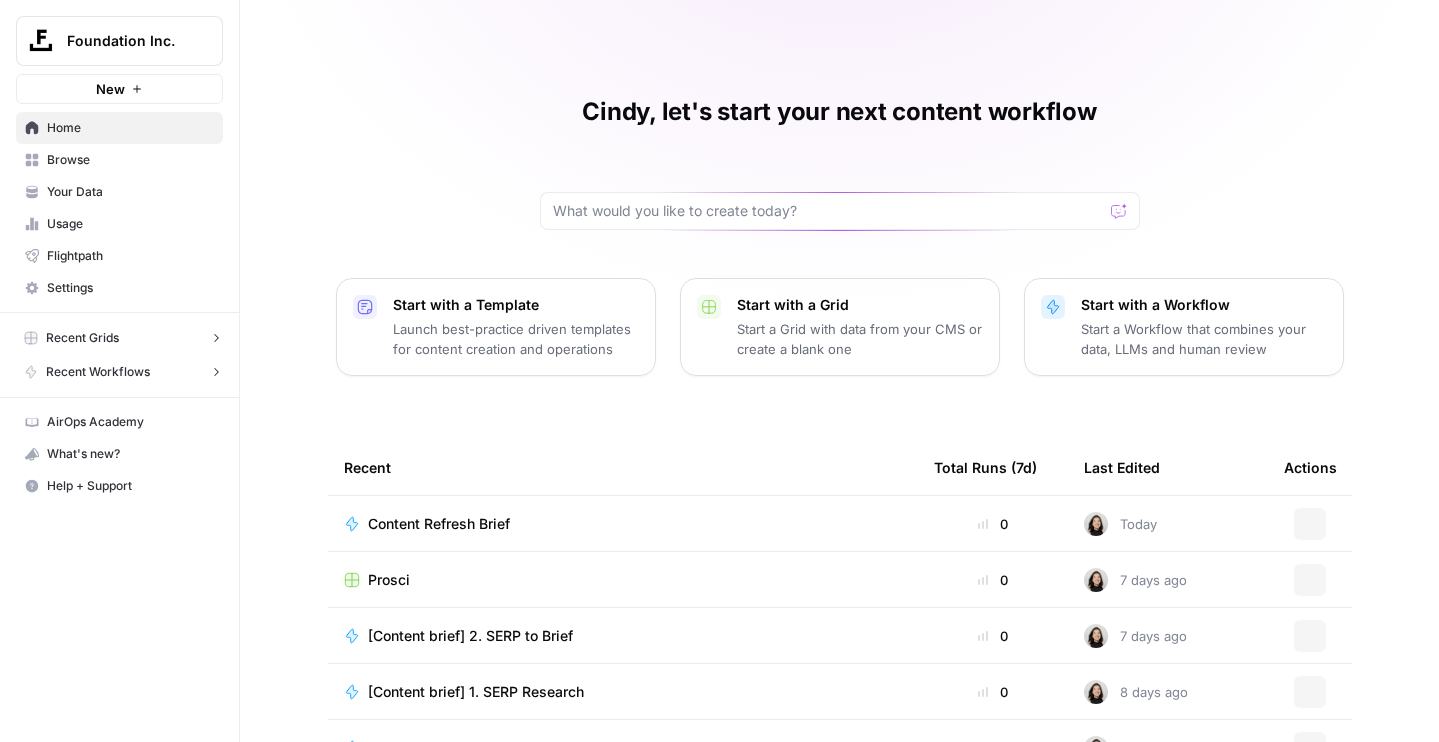 scroll, scrollTop: 0, scrollLeft: 0, axis: both 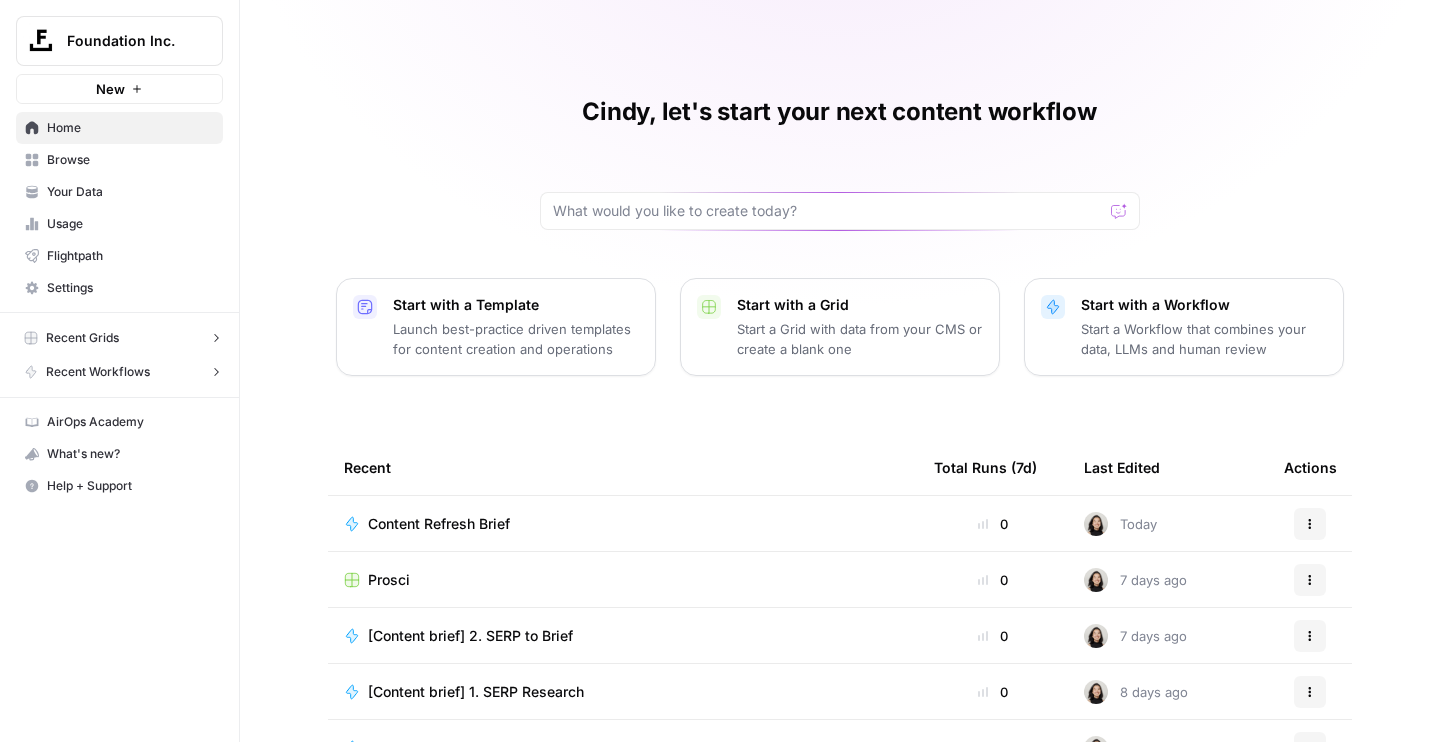 click 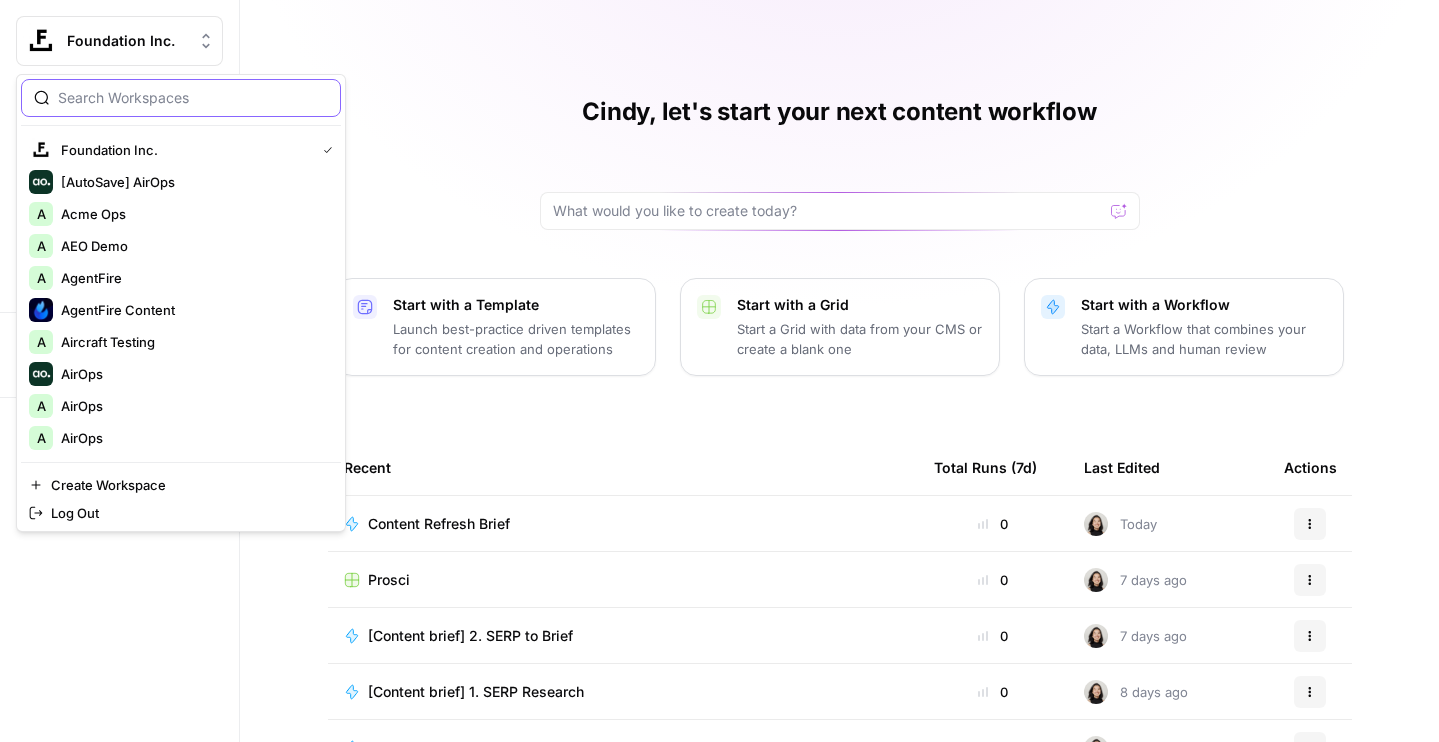 click at bounding box center [193, 98] 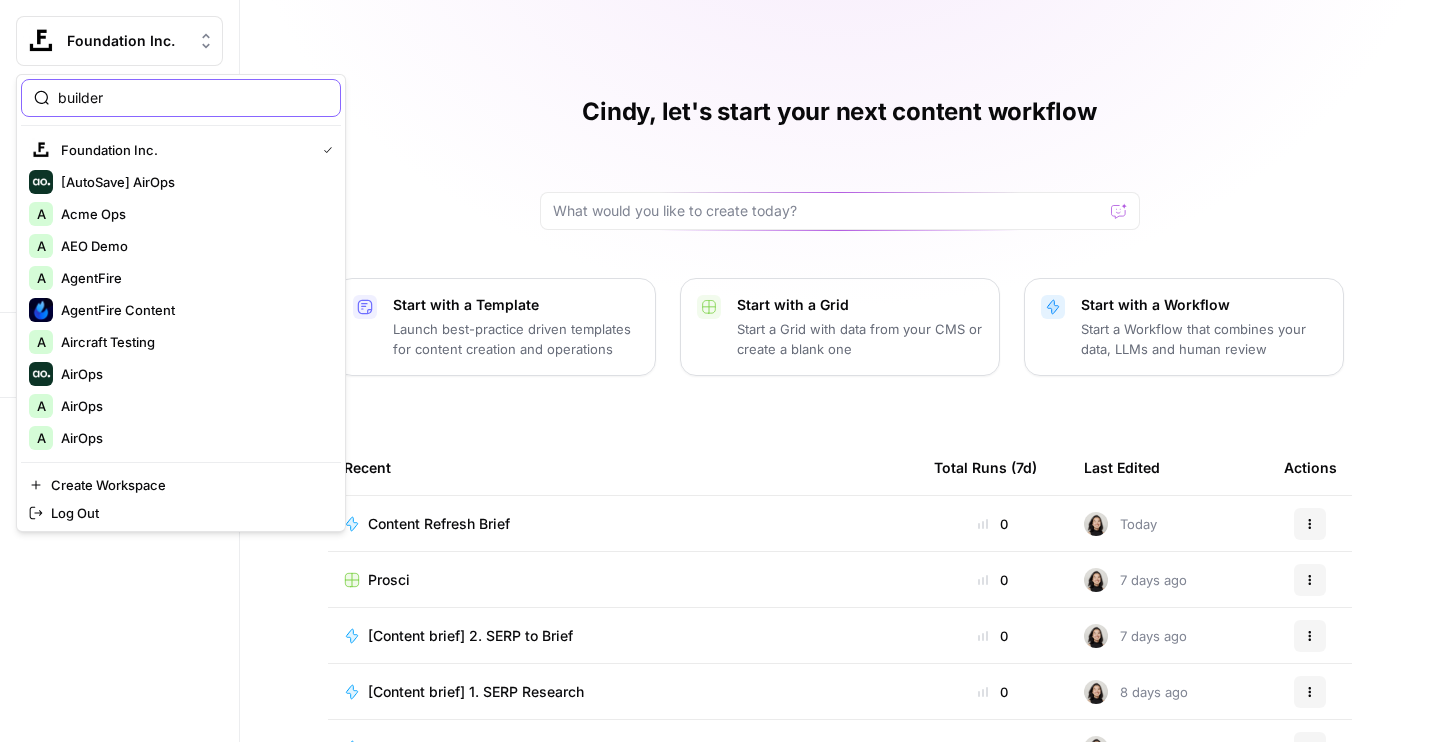 type on "builder" 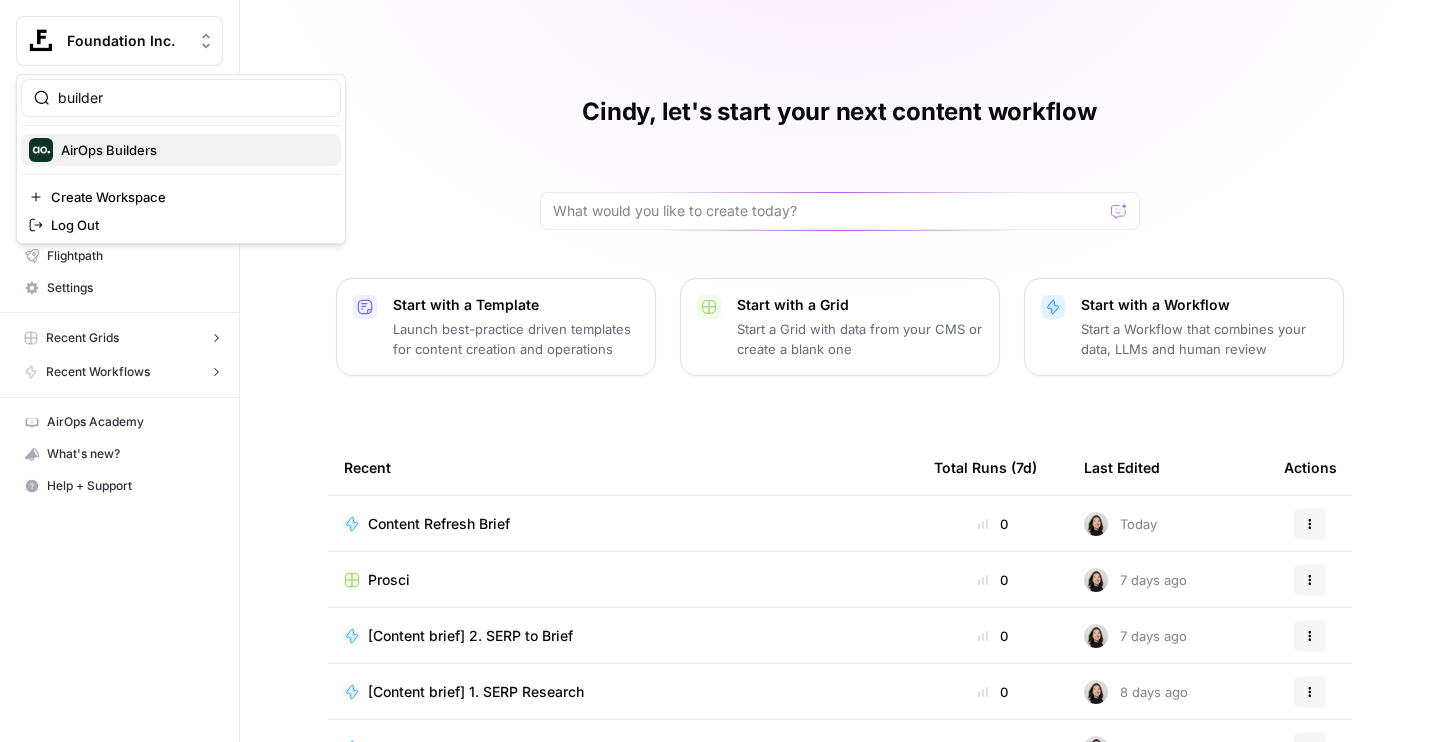 click on "AirOps Builders" at bounding box center (193, 150) 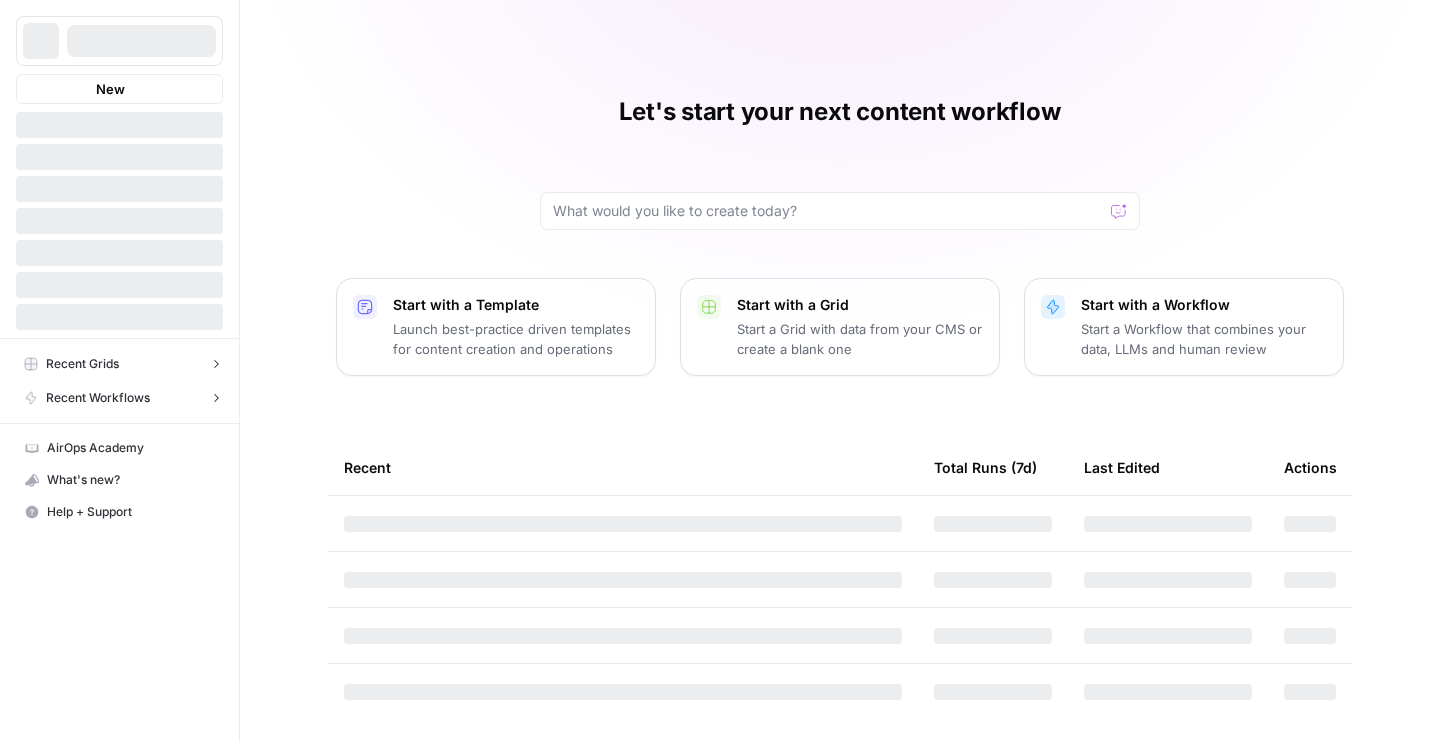scroll, scrollTop: 0, scrollLeft: 0, axis: both 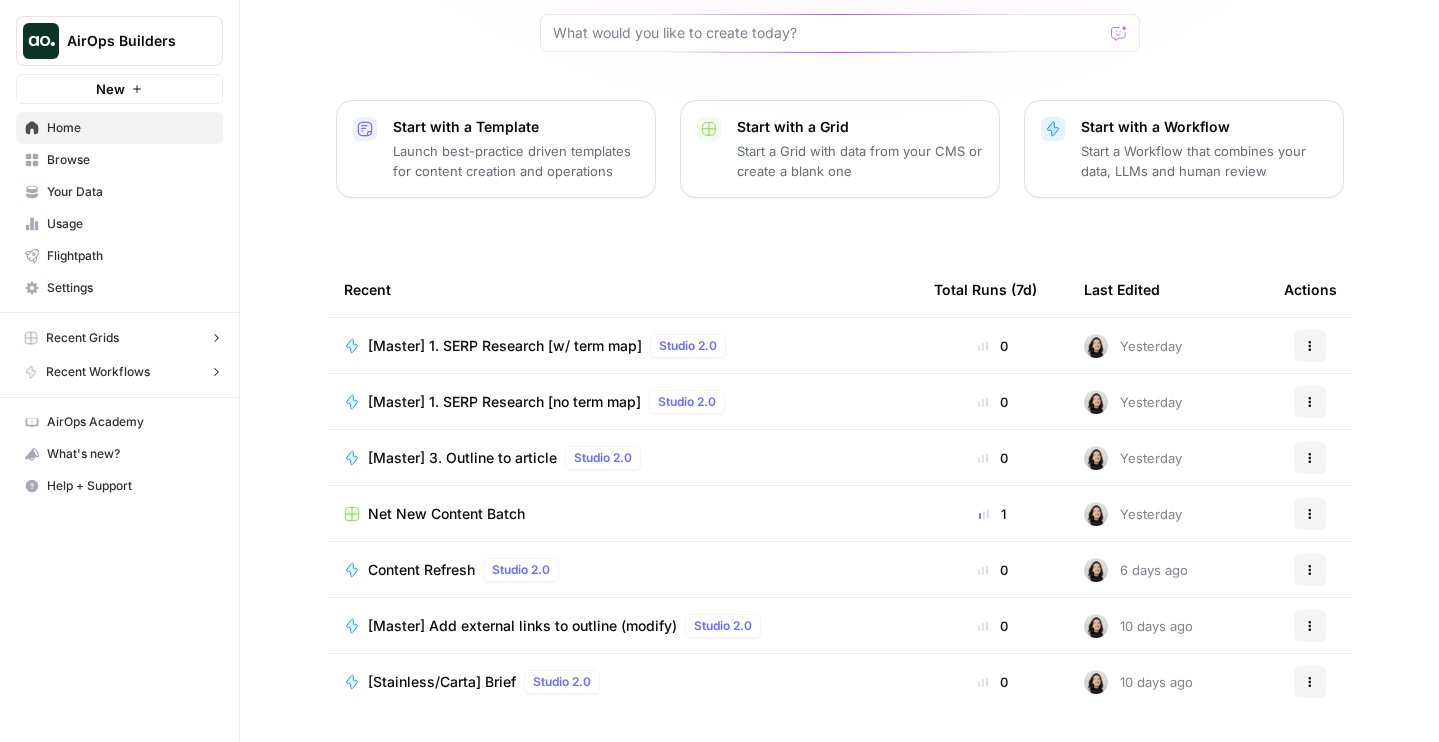 click on "Net New Content Batch" at bounding box center (446, 514) 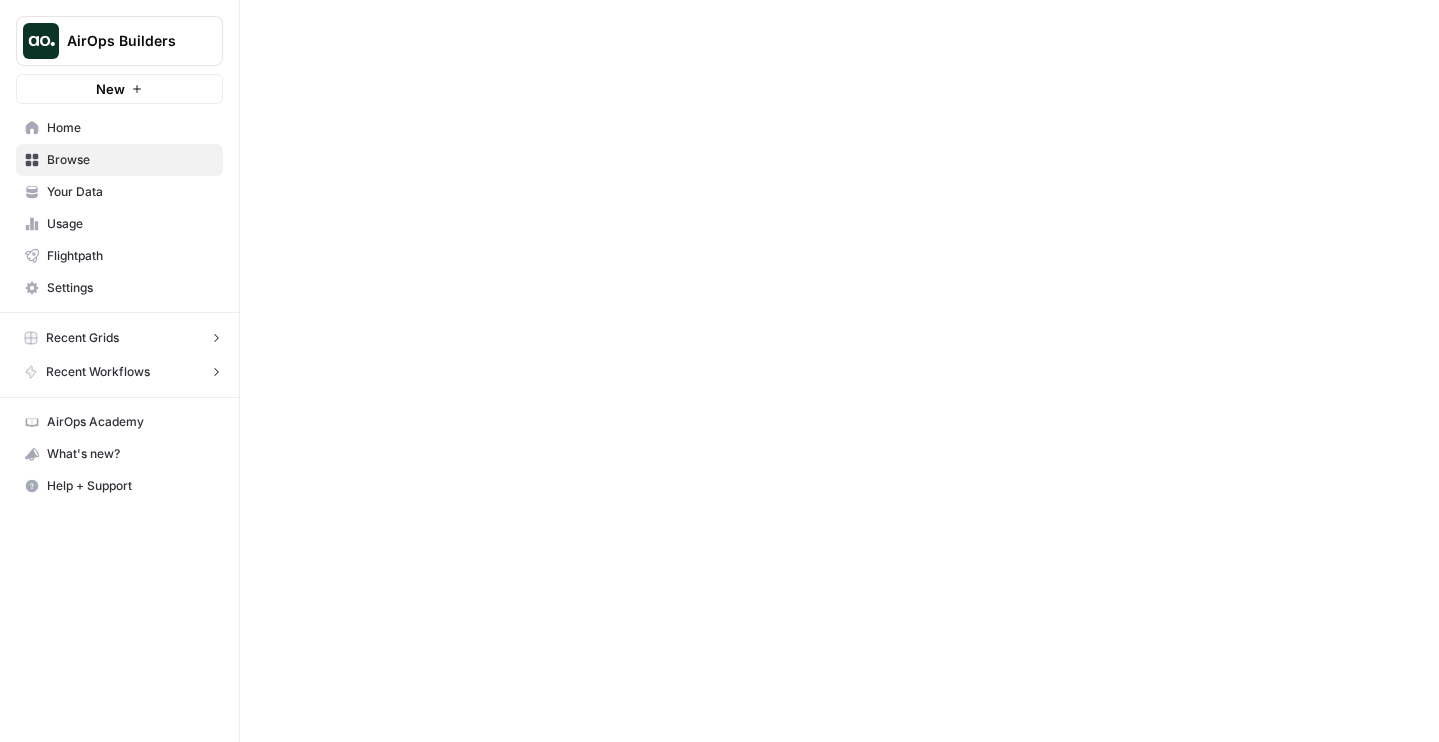 scroll, scrollTop: 0, scrollLeft: 0, axis: both 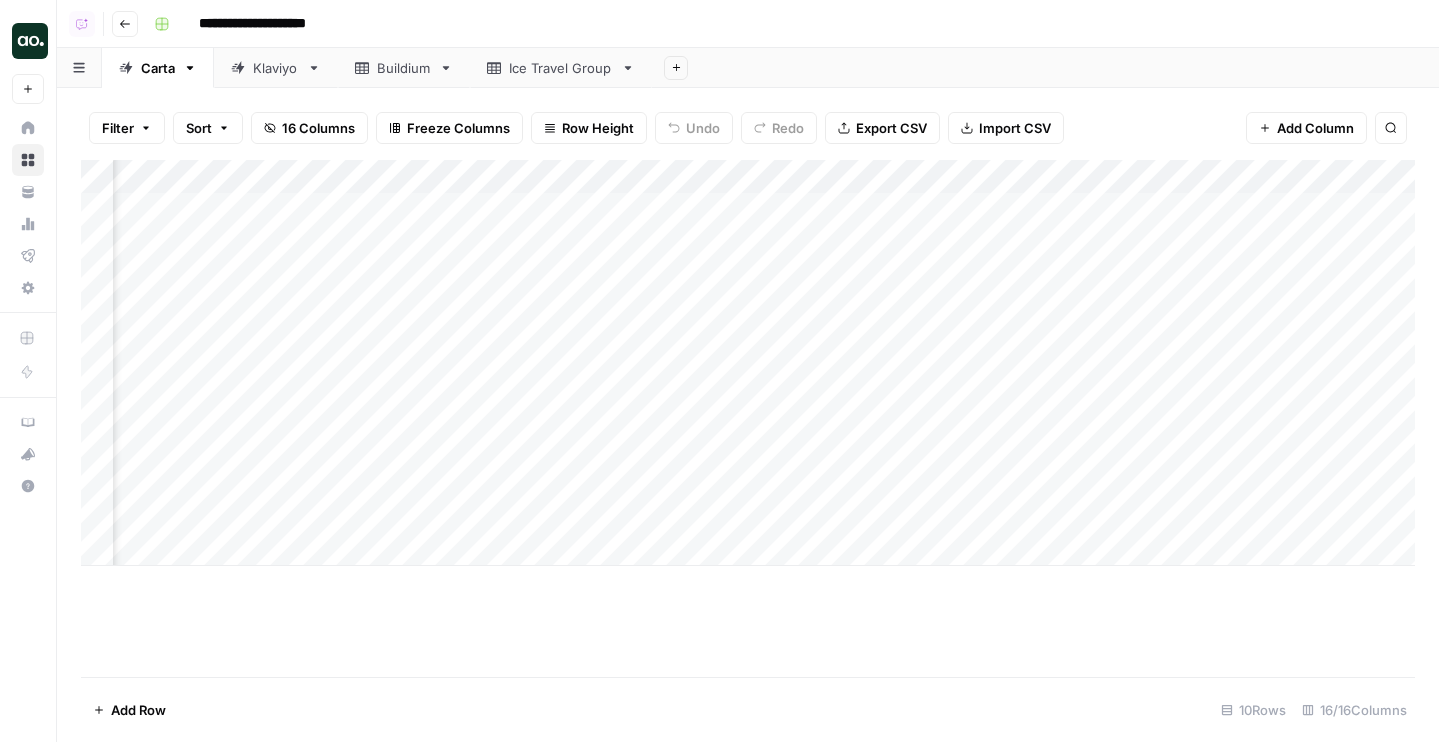click on "Add Column" at bounding box center [748, 363] 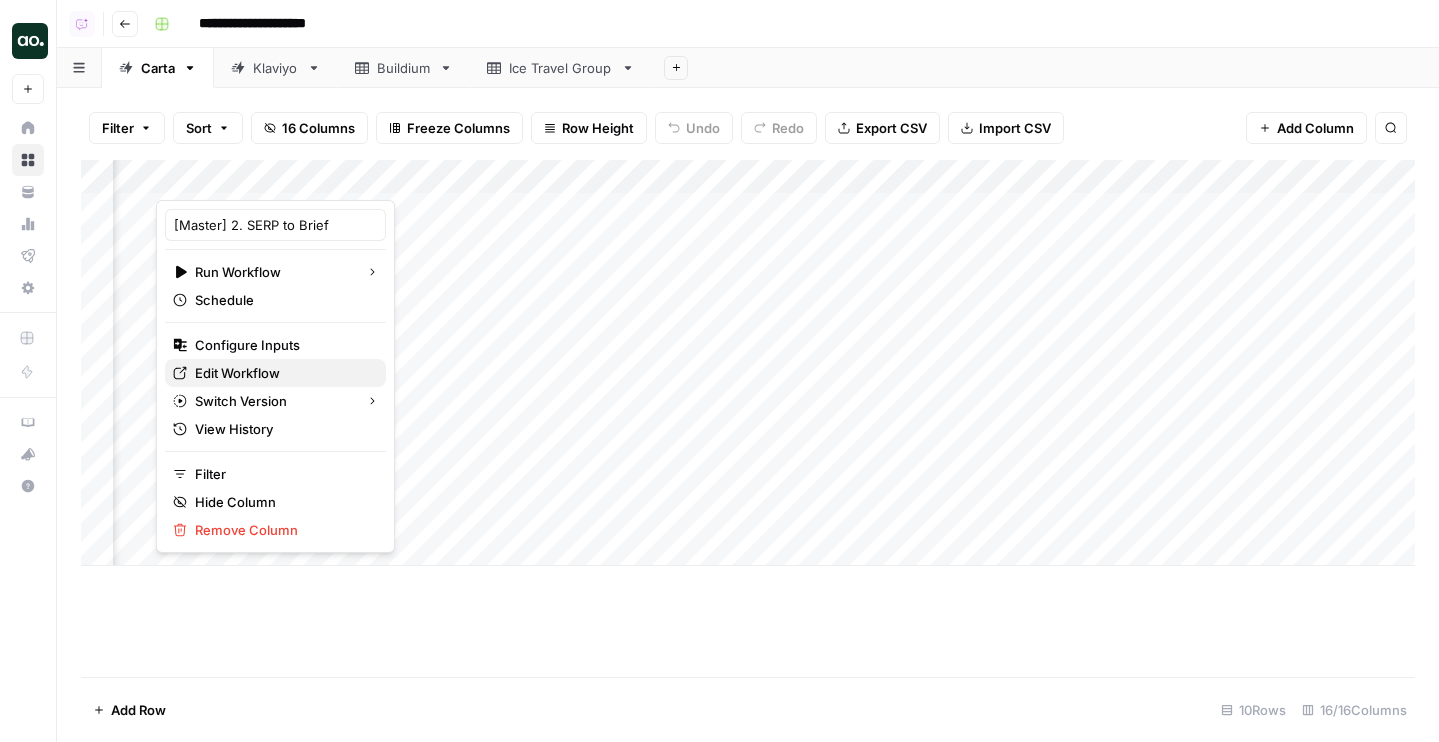 click on "Edit Workflow" at bounding box center [282, 373] 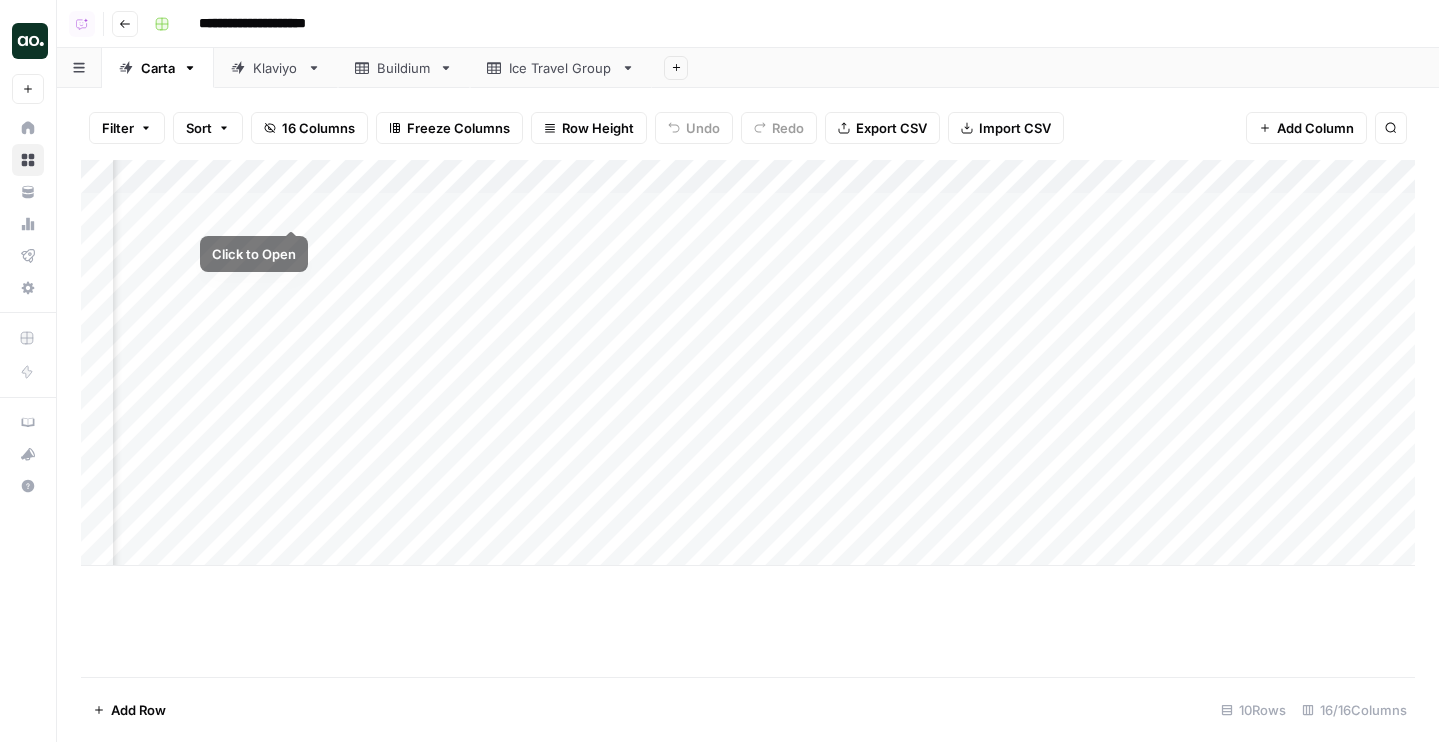 click on "Add Column" at bounding box center [748, 363] 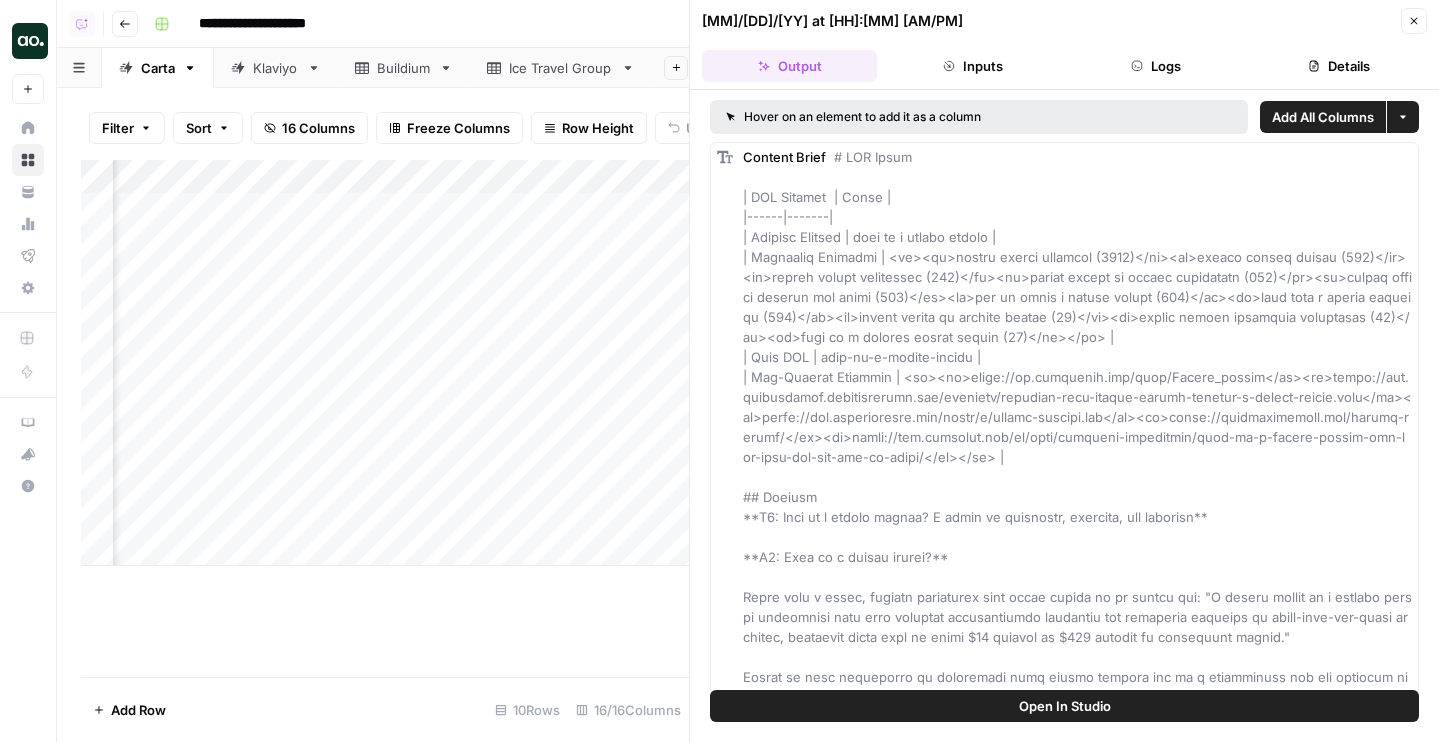 click on "Open In Studio" at bounding box center (1064, 706) 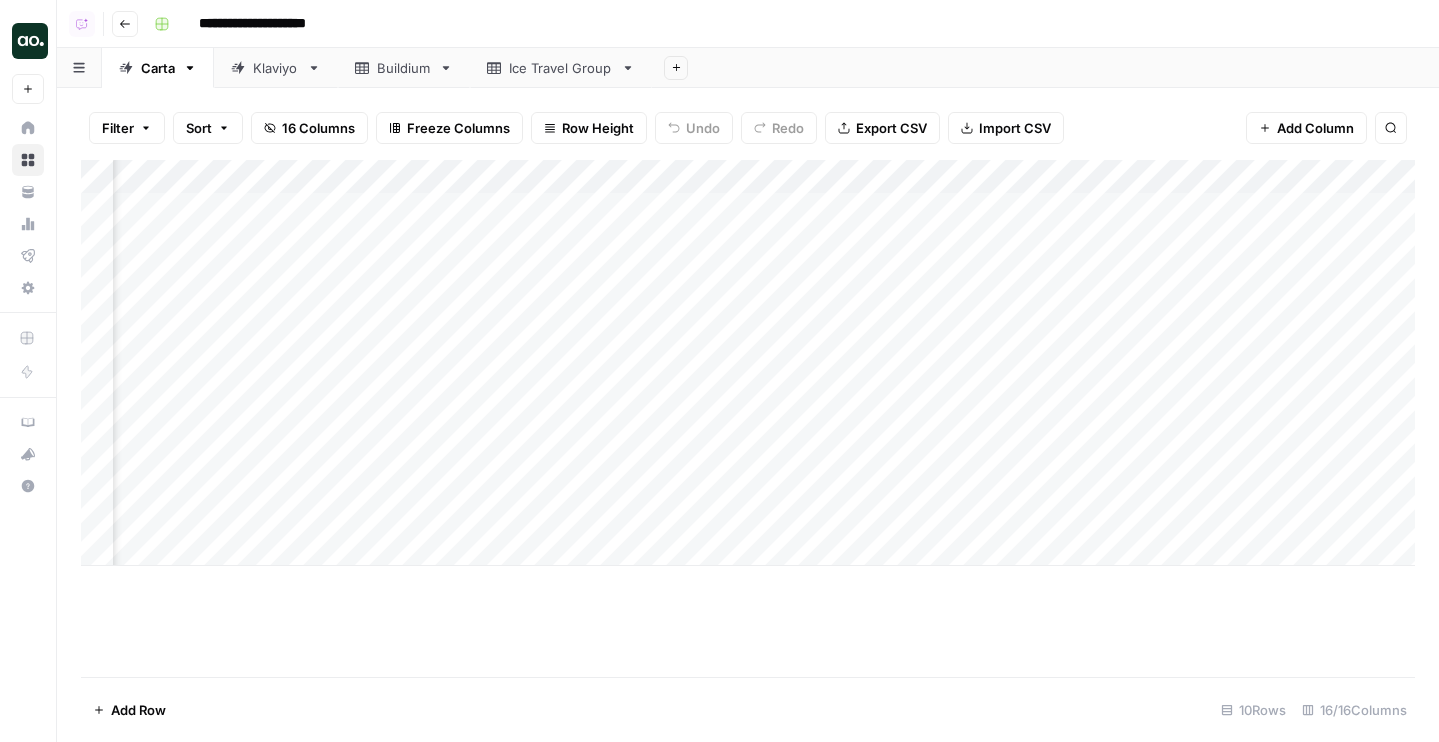 scroll, scrollTop: 0, scrollLeft: 1774, axis: horizontal 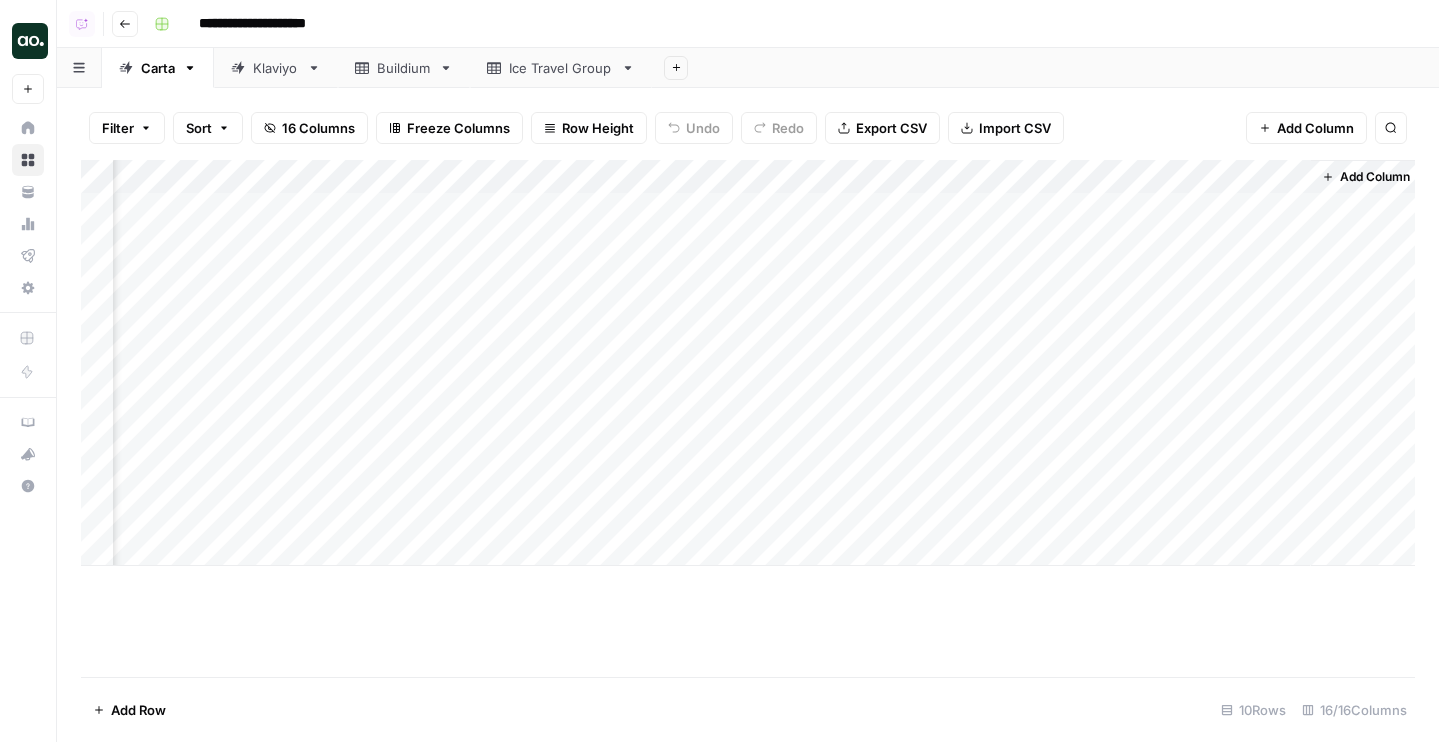 click on "Add Column" at bounding box center (748, 363) 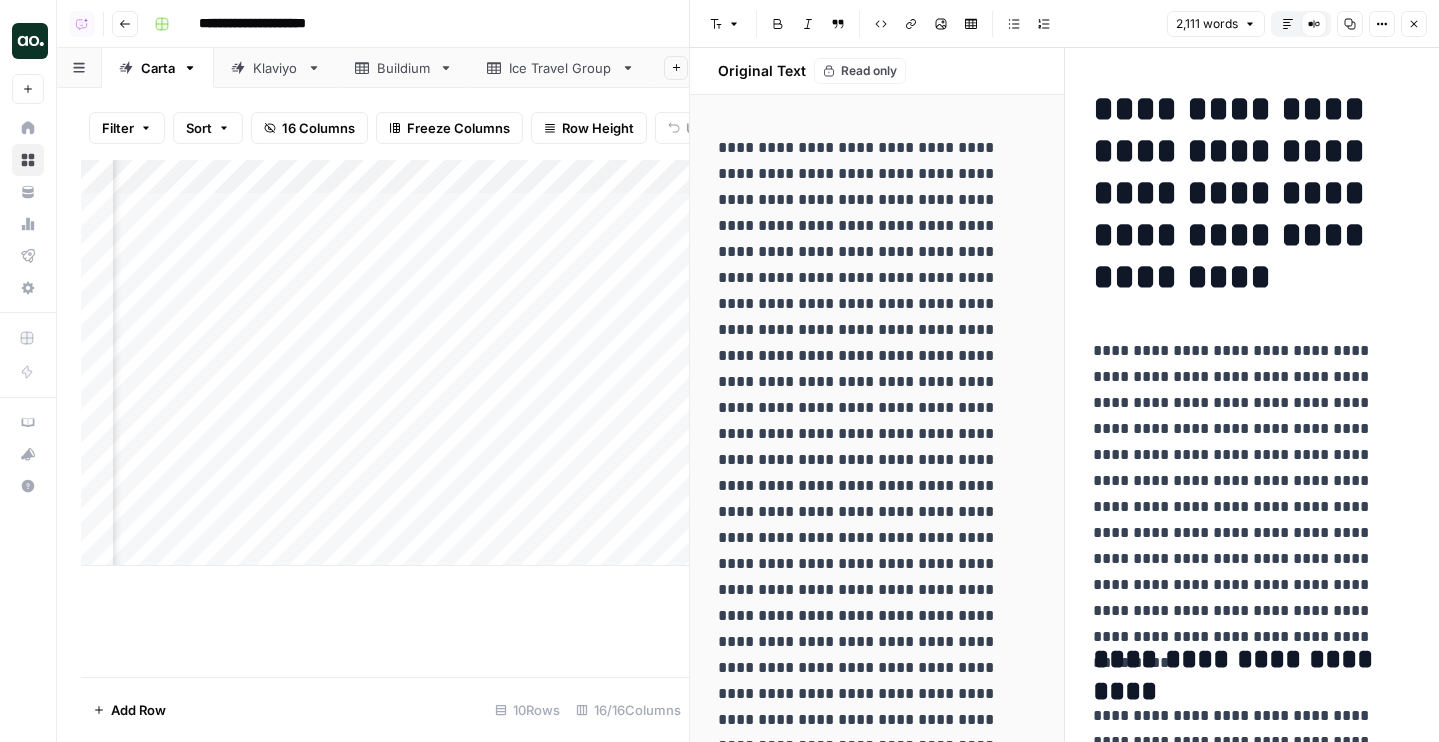 click on "Compare Old vs New Content" at bounding box center [1314, 24] 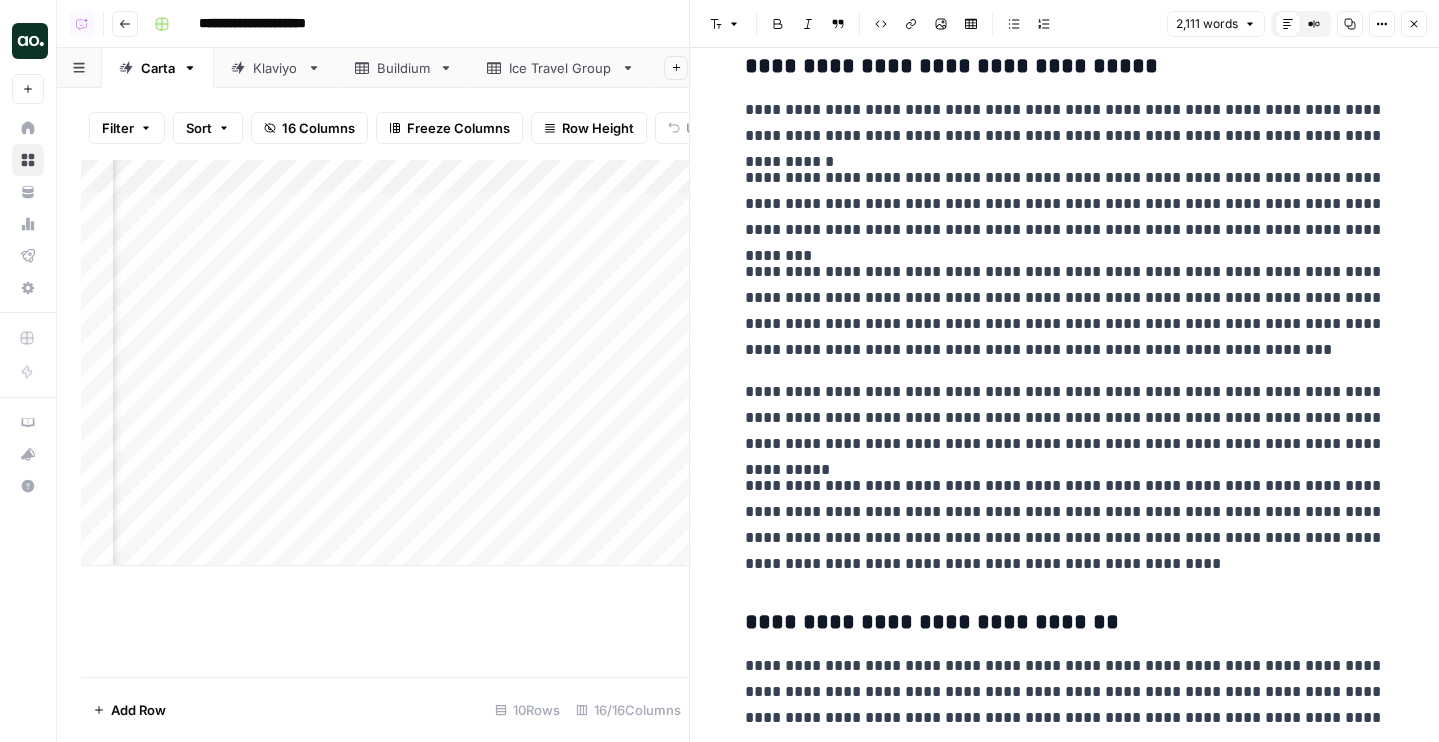 scroll, scrollTop: 1128, scrollLeft: 0, axis: vertical 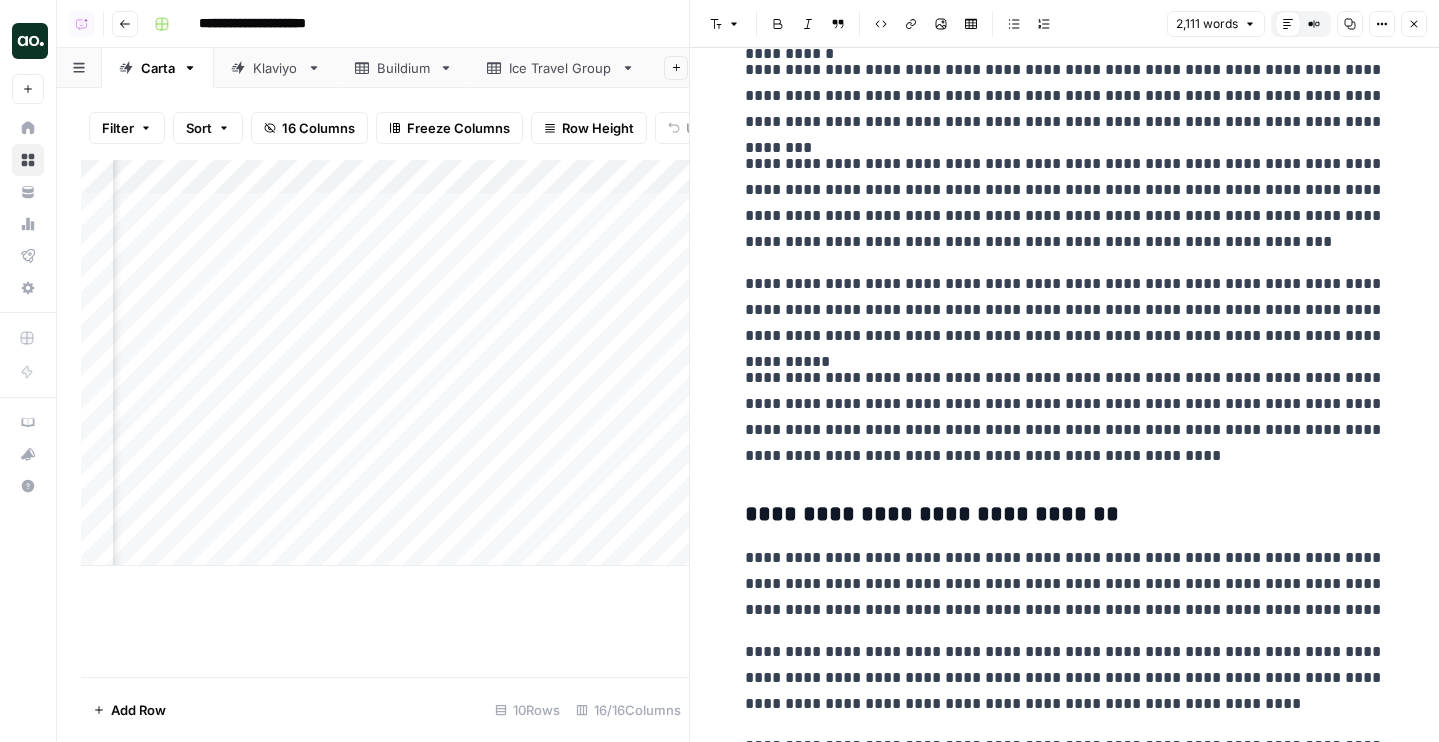 click 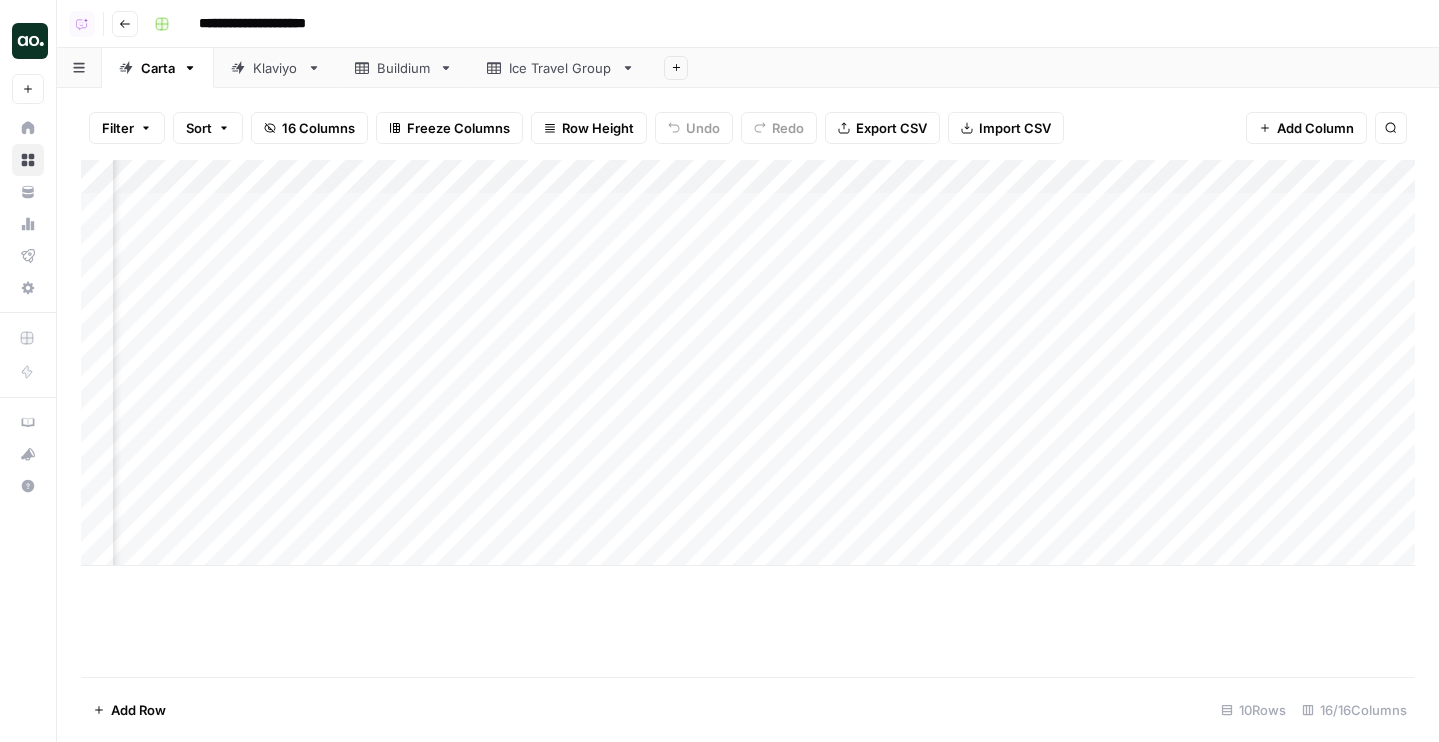 scroll, scrollTop: 0, scrollLeft: 544, axis: horizontal 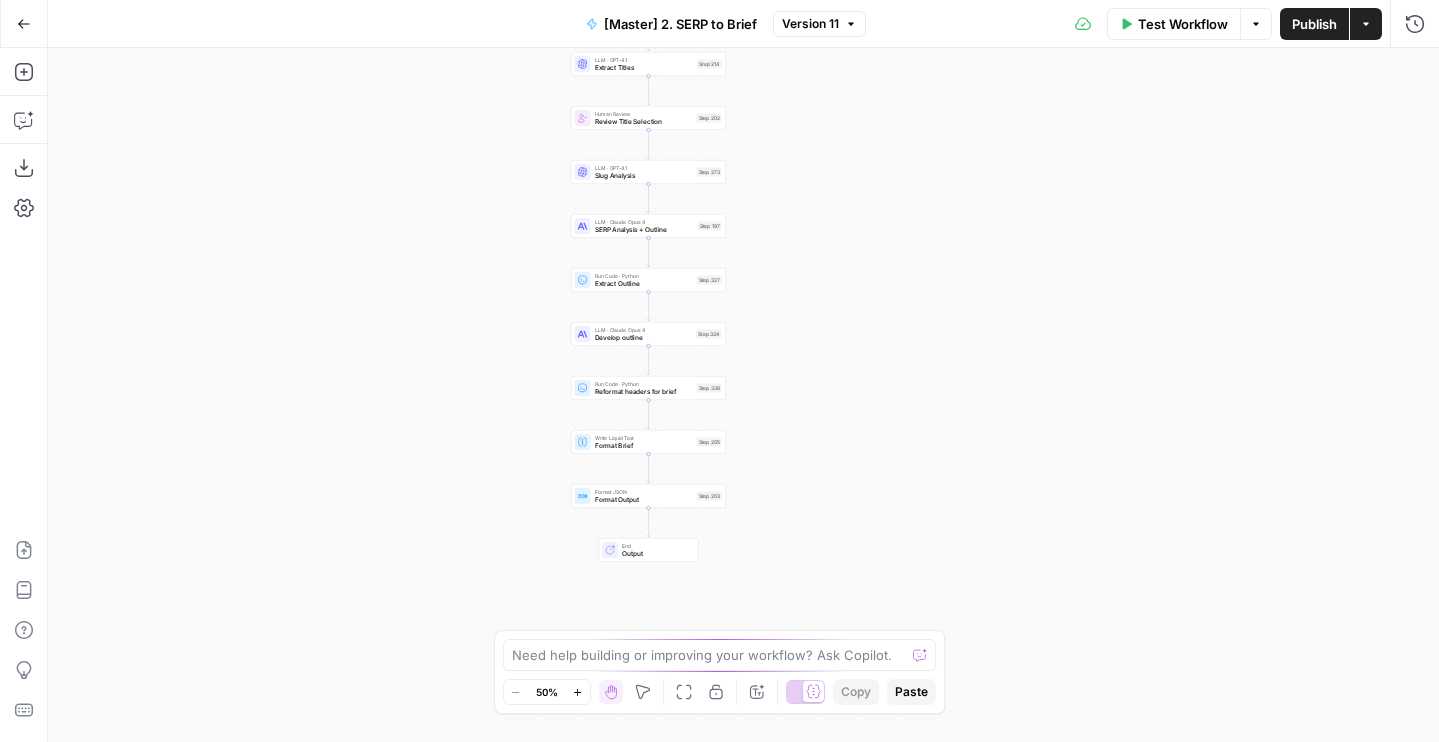 drag, startPoint x: 508, startPoint y: 537, endPoint x: 408, endPoint y: 292, distance: 264.62238 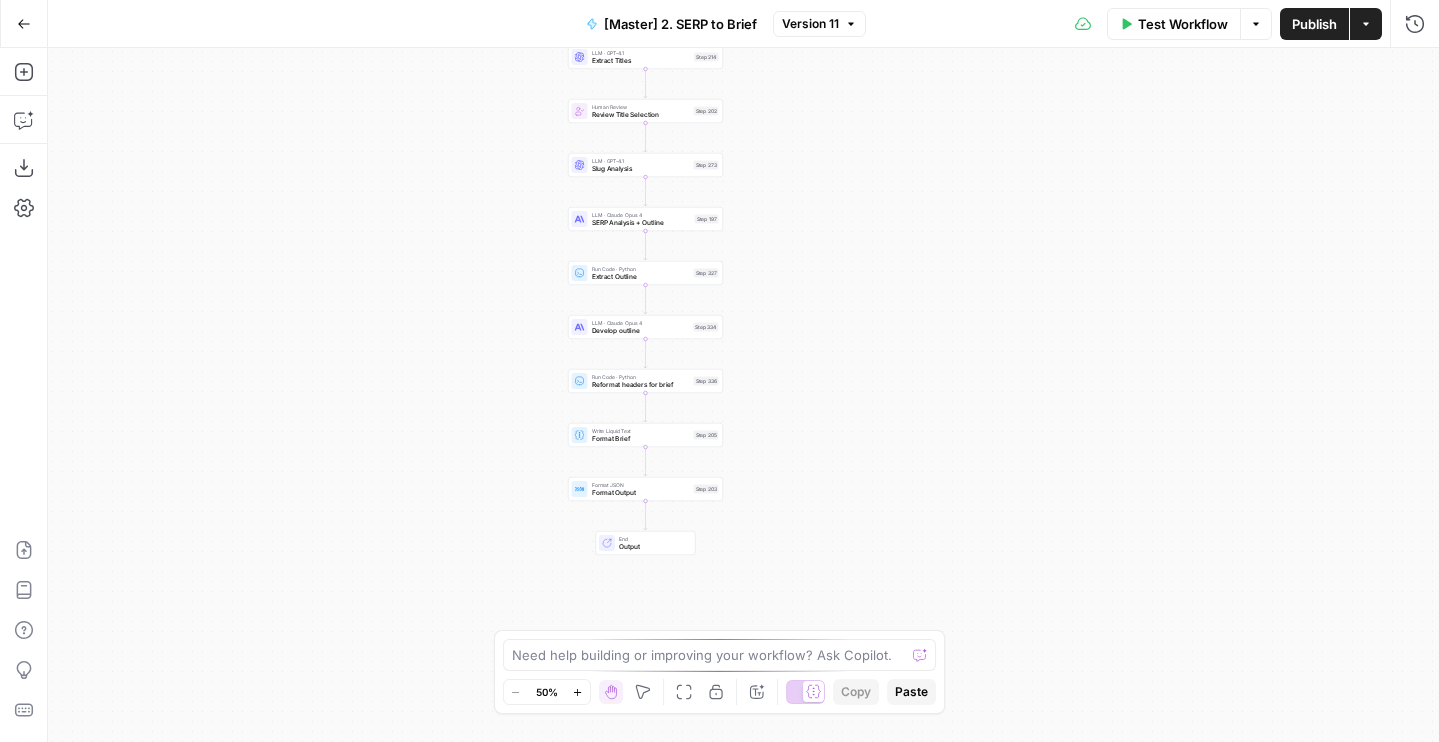 drag, startPoint x: 455, startPoint y: 344, endPoint x: 436, endPoint y: 555, distance: 211.85373 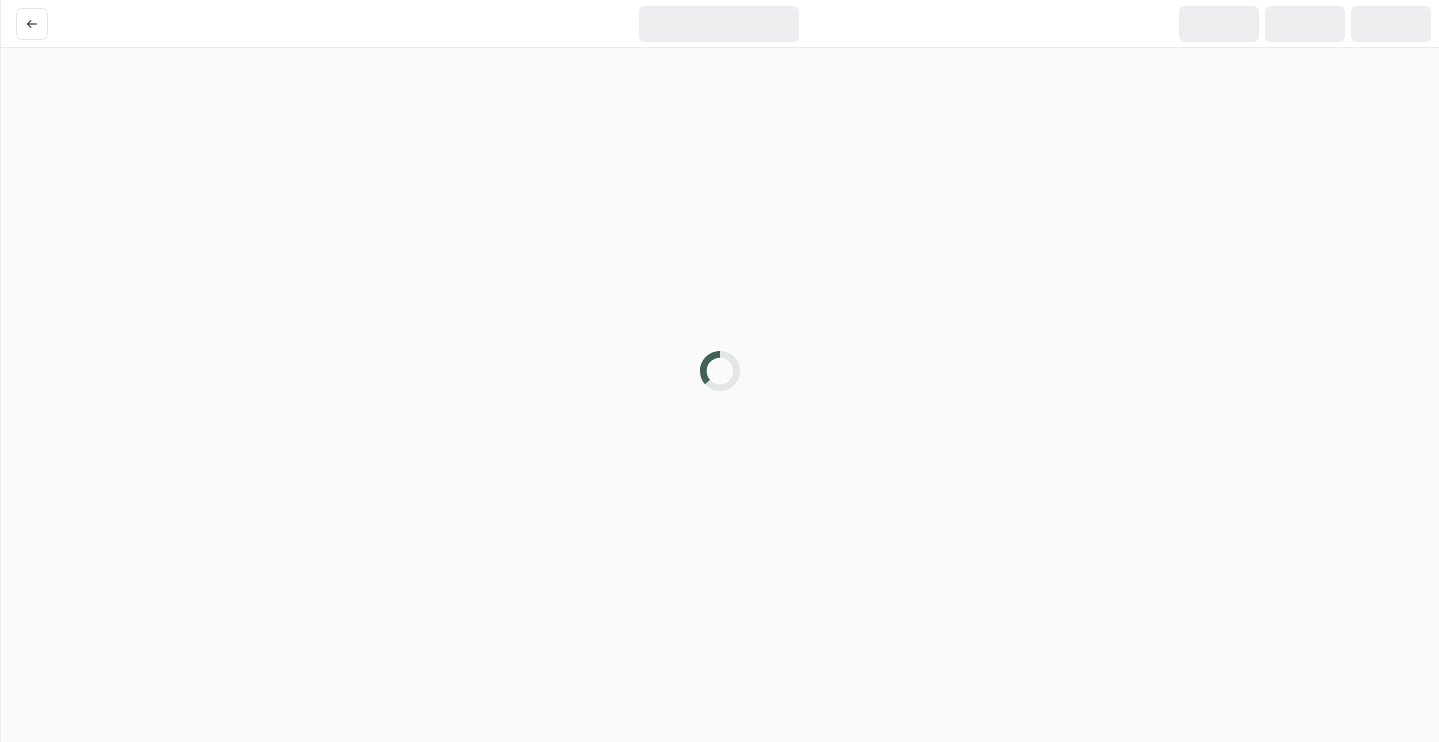 scroll, scrollTop: 0, scrollLeft: 0, axis: both 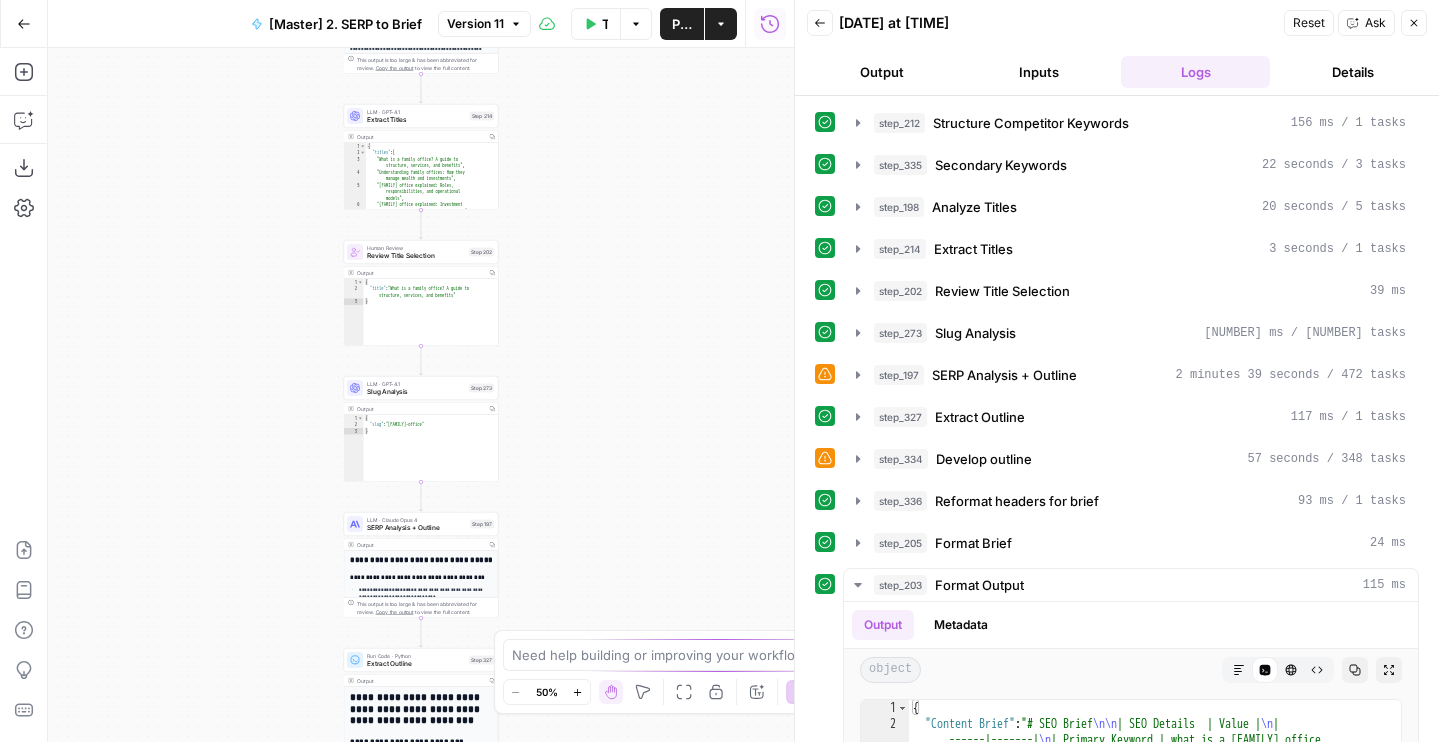 drag, startPoint x: 248, startPoint y: 268, endPoint x: 248, endPoint y: 609, distance: 341 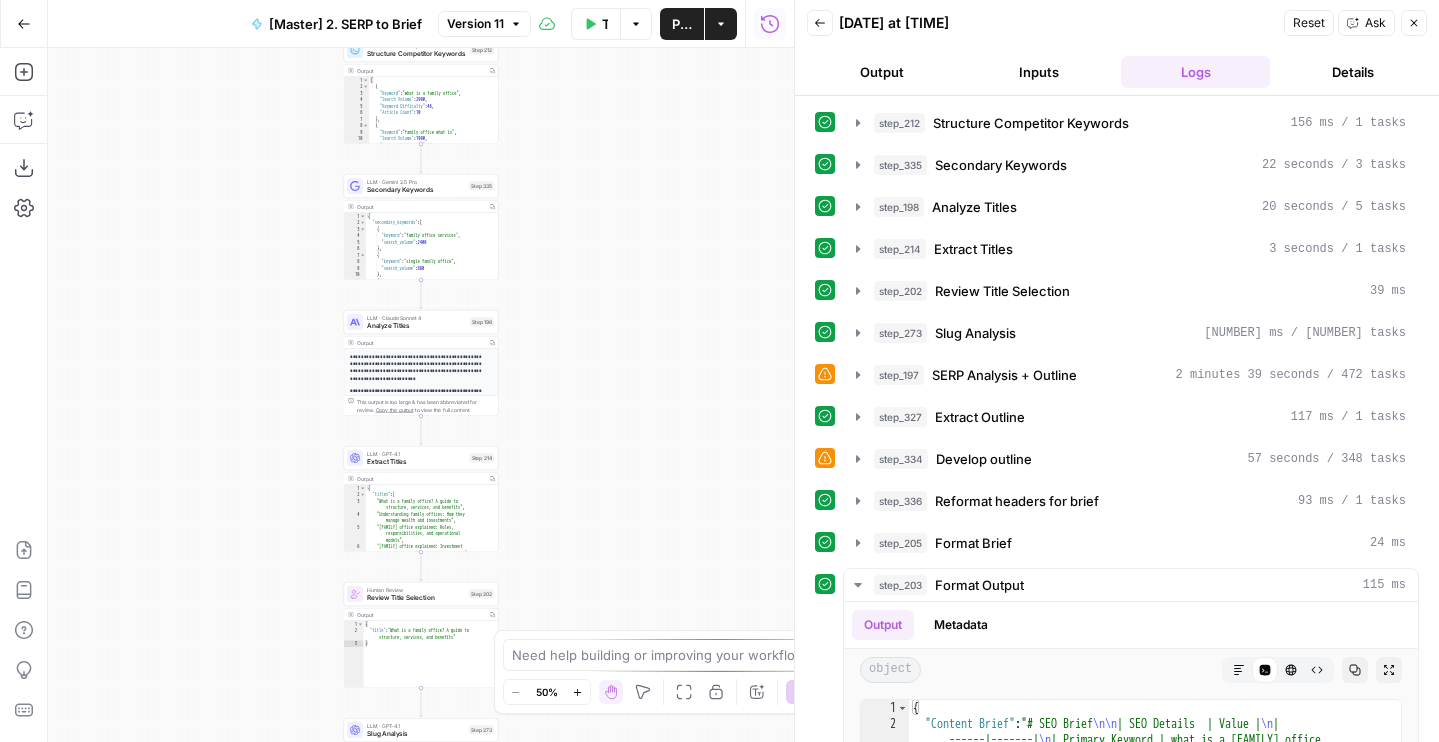 drag, startPoint x: 237, startPoint y: 180, endPoint x: 237, endPoint y: 668, distance: 488 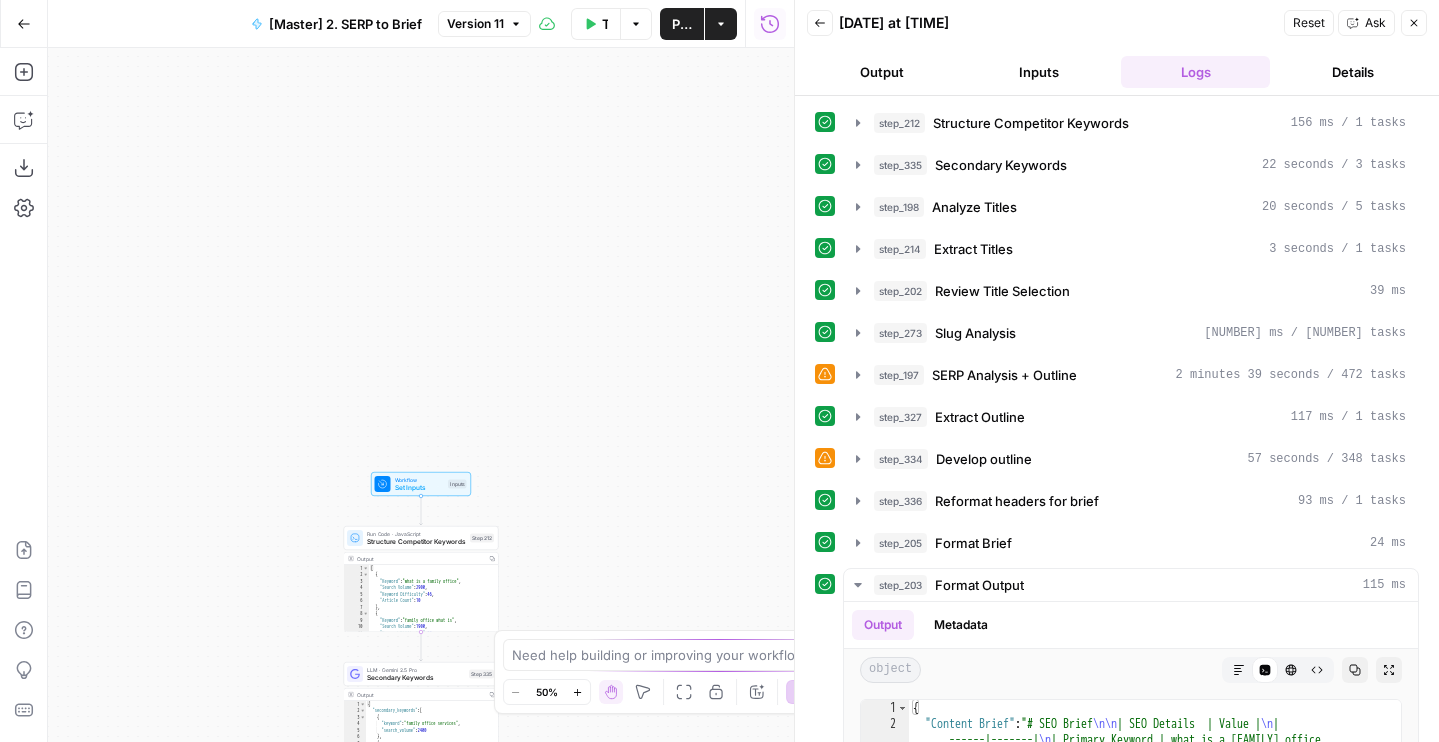 drag, startPoint x: 237, startPoint y: 529, endPoint x: 237, endPoint y: 115, distance: 414 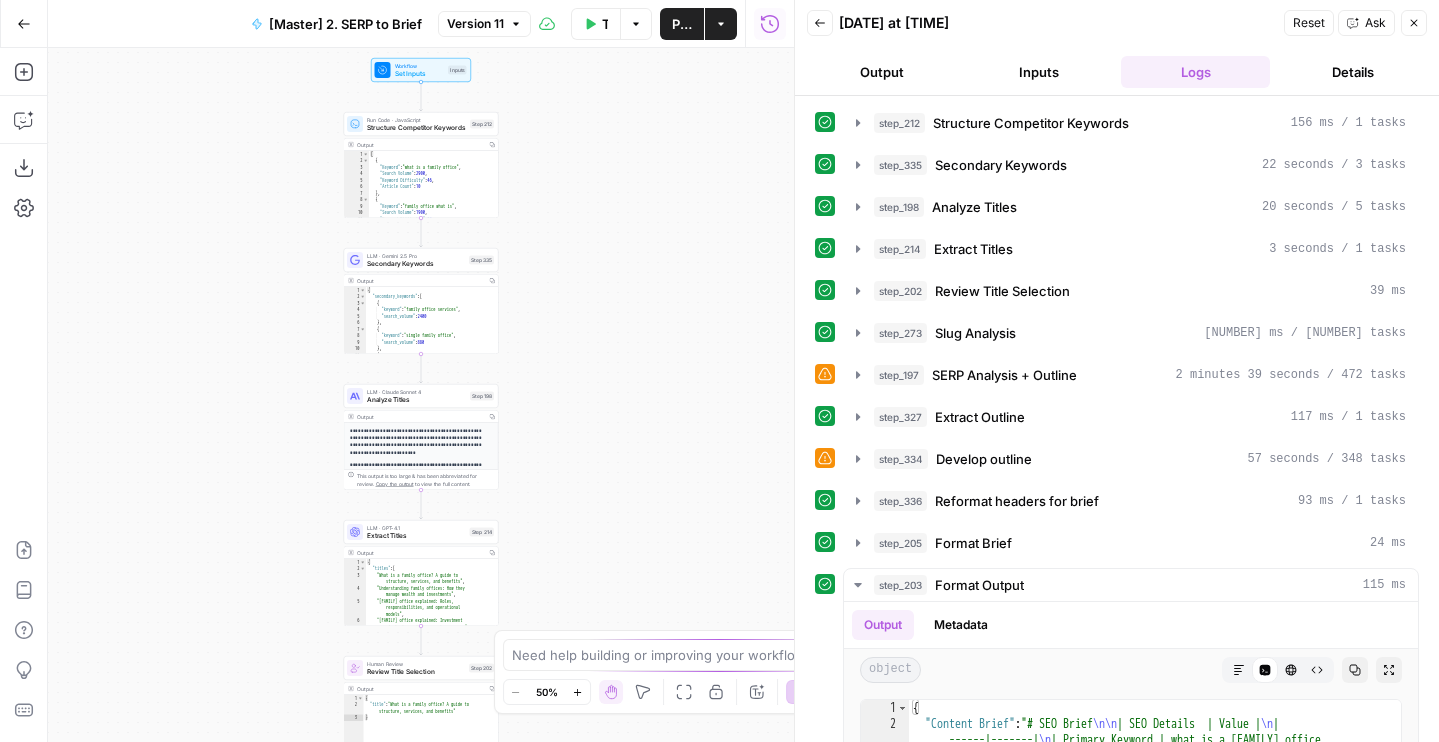 drag, startPoint x: 190, startPoint y: 588, endPoint x: 190, endPoint y: 136, distance: 452 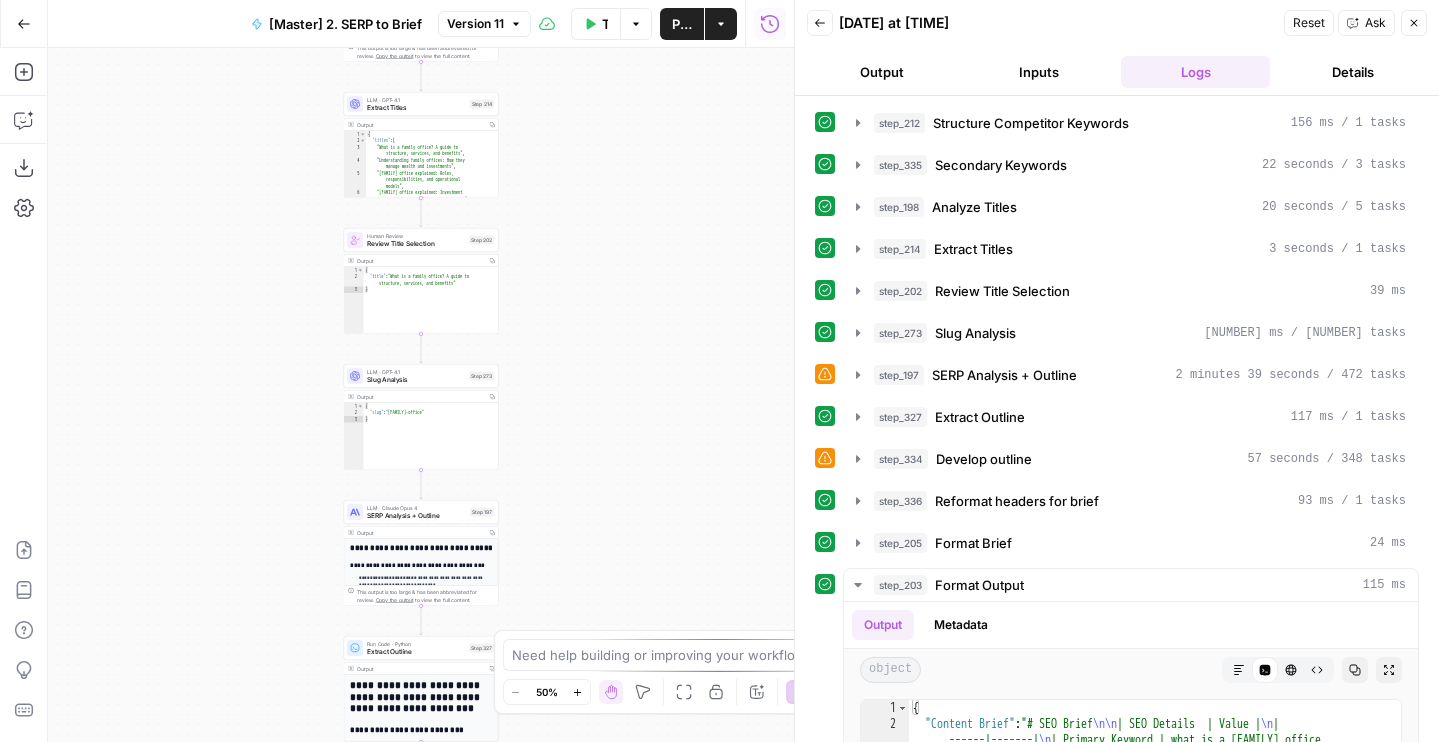 drag, startPoint x: 191, startPoint y: 548, endPoint x: 191, endPoint y: 107, distance: 441 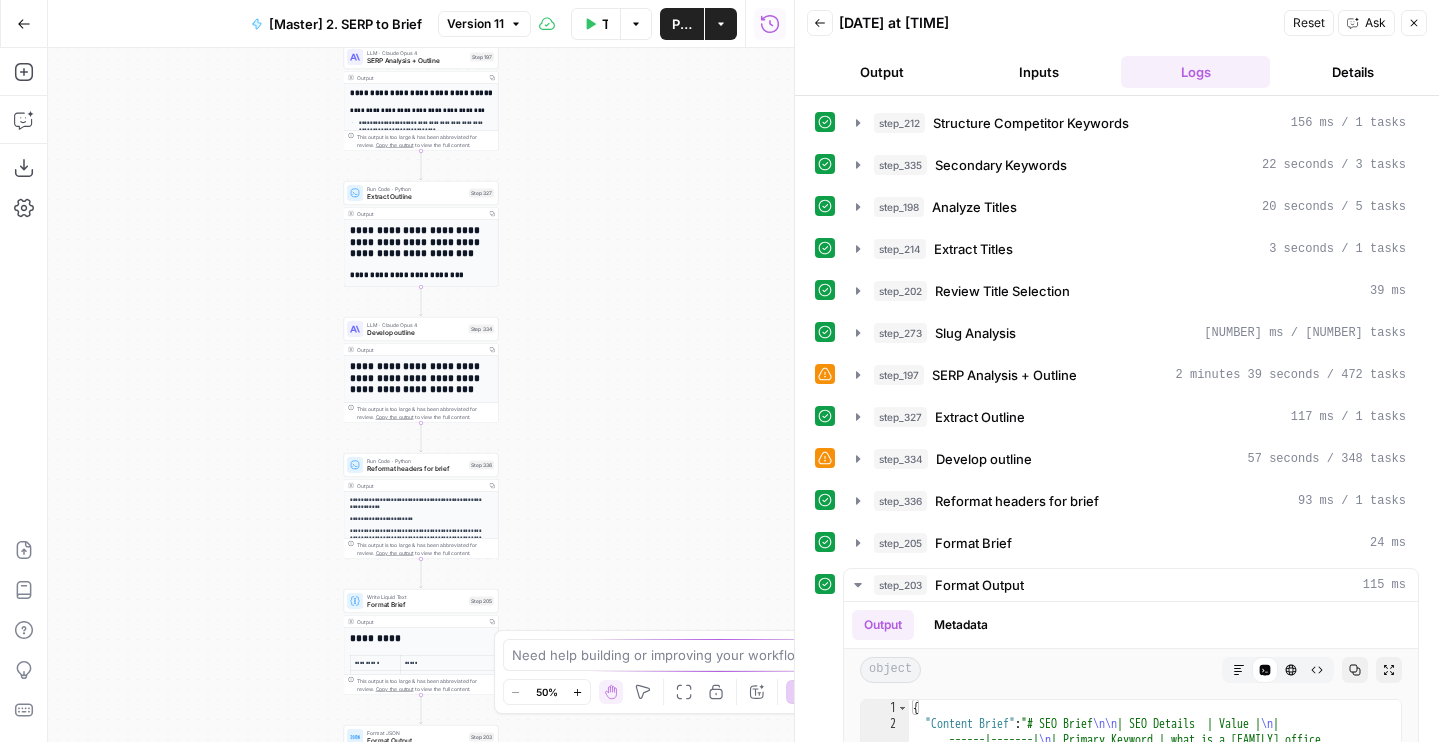 drag, startPoint x: 191, startPoint y: 428, endPoint x: 191, endPoint y: 189, distance: 239 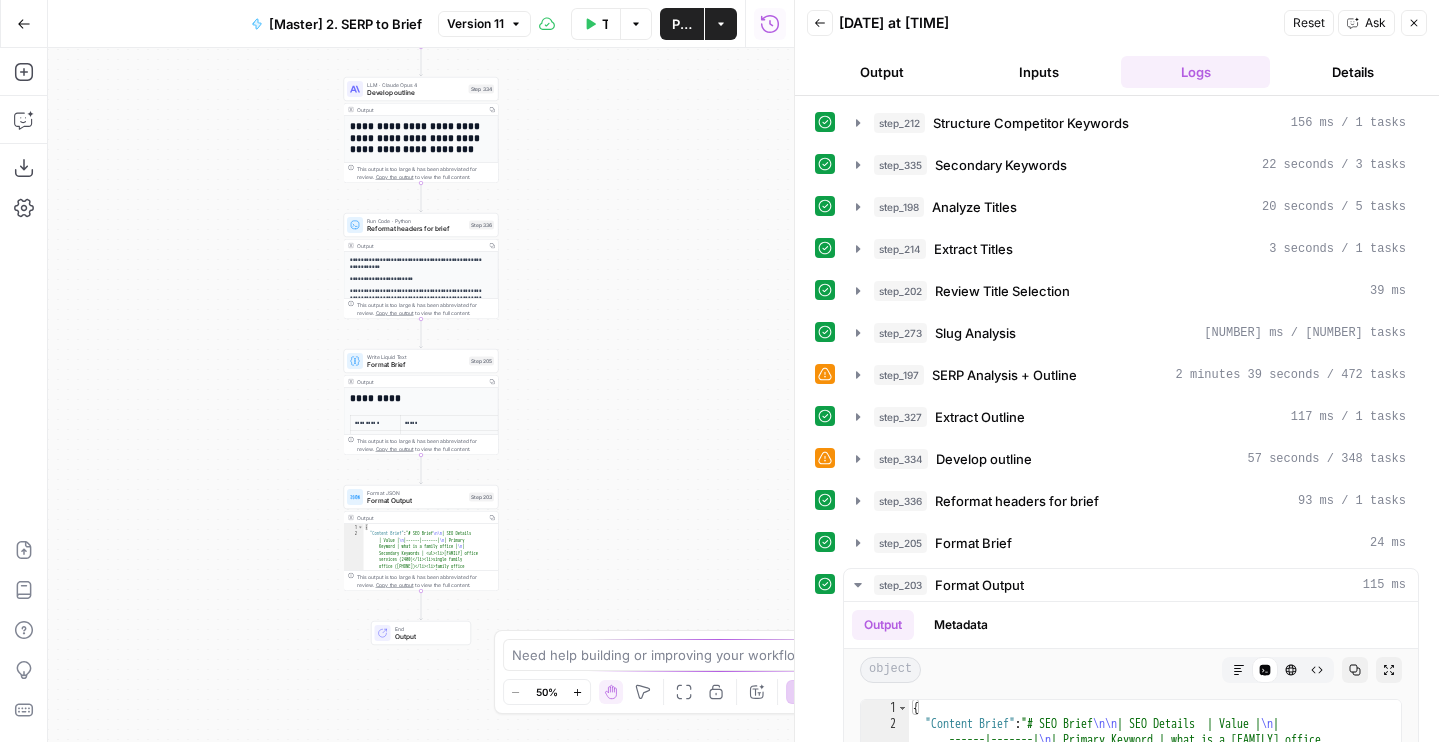 drag, startPoint x: 192, startPoint y: 472, endPoint x: 177, endPoint y: 293, distance: 179.6274 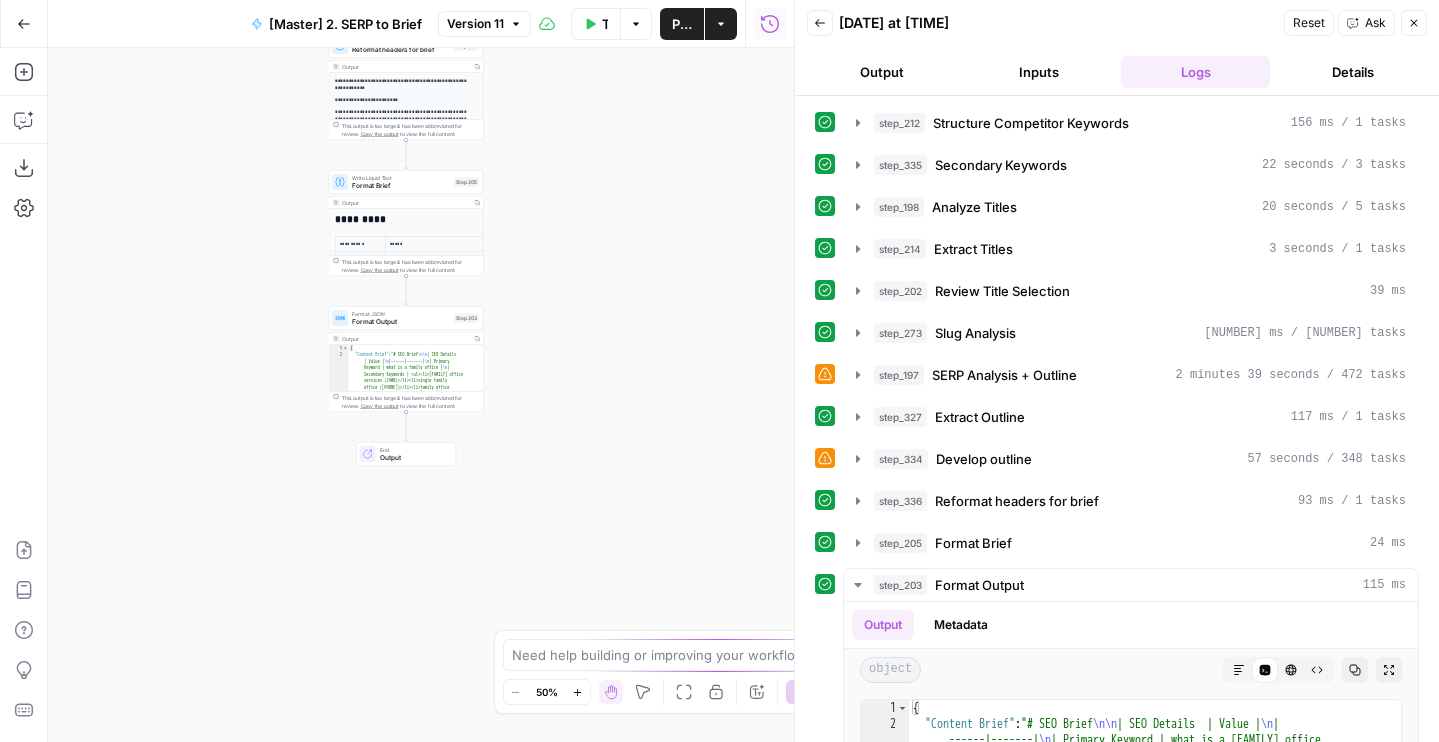 drag, startPoint x: 204, startPoint y: 247, endPoint x: 205, endPoint y: 529, distance: 282.00177 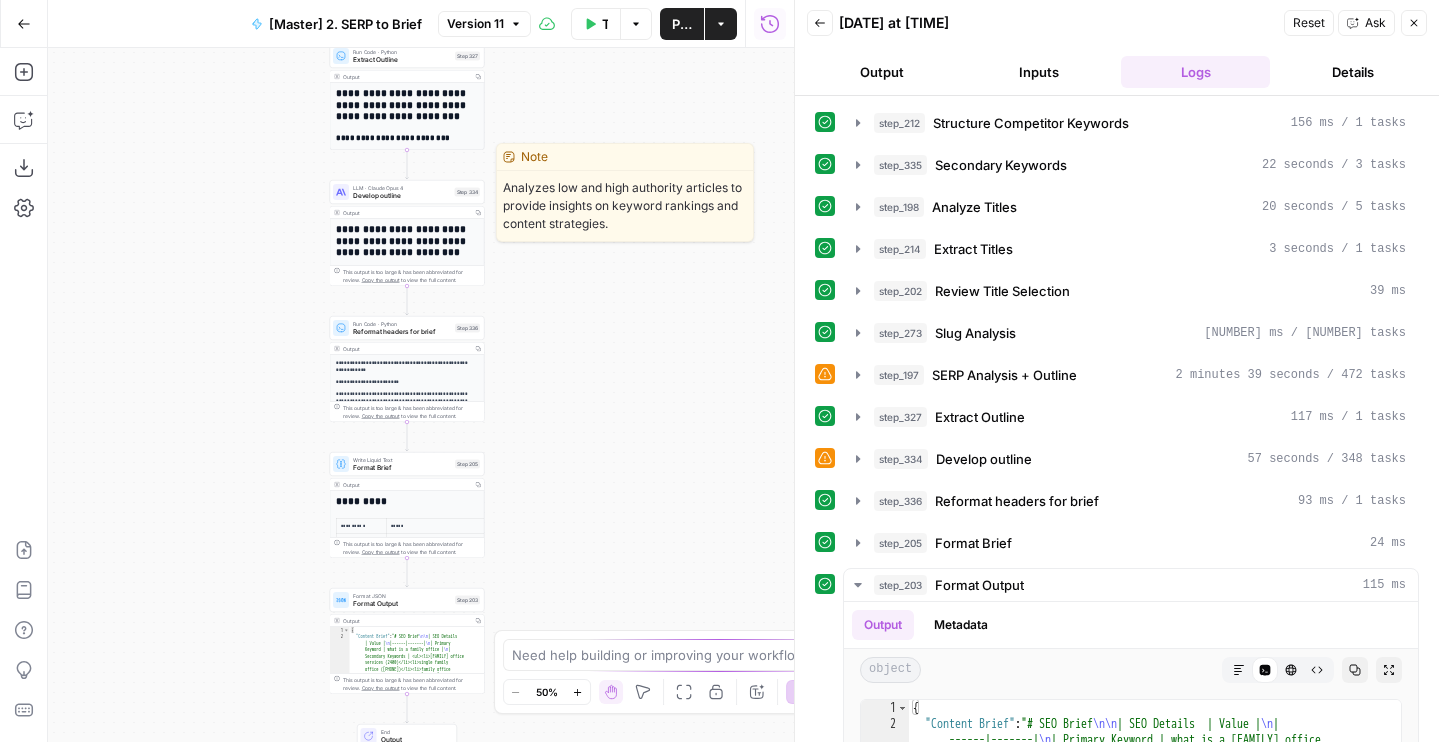 click on "Develop outline" at bounding box center [402, 196] 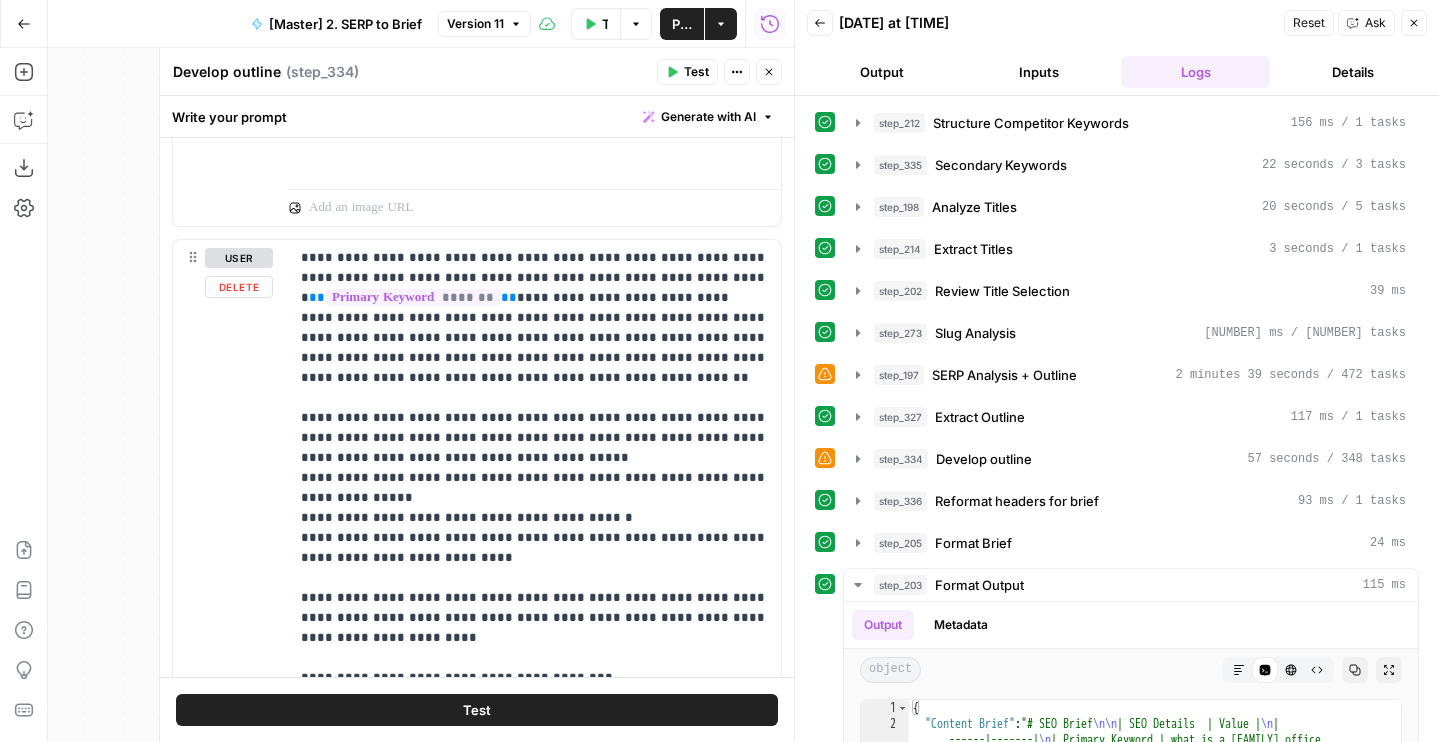 scroll, scrollTop: 1246, scrollLeft: 0, axis: vertical 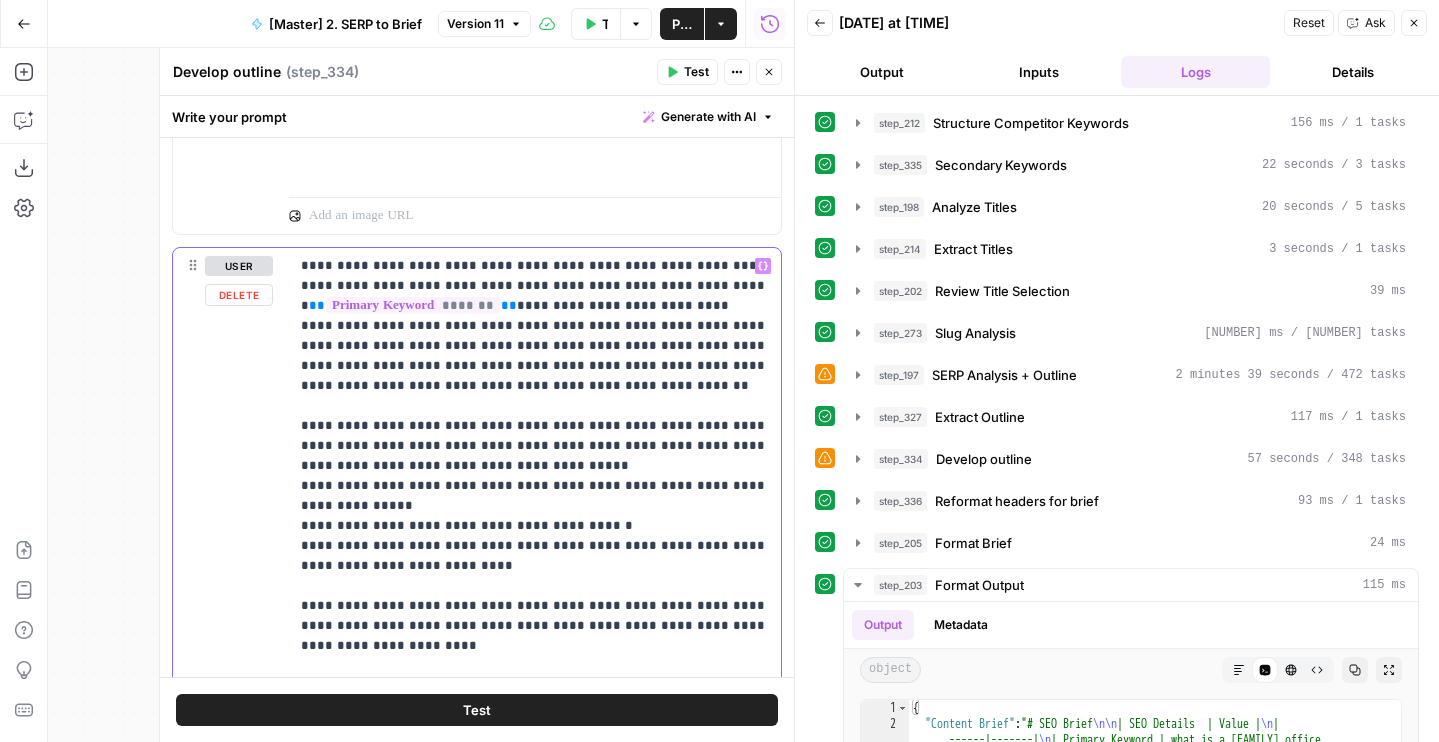 click on "**********" at bounding box center (535, 546) 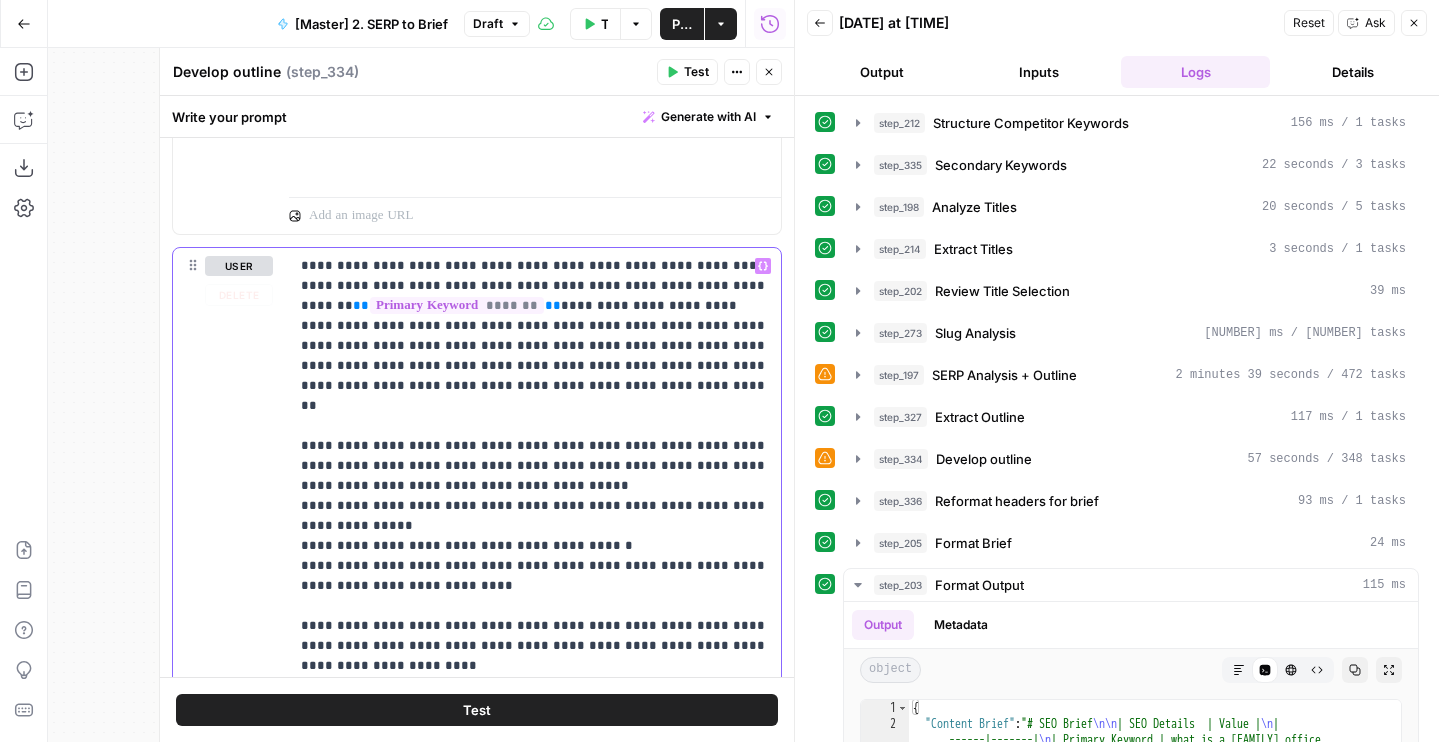 click on "**********" at bounding box center [535, 546] 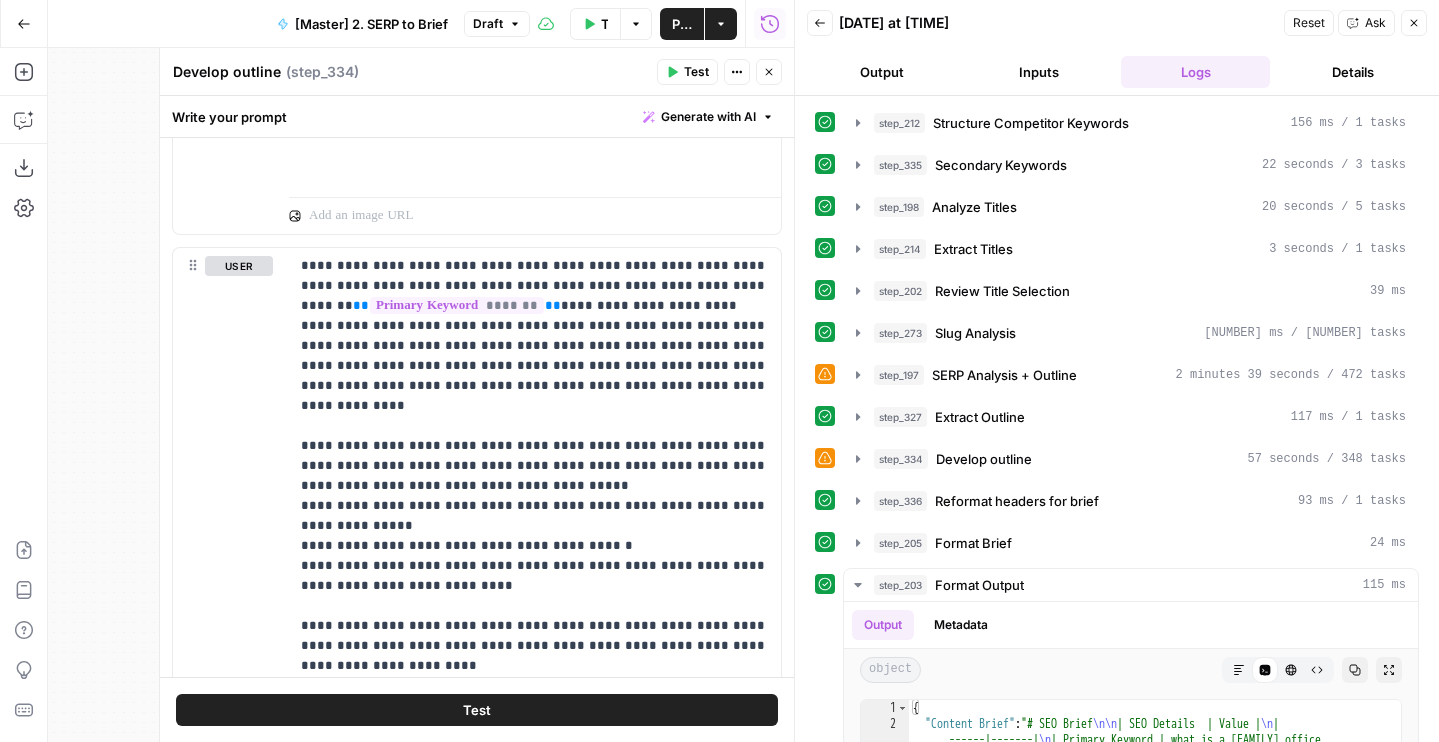 click on "Test" at bounding box center [477, 710] 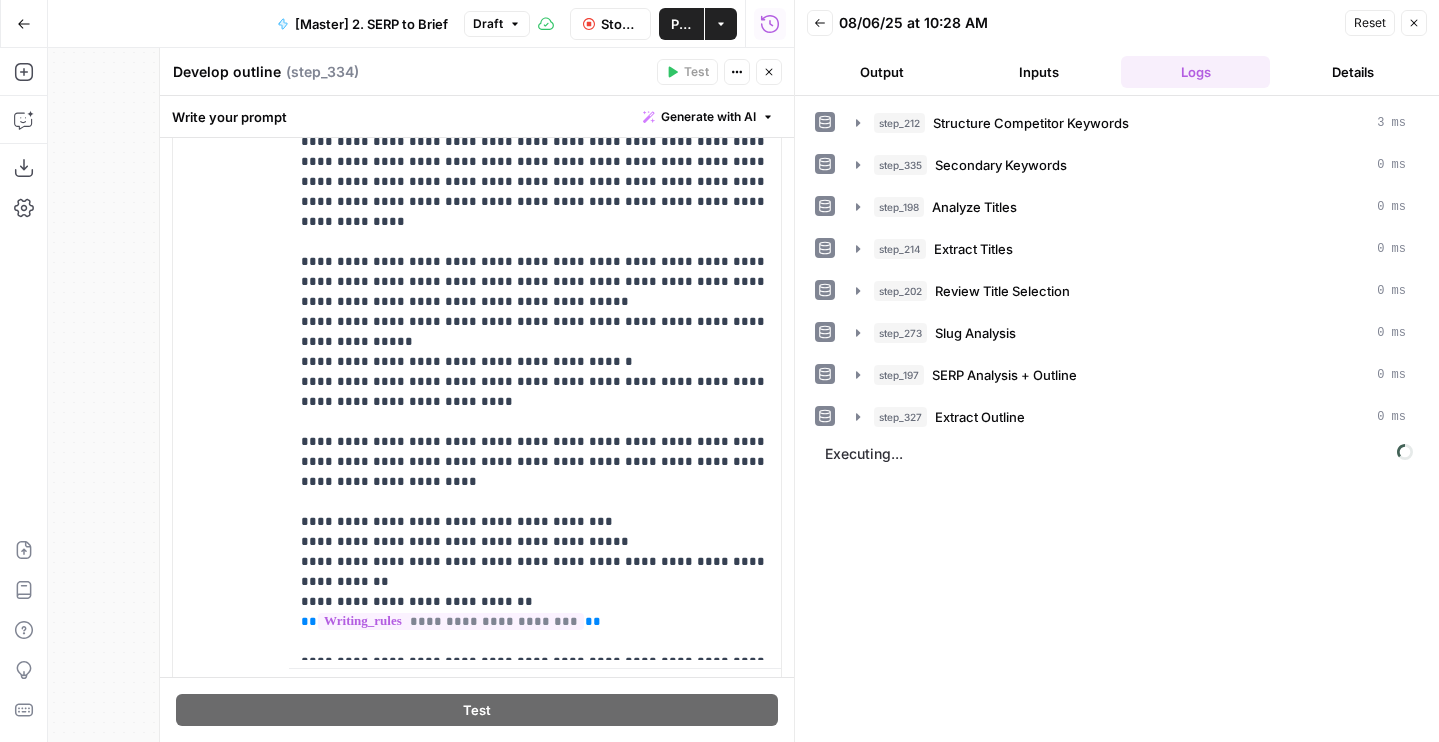 scroll, scrollTop: 1319, scrollLeft: 0, axis: vertical 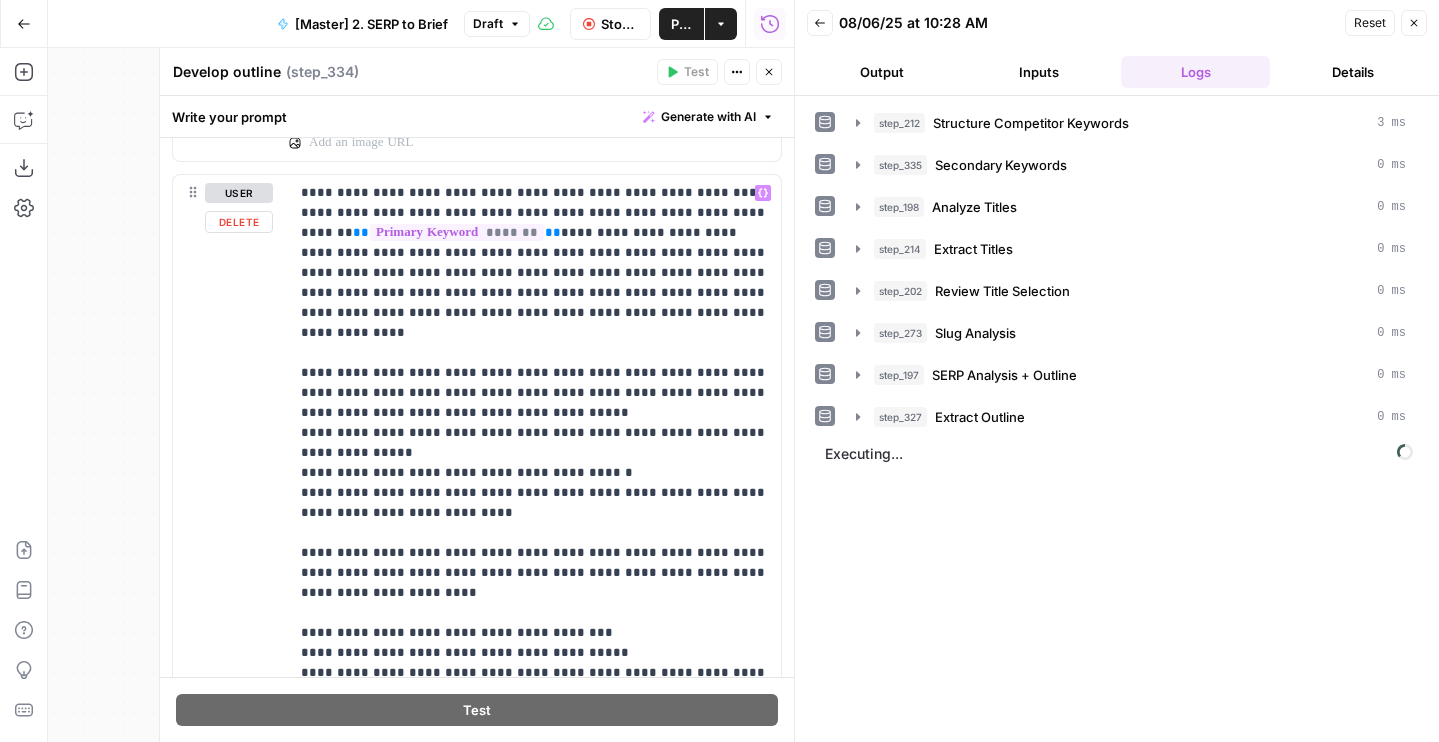 click on "Output" at bounding box center [881, 72] 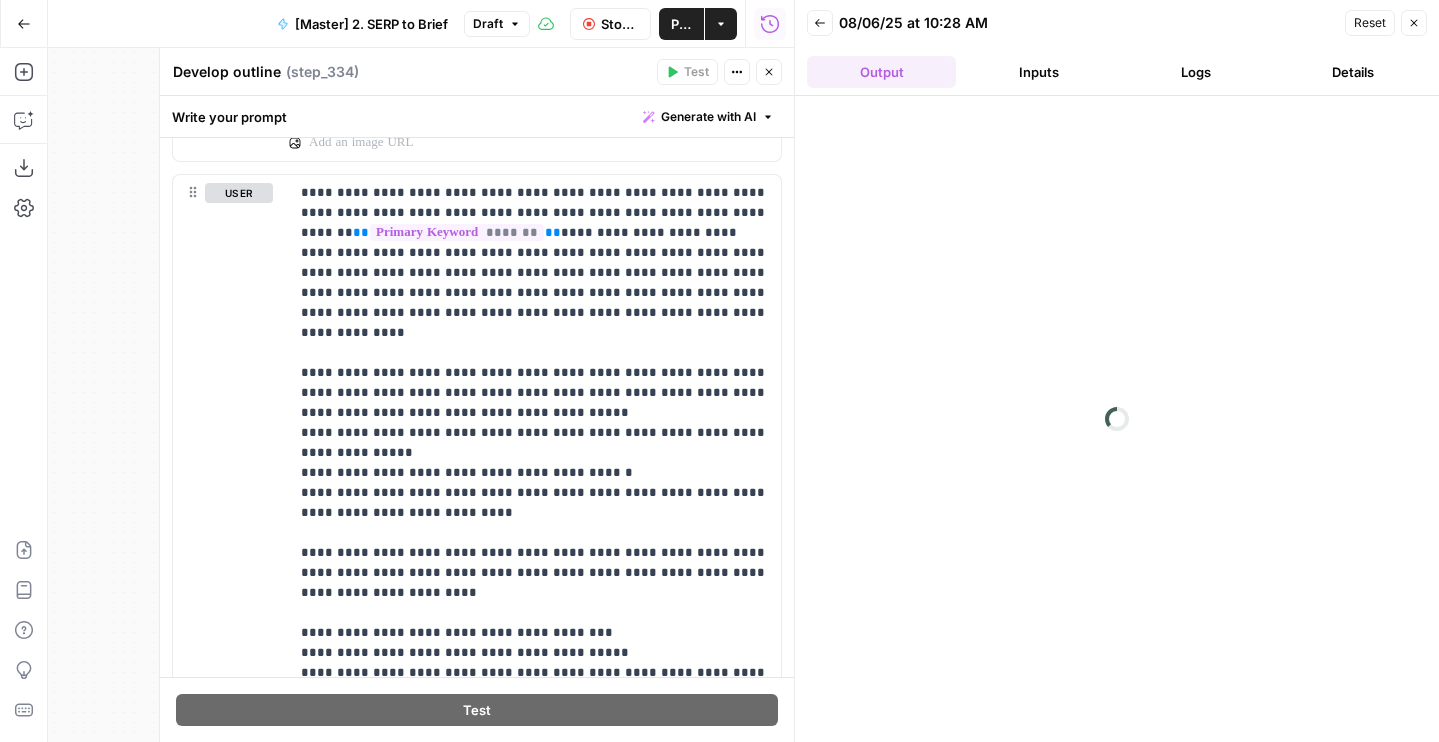 scroll, scrollTop: 1473, scrollLeft: 0, axis: vertical 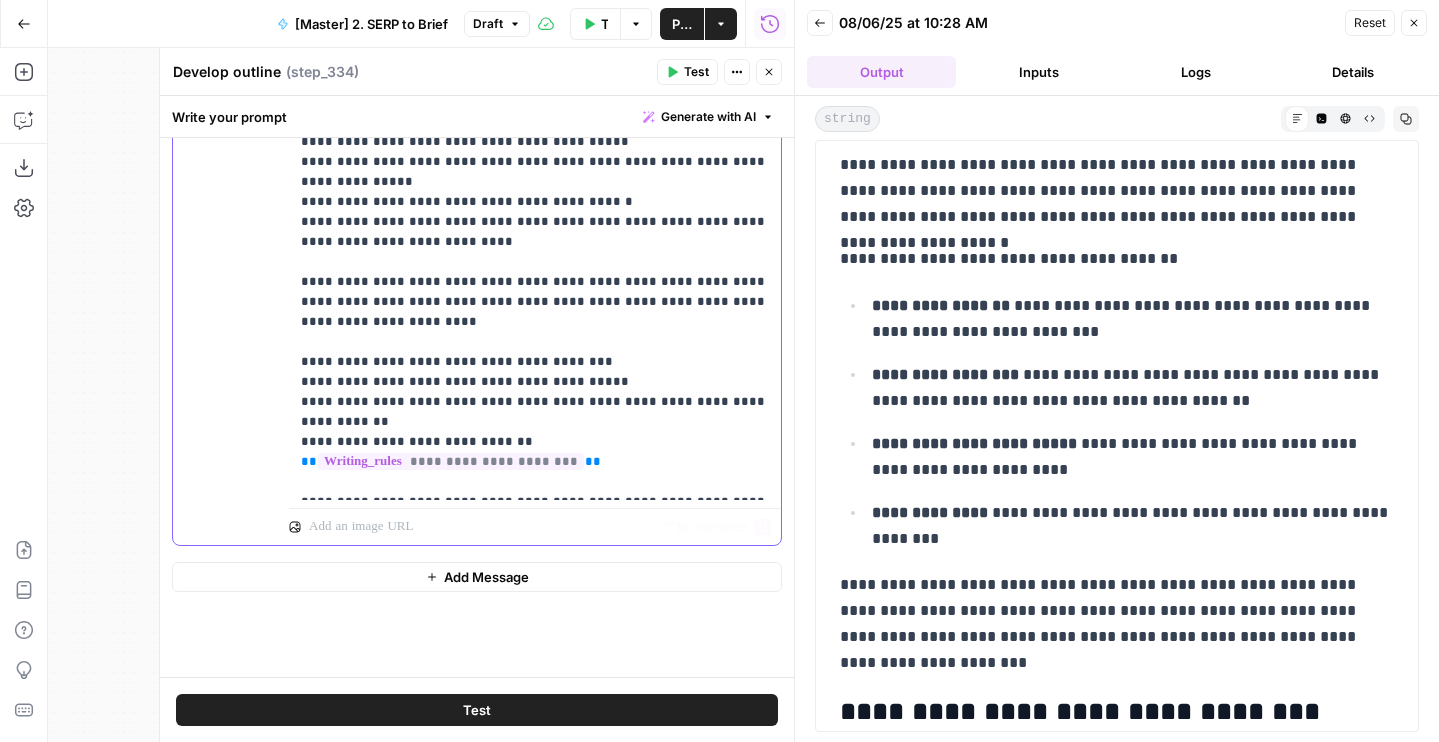 click on "**********" at bounding box center [535, 202] 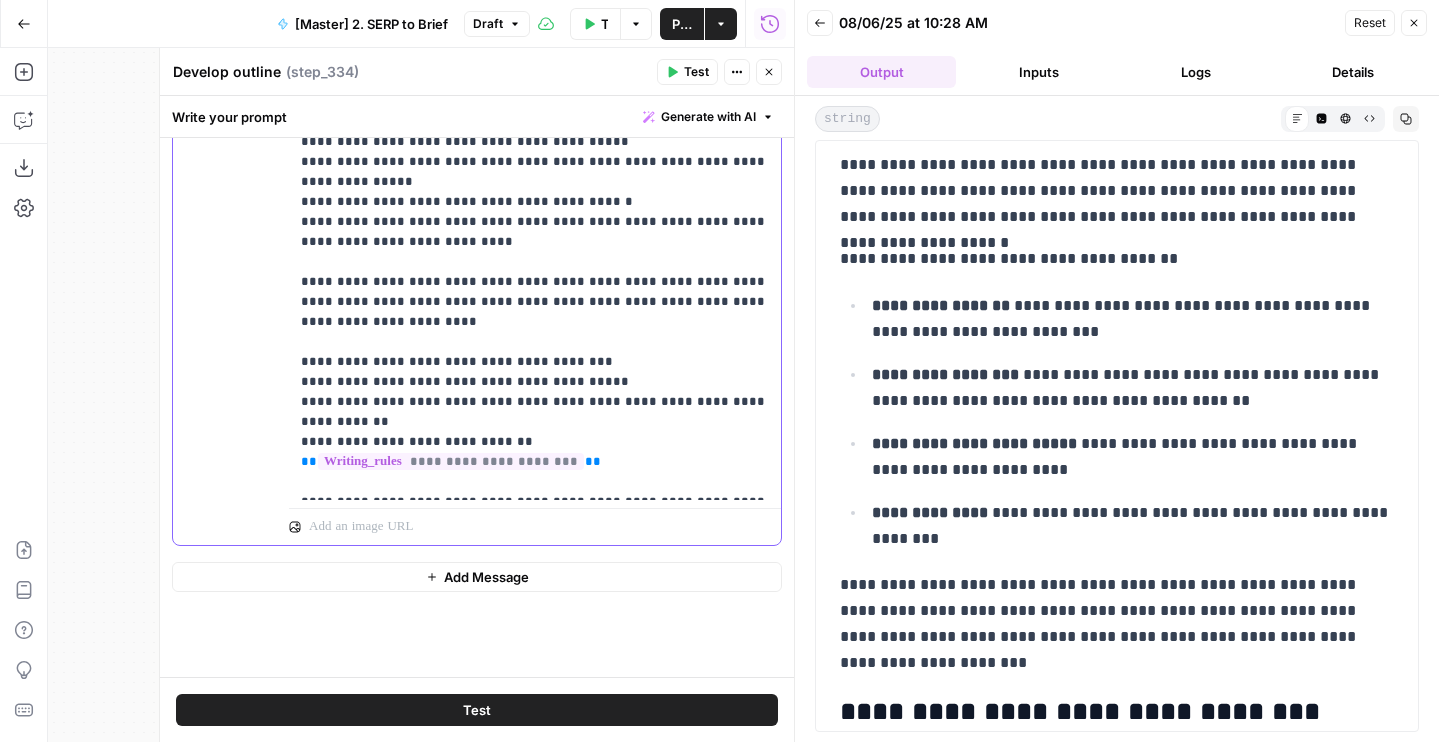 click on "**********" at bounding box center [535, 202] 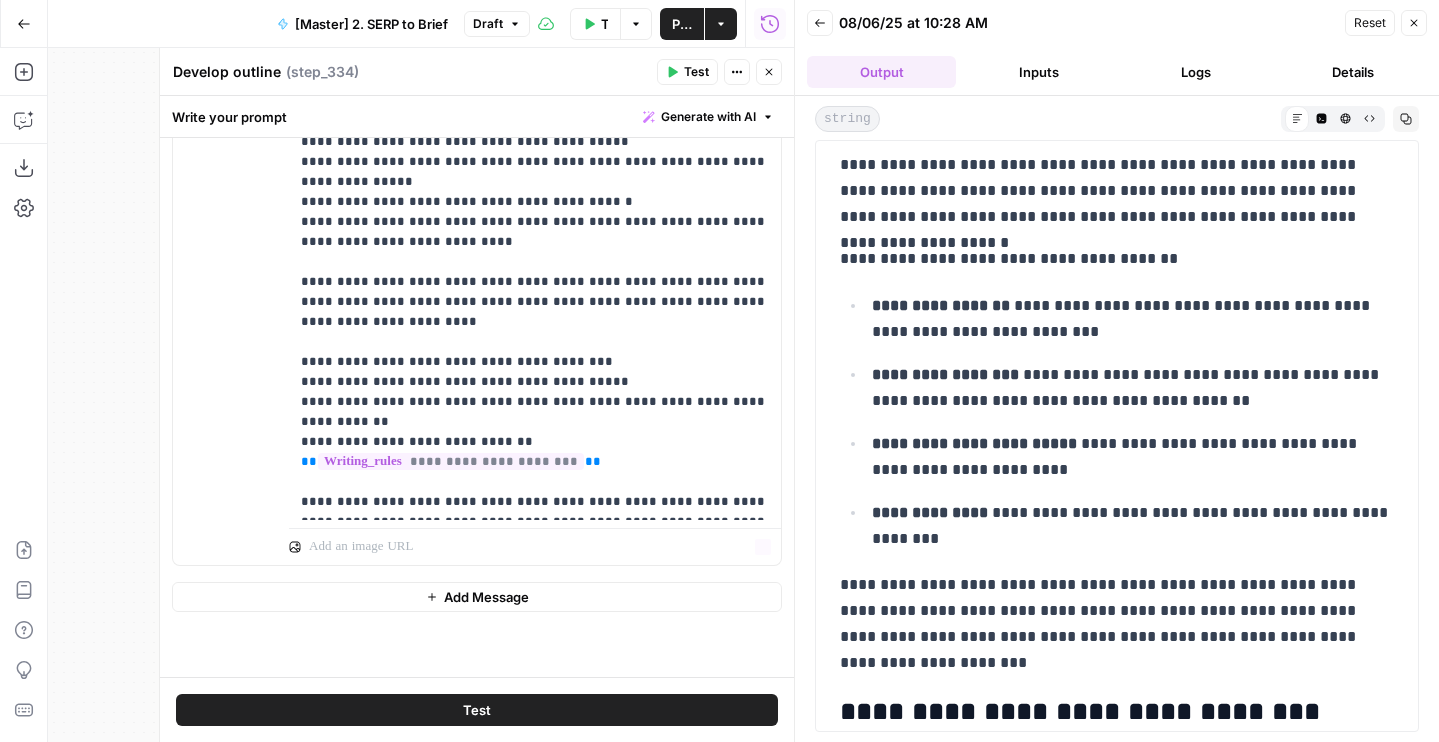 click on "Test" at bounding box center (477, 710) 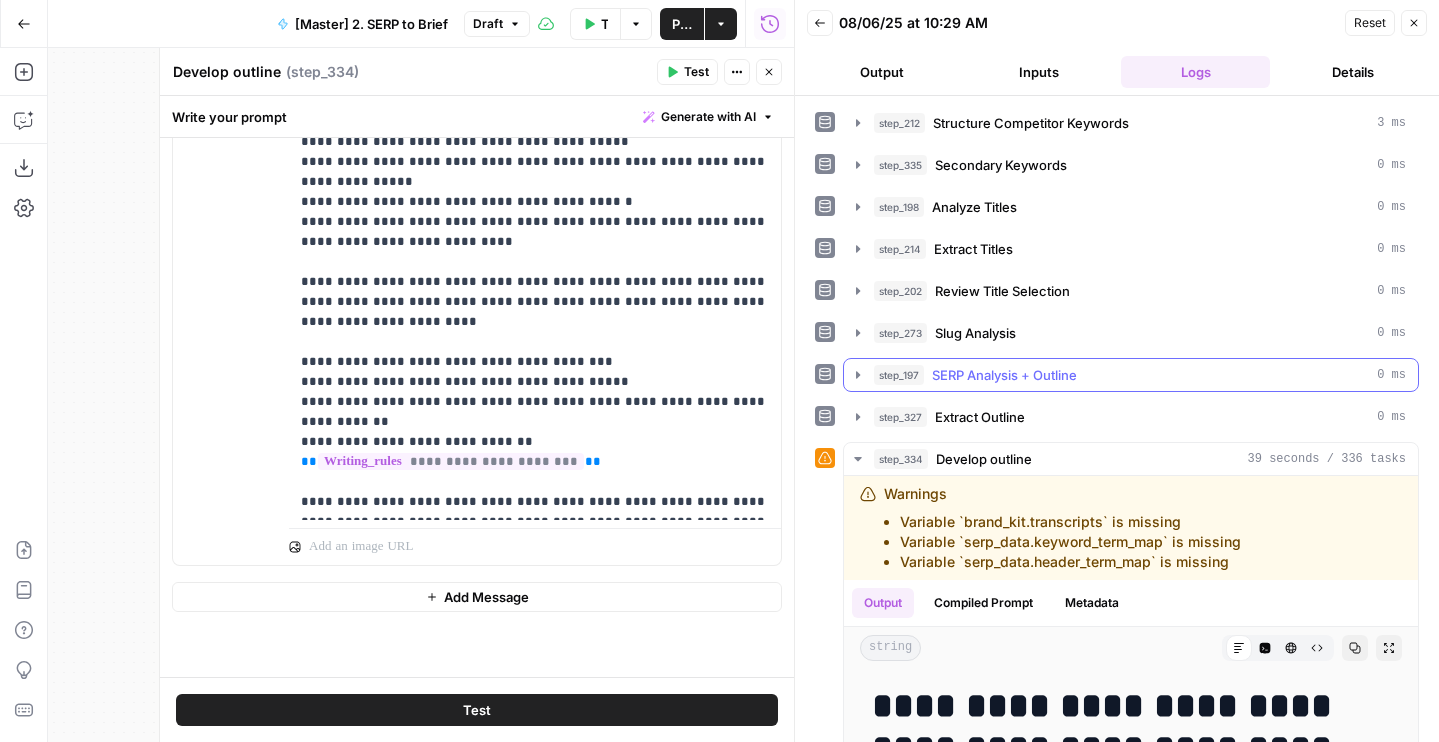 scroll, scrollTop: 349, scrollLeft: 0, axis: vertical 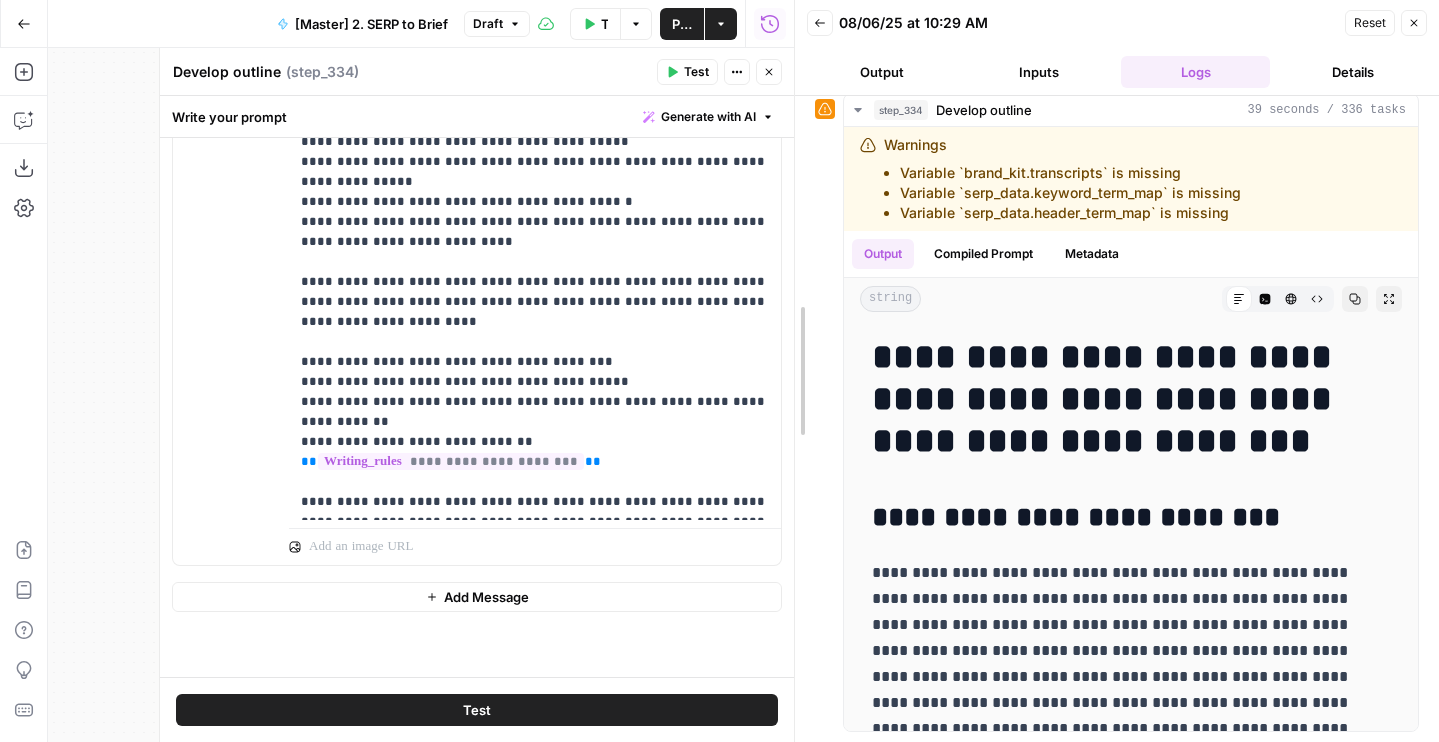 drag, startPoint x: 793, startPoint y: 364, endPoint x: 770, endPoint y: 364, distance: 23 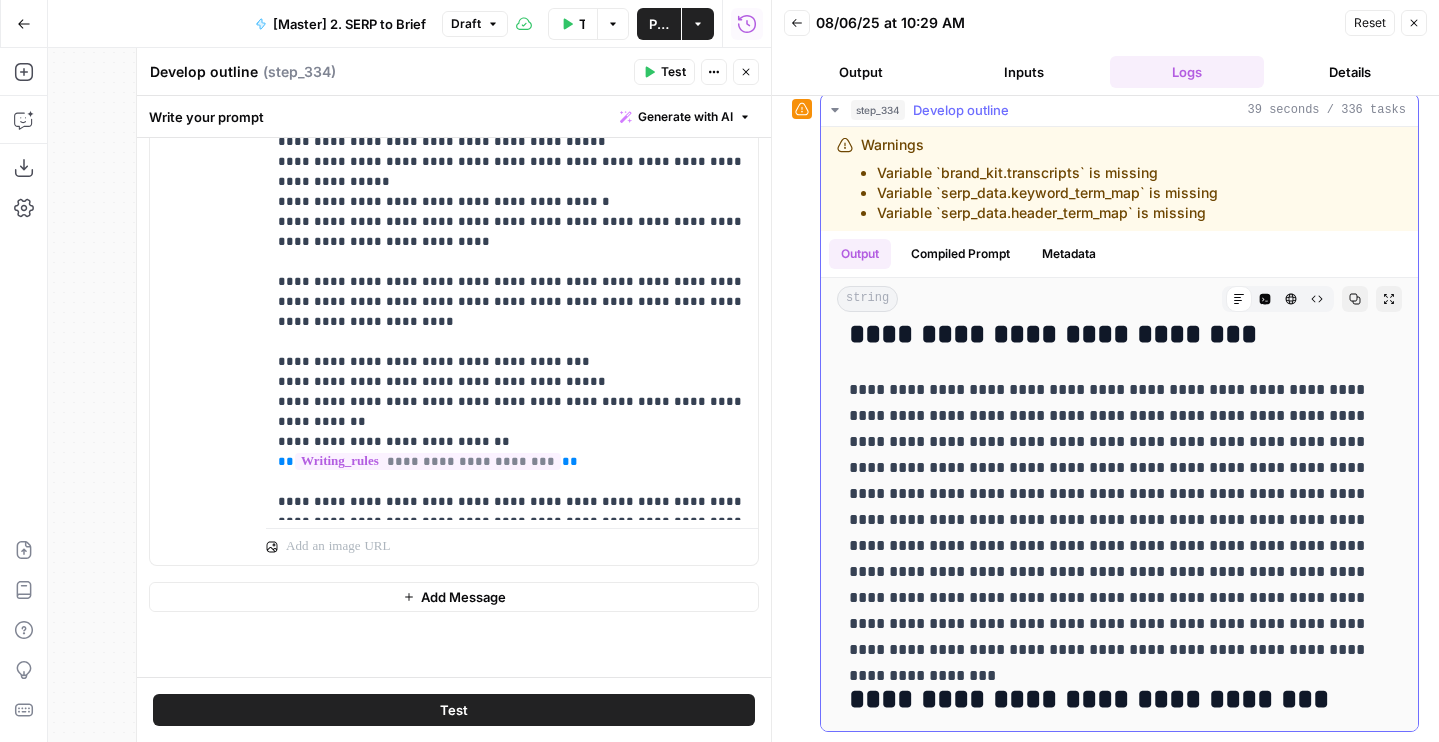 scroll, scrollTop: 181, scrollLeft: 0, axis: vertical 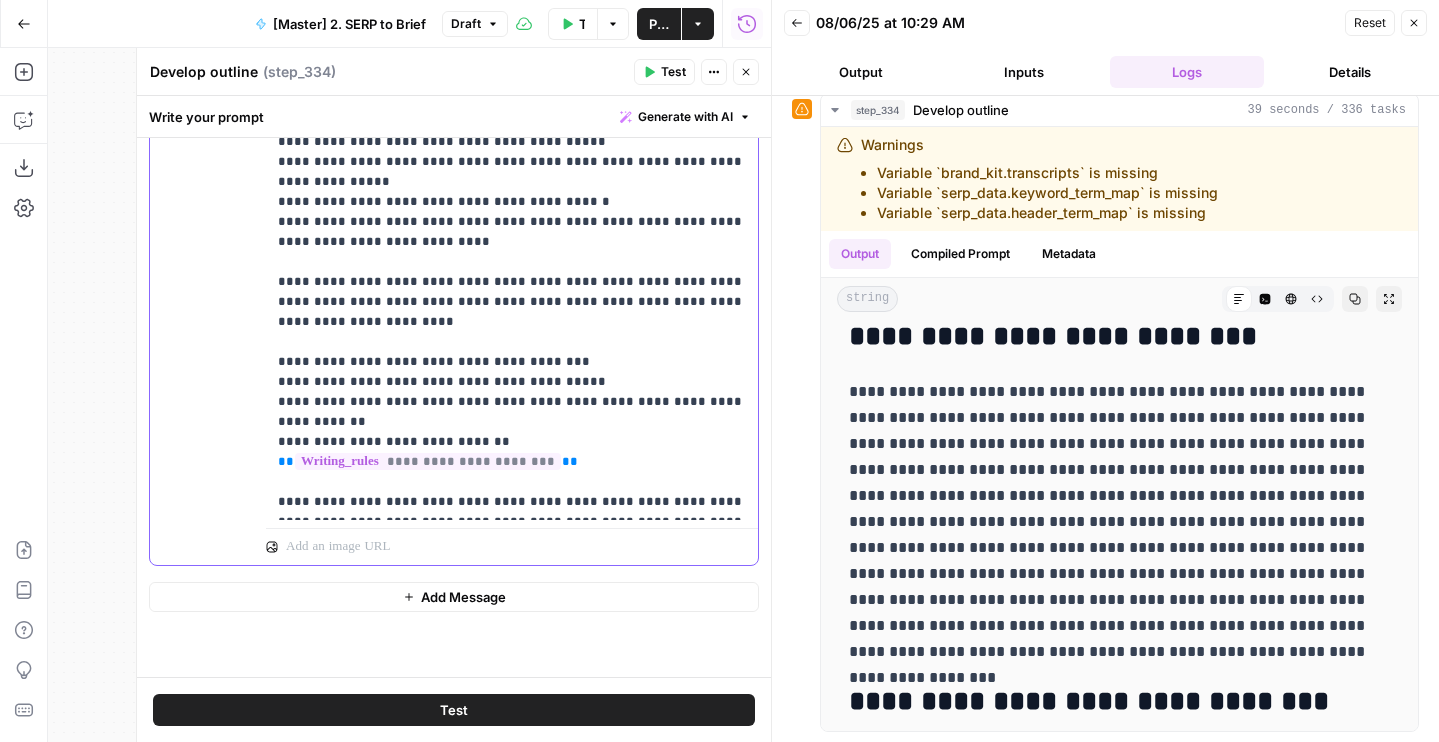 click on "**********" at bounding box center (512, 212) 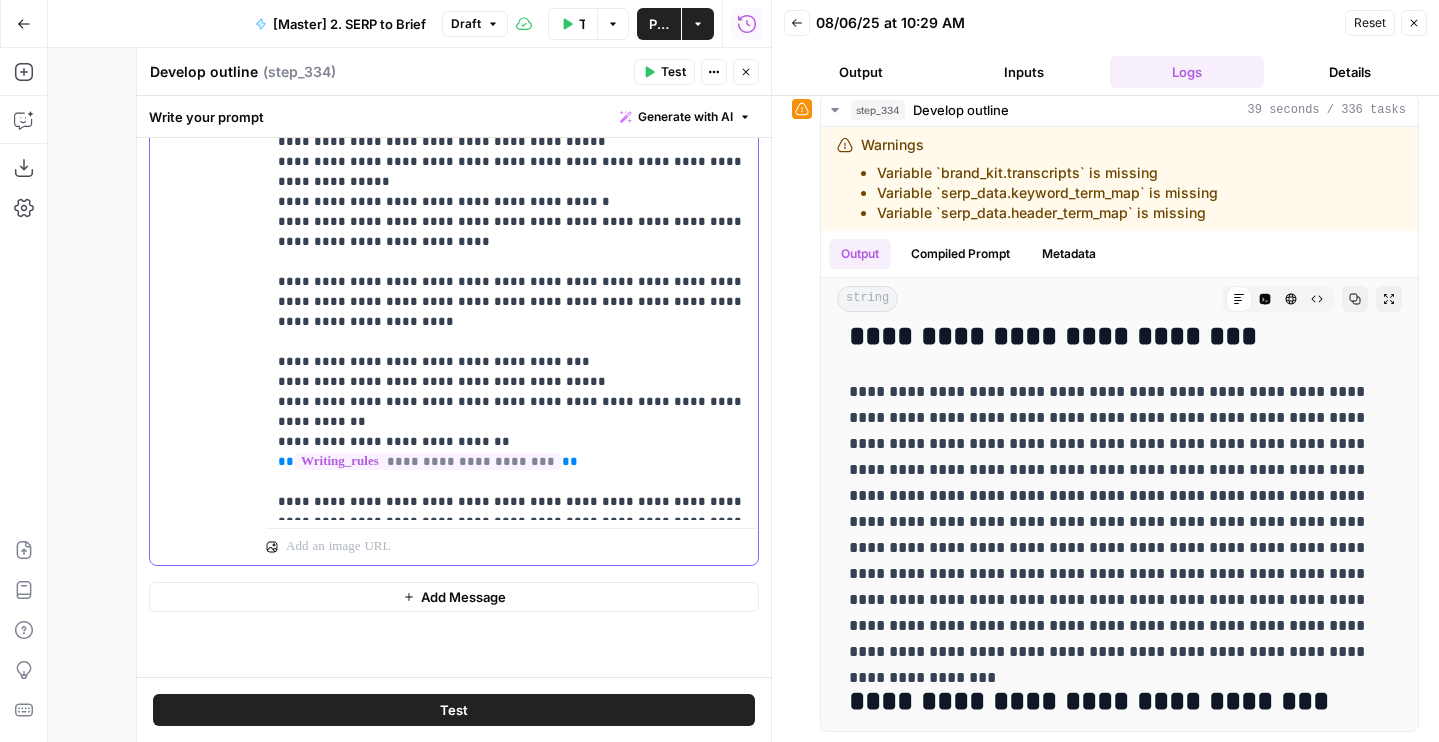 click on "**********" at bounding box center (512, 212) 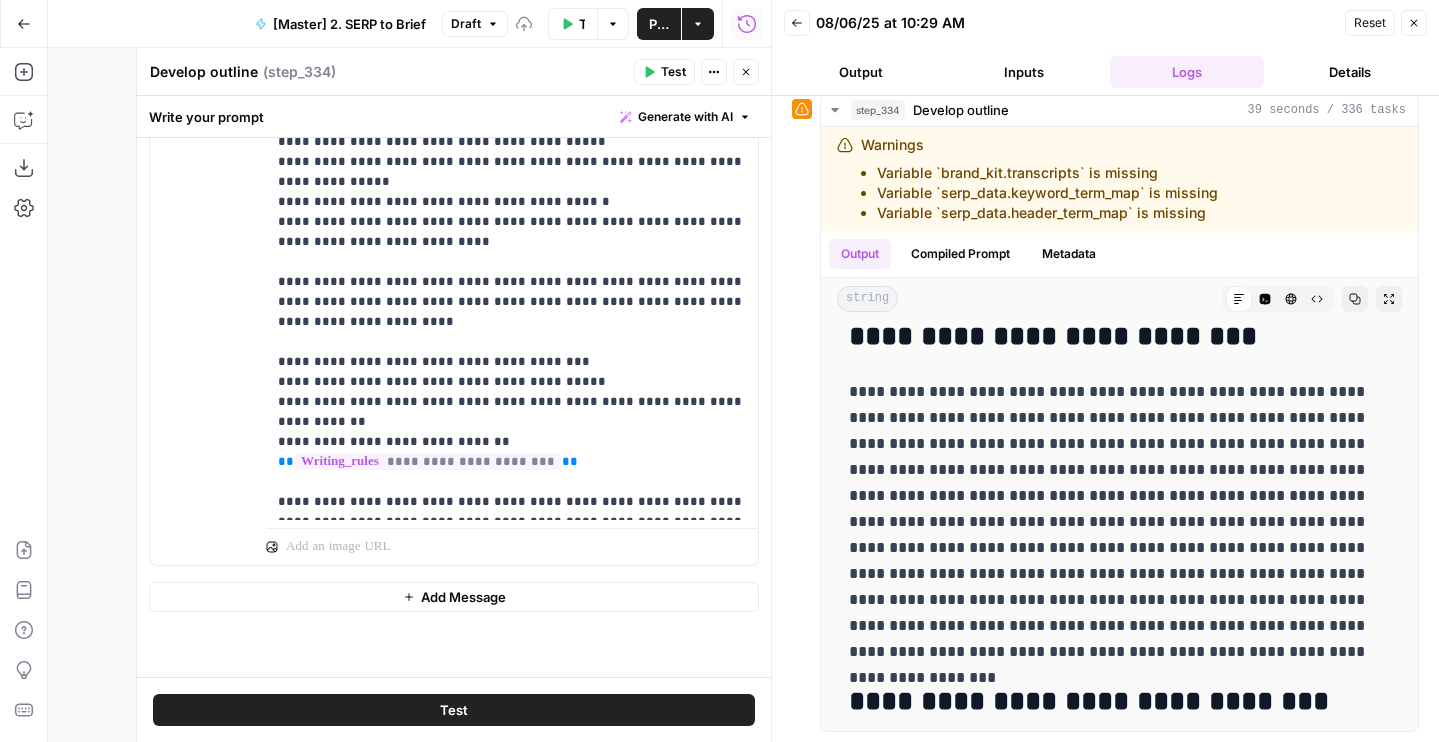 click on "Test" at bounding box center (454, 710) 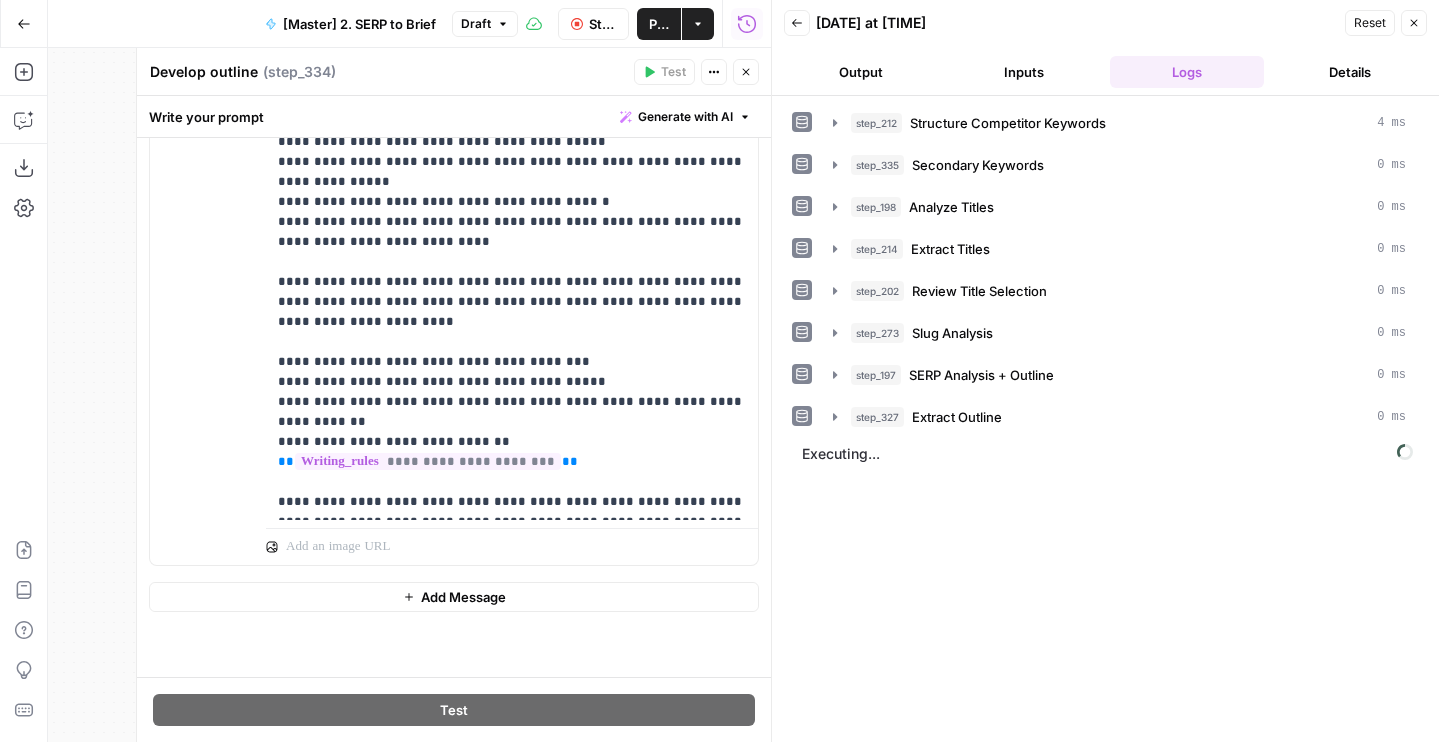 click on "Output" at bounding box center (861, 72) 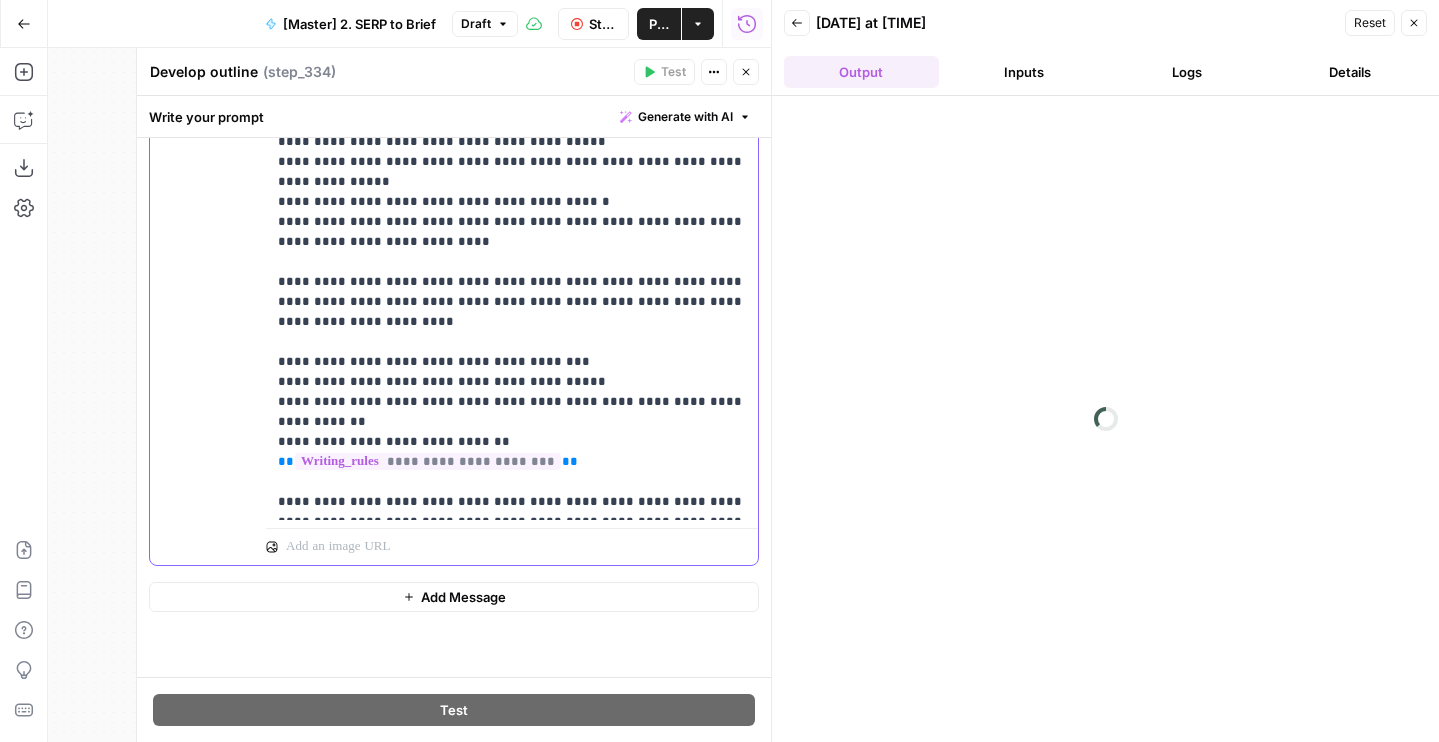 click on "**********" at bounding box center [512, 212] 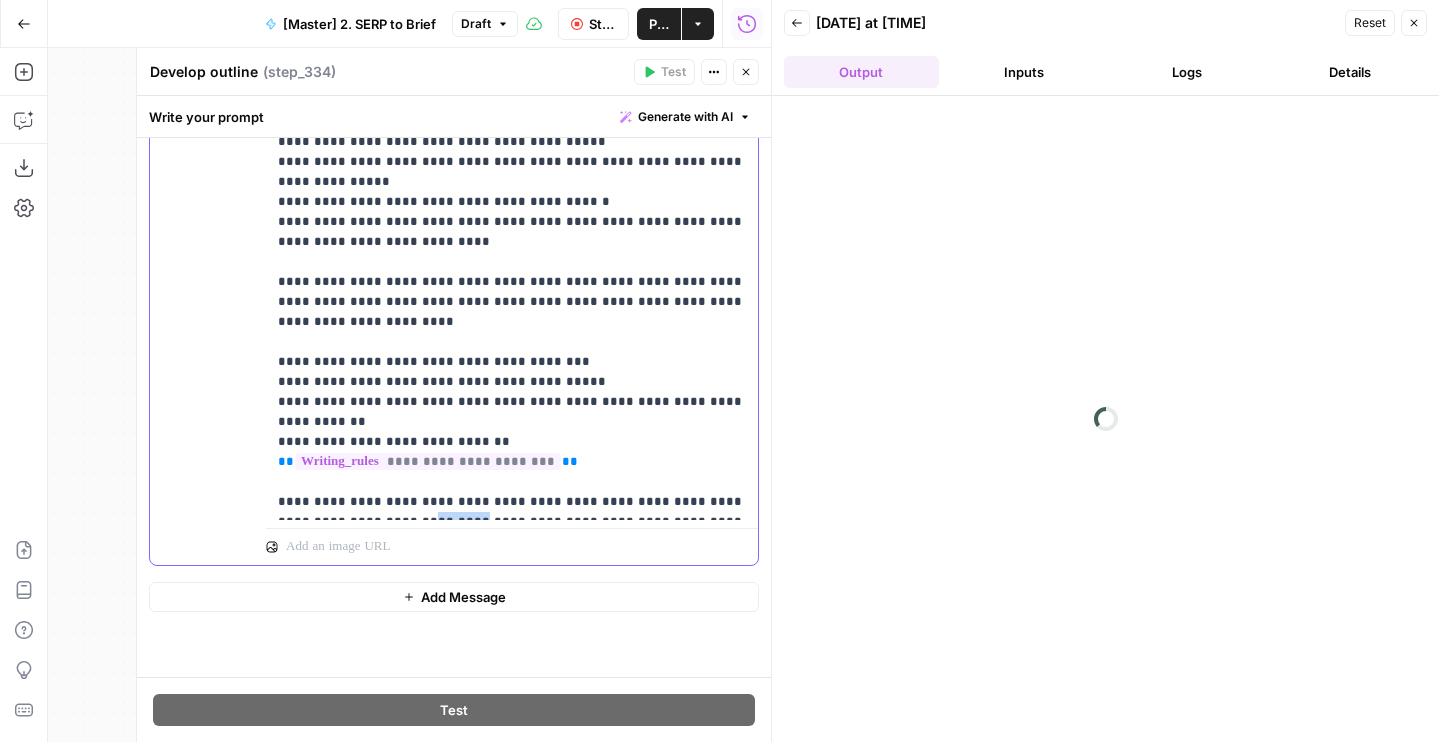 click on "**********" at bounding box center [512, 212] 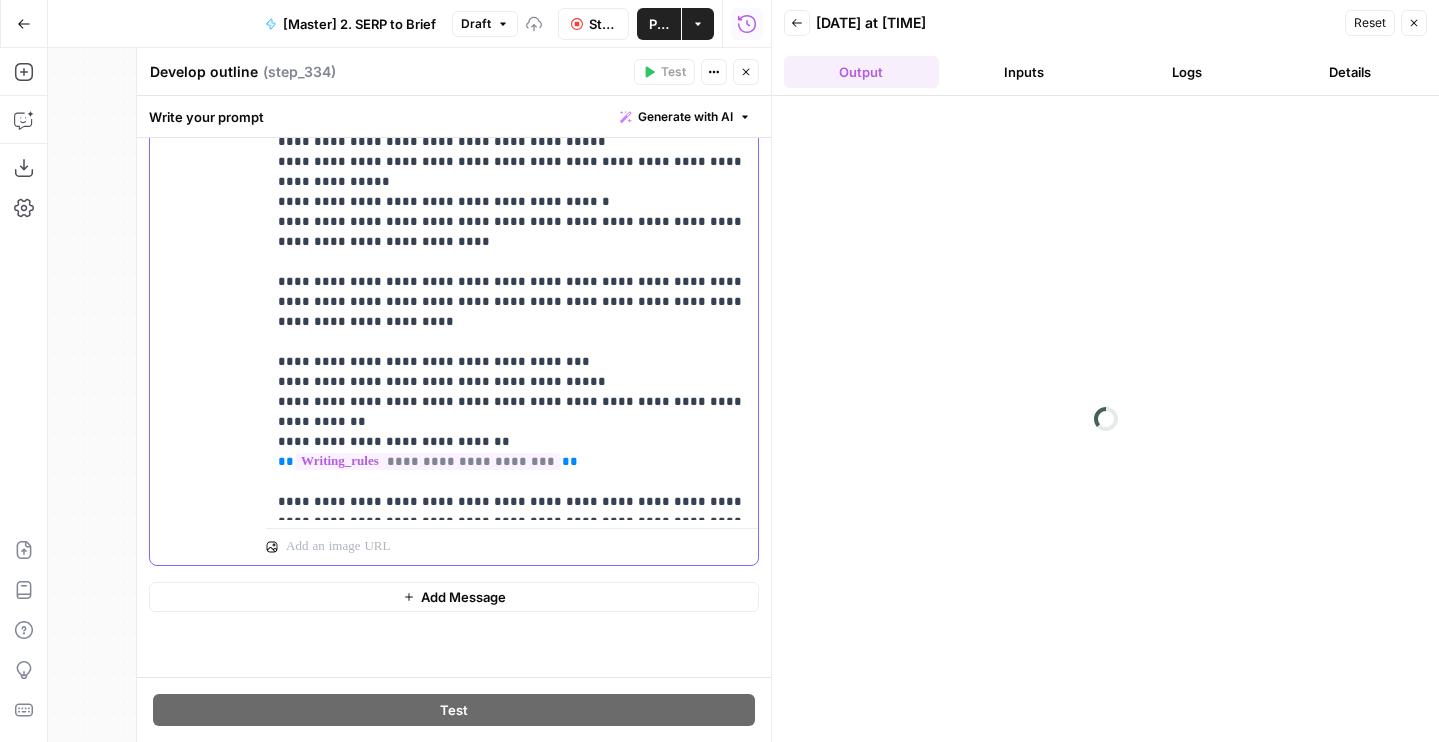click on "**********" at bounding box center (512, 212) 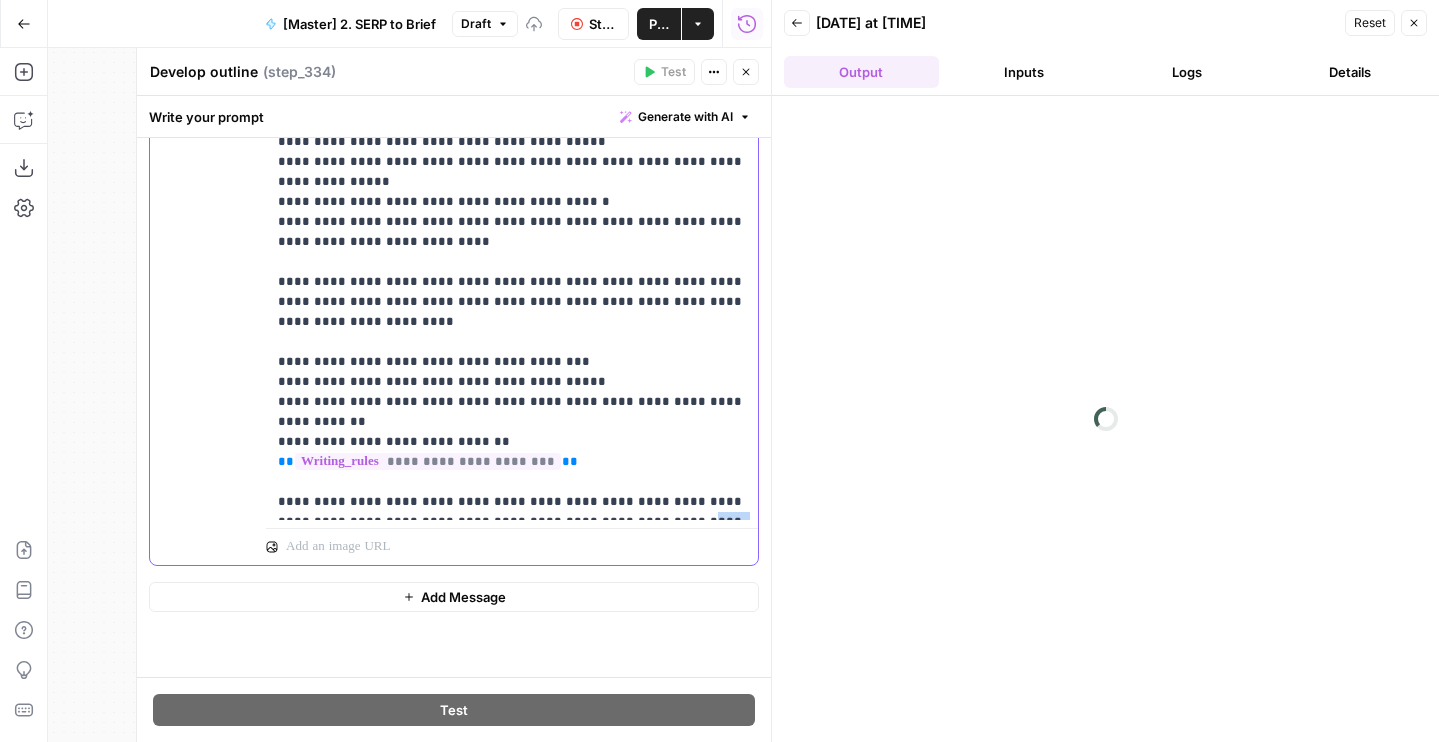 click on "**********" at bounding box center [512, 212] 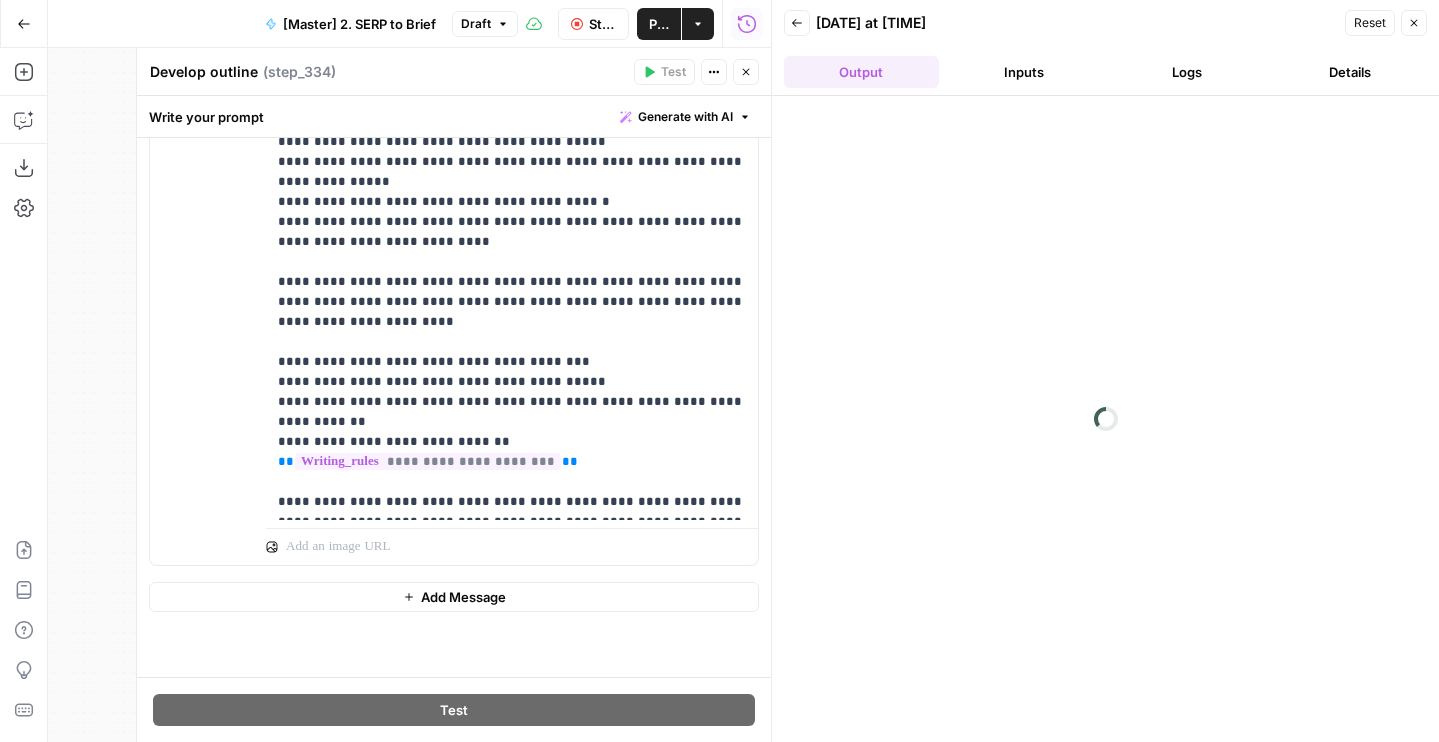 click on "Inputs" at bounding box center [1024, 72] 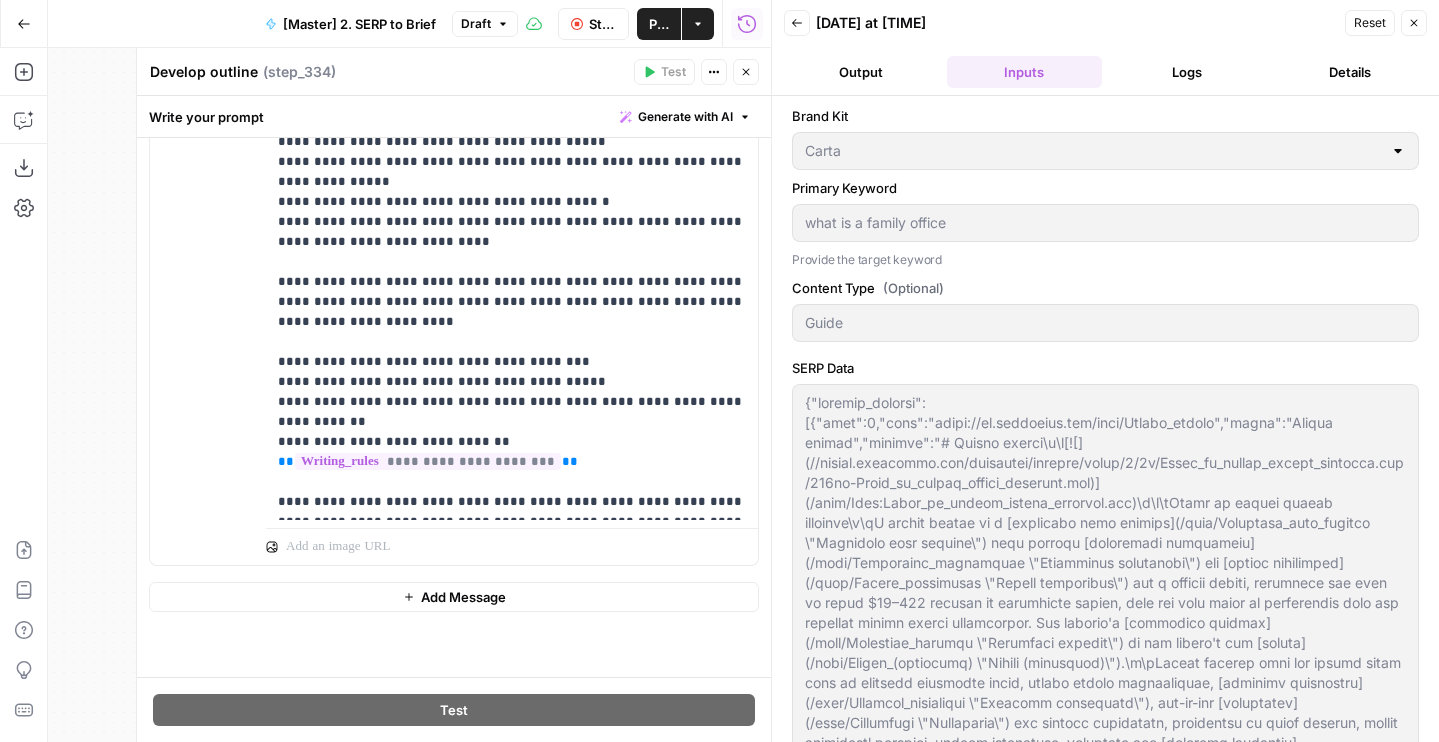 click on "Output" at bounding box center [861, 72] 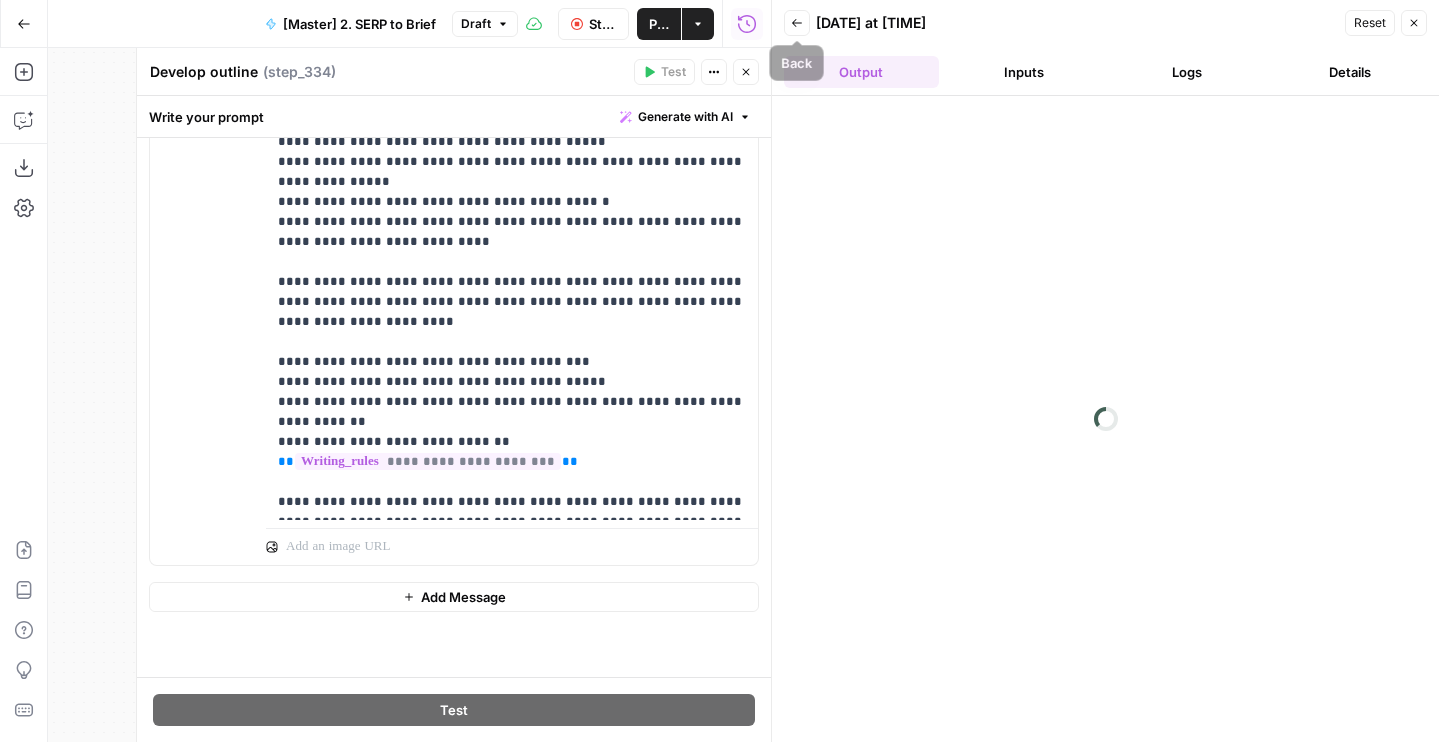 click 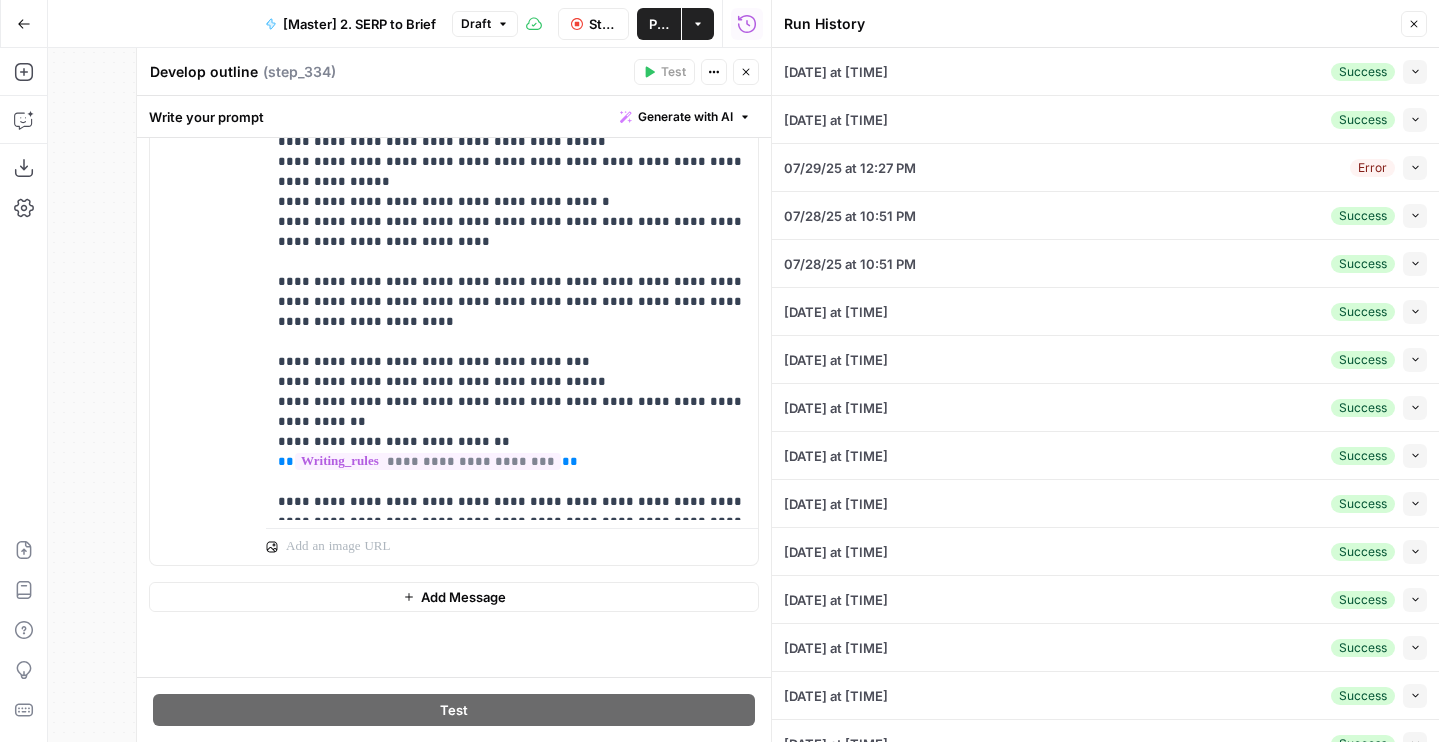 click on "Collapse" at bounding box center [1415, 72] 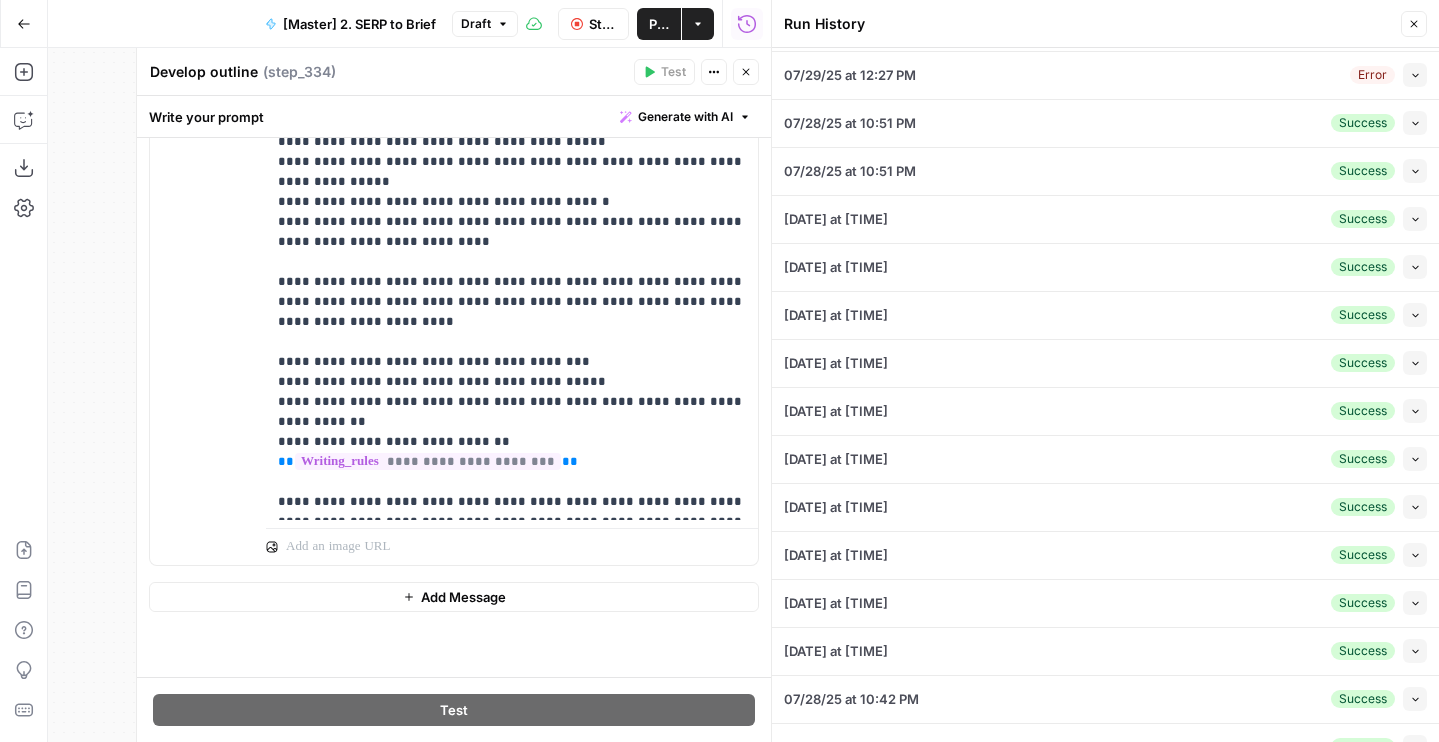 scroll, scrollTop: 686, scrollLeft: 0, axis: vertical 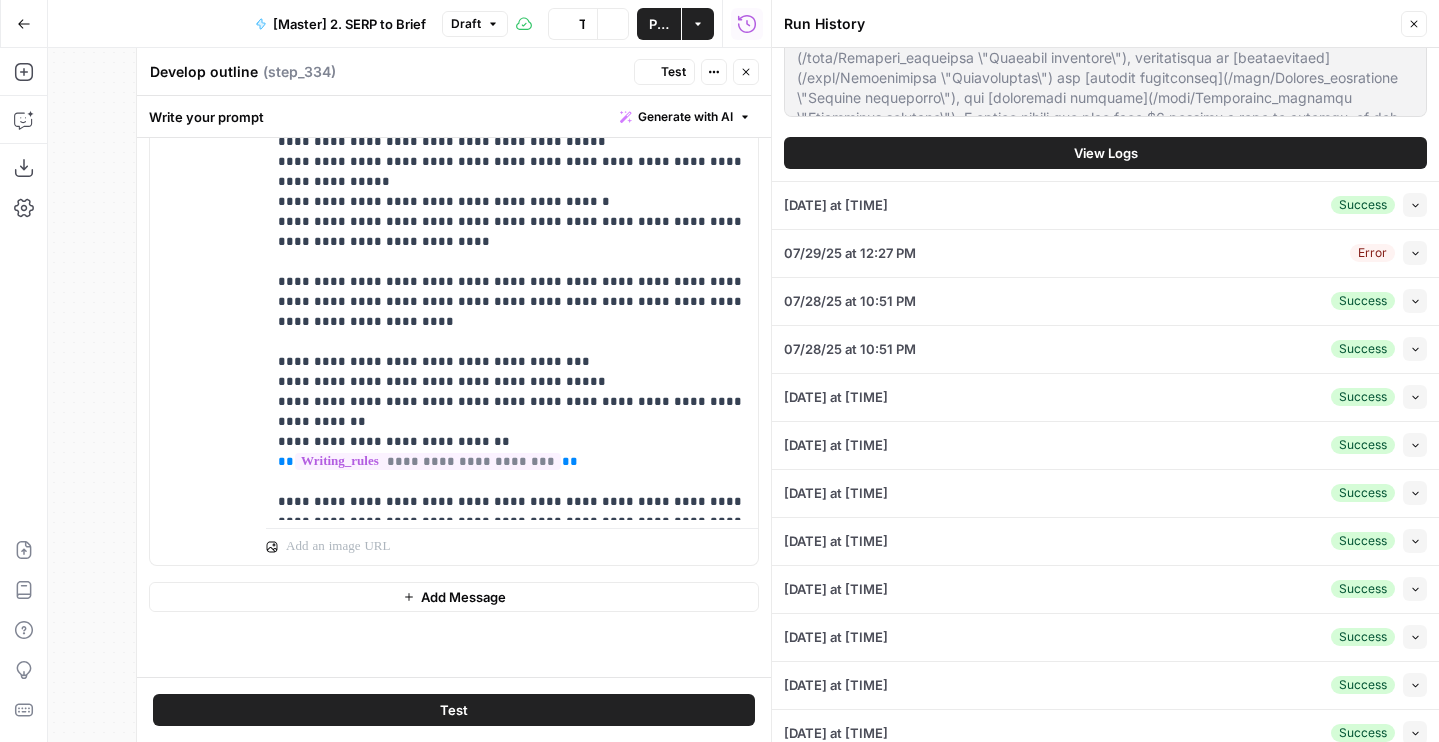 click on "View Logs" at bounding box center [1105, 153] 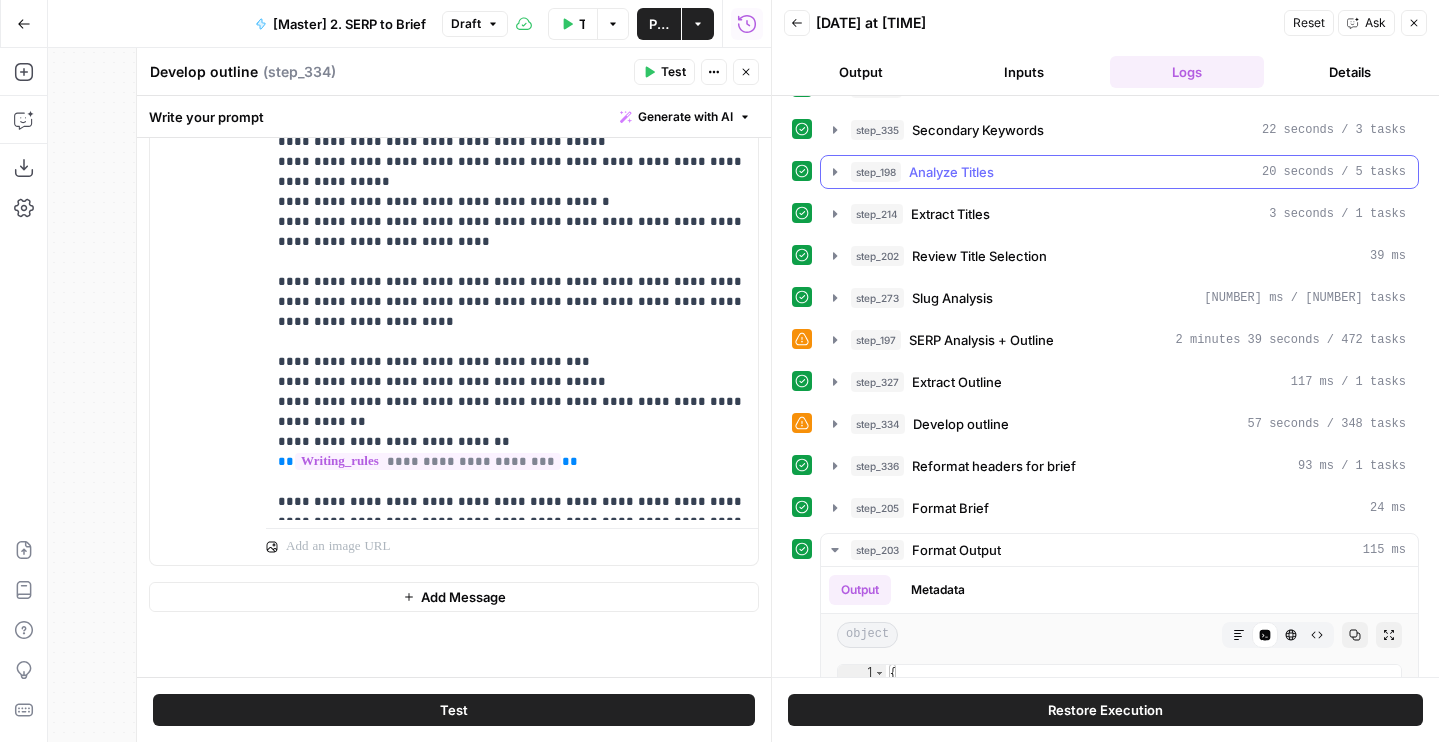 scroll, scrollTop: 0, scrollLeft: 0, axis: both 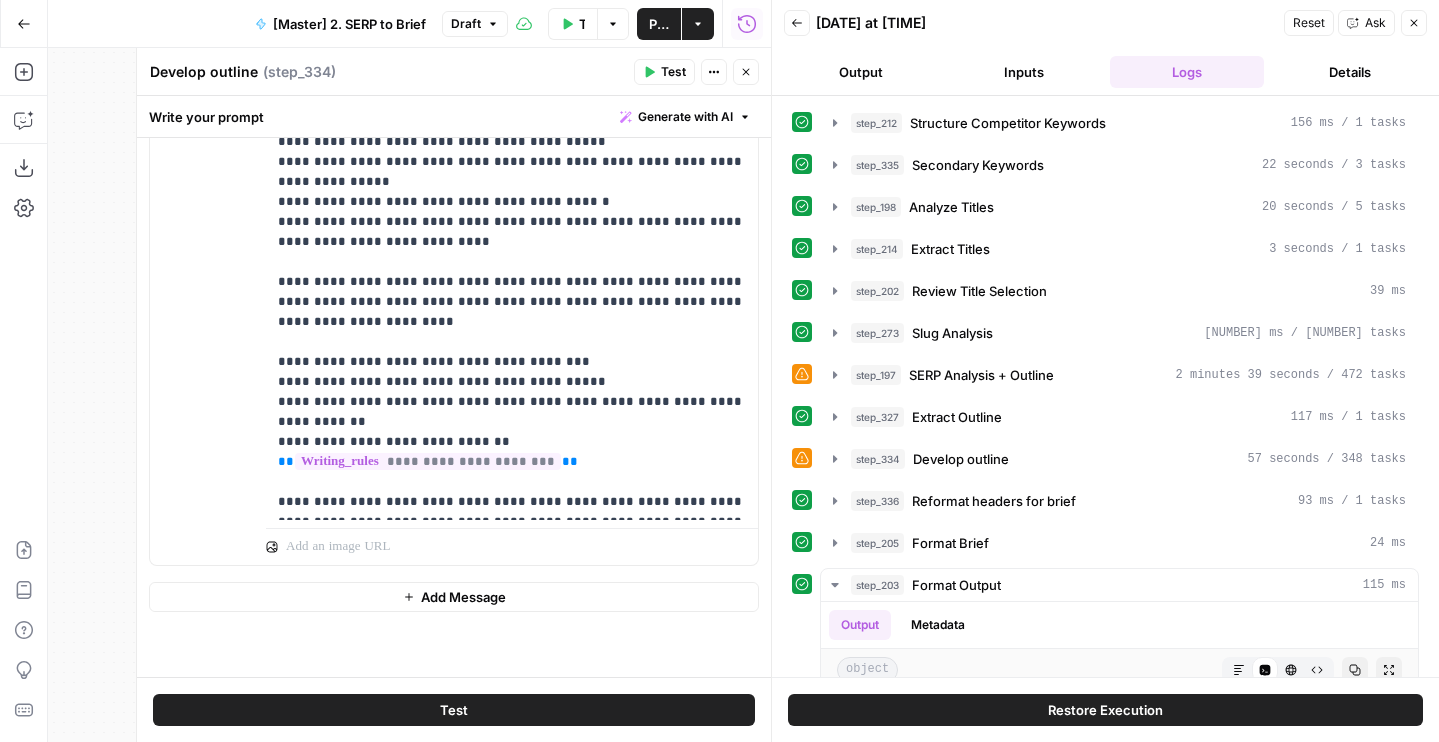 click on "Back" at bounding box center [797, 23] 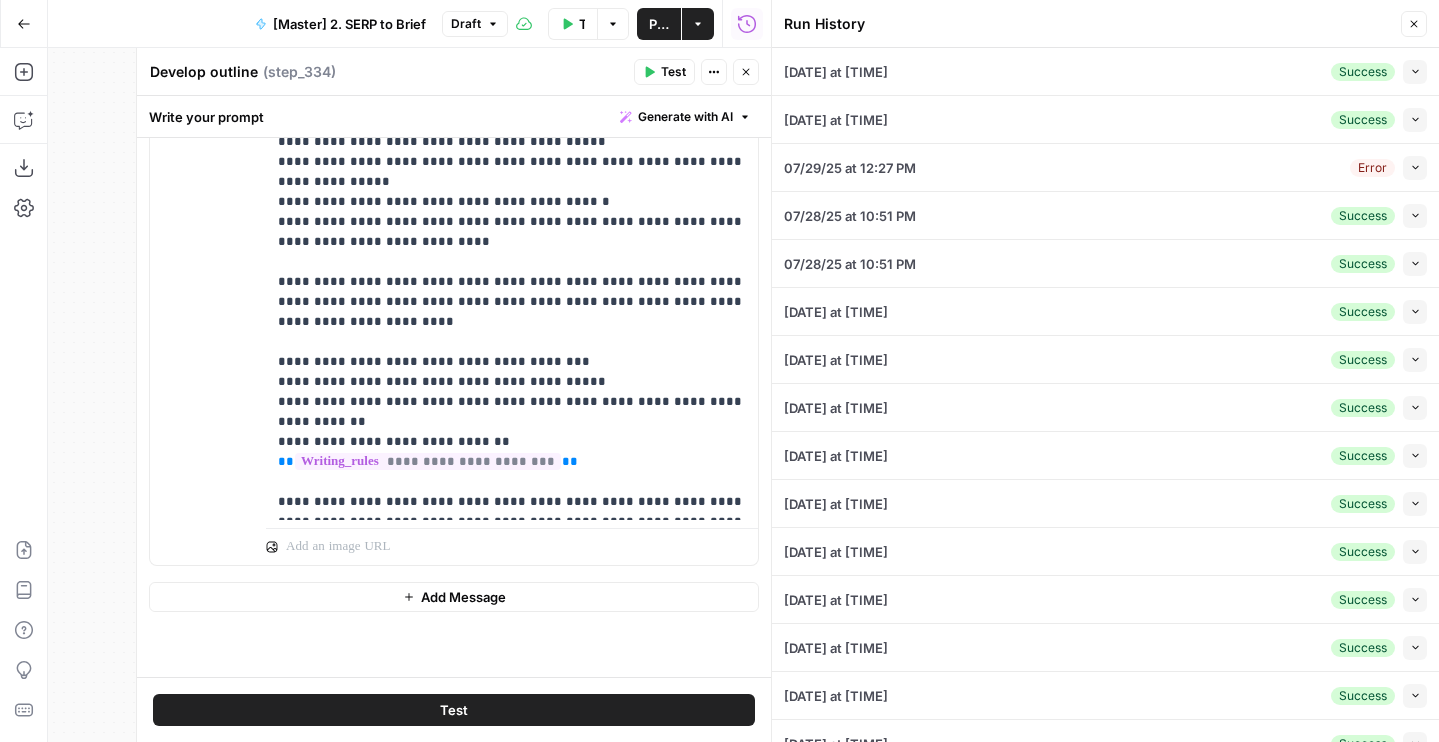 click 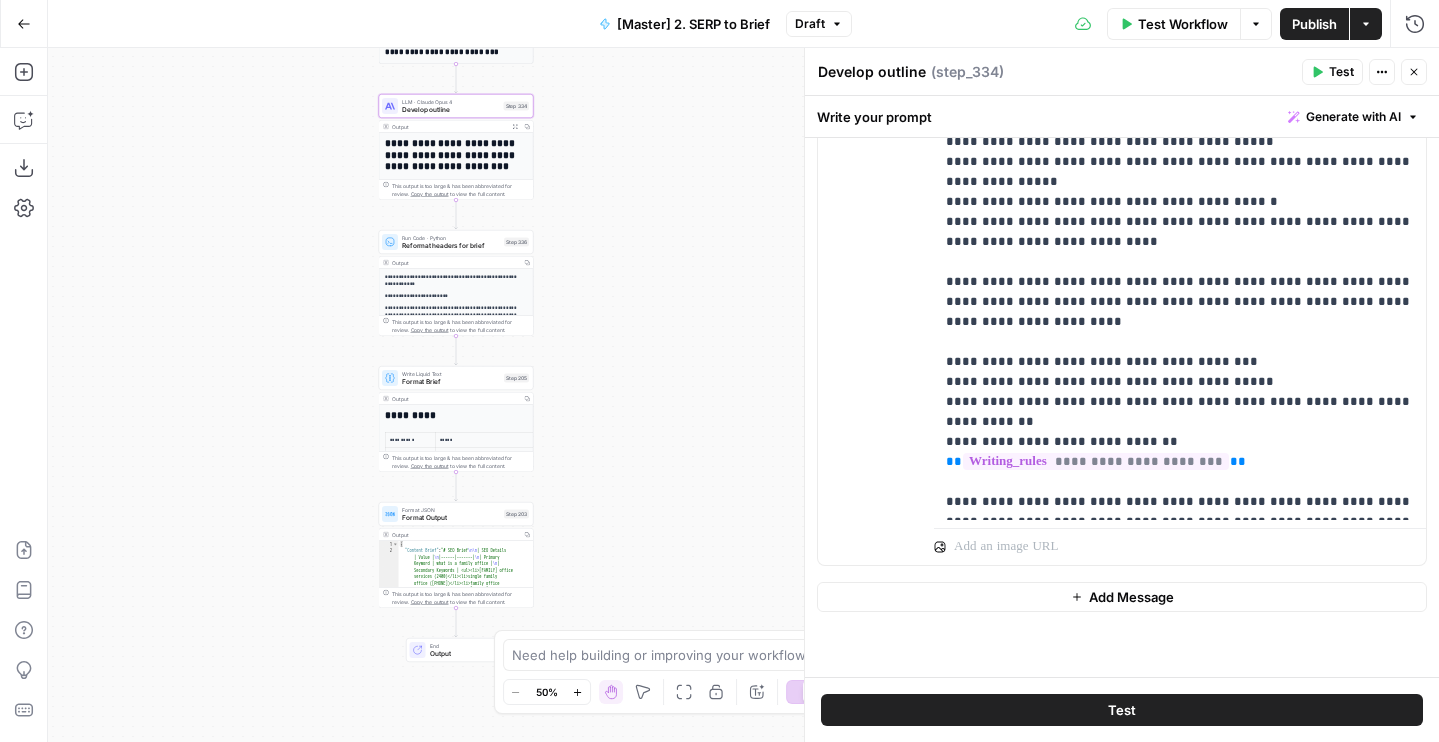 drag, startPoint x: 576, startPoint y: 406, endPoint x: 648, endPoint y: 300, distance: 128.14055 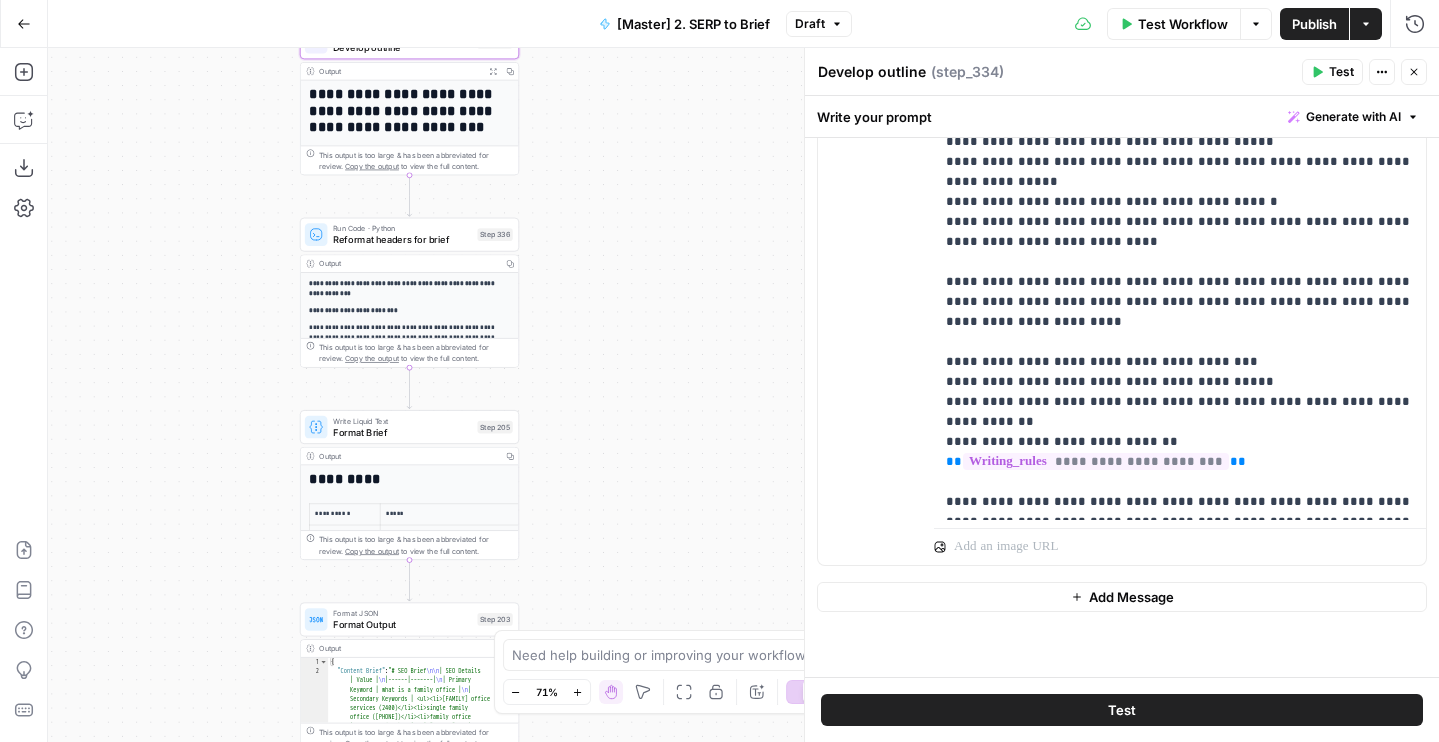 drag, startPoint x: 602, startPoint y: 231, endPoint x: 642, endPoint y: 373, distance: 147.52628 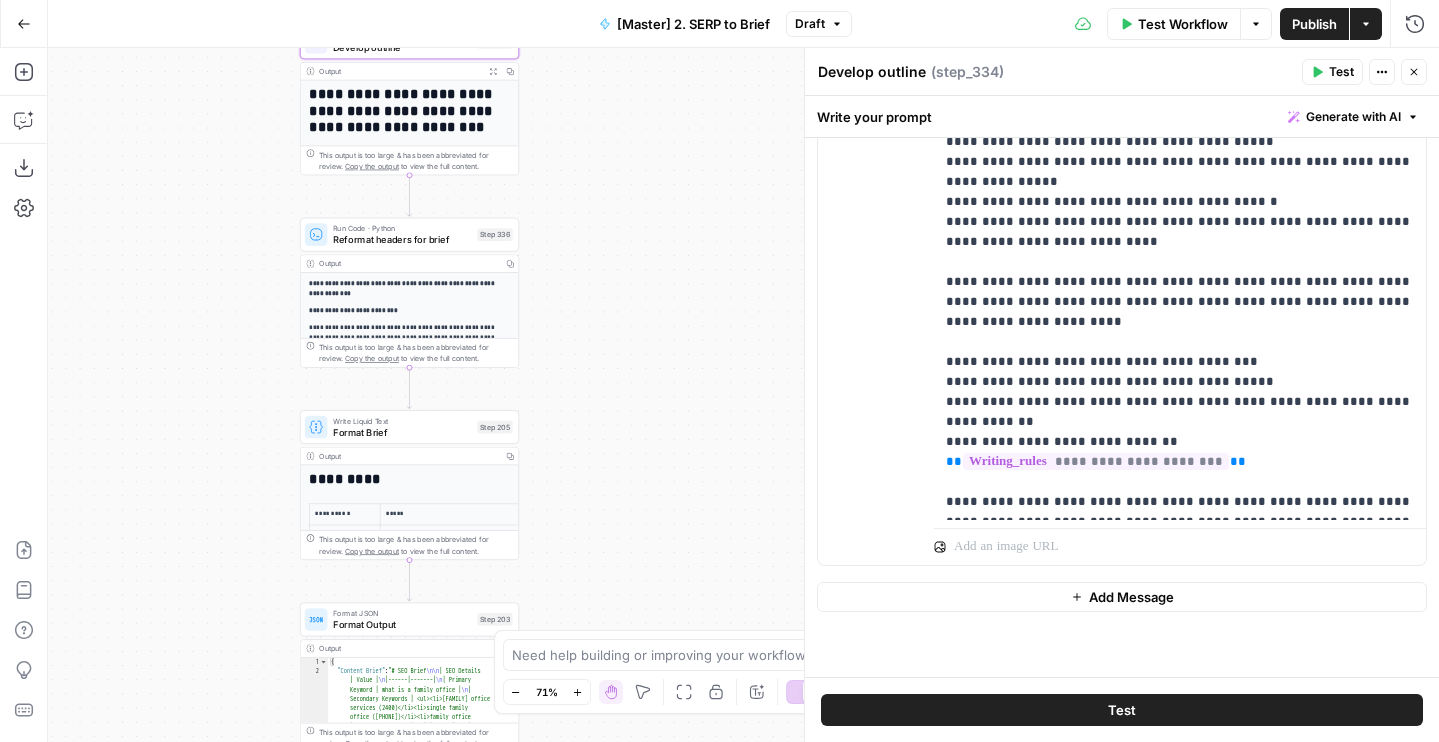 click on "LLM · Gemini 2.5 Pro Secondary Keywords Step 335 Output Copy 1 2 3 4 5 6 7 8 9 10 {" at bounding box center (743, 395) 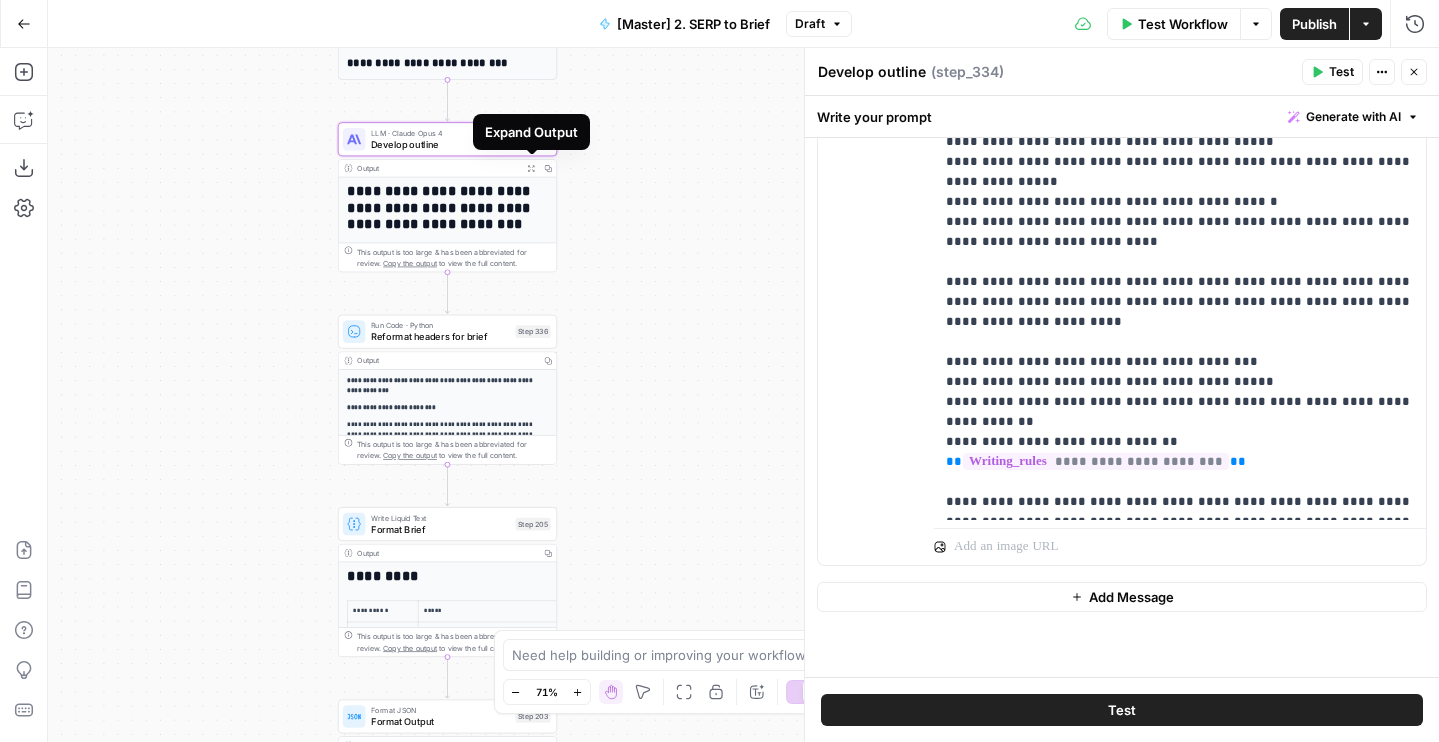 click 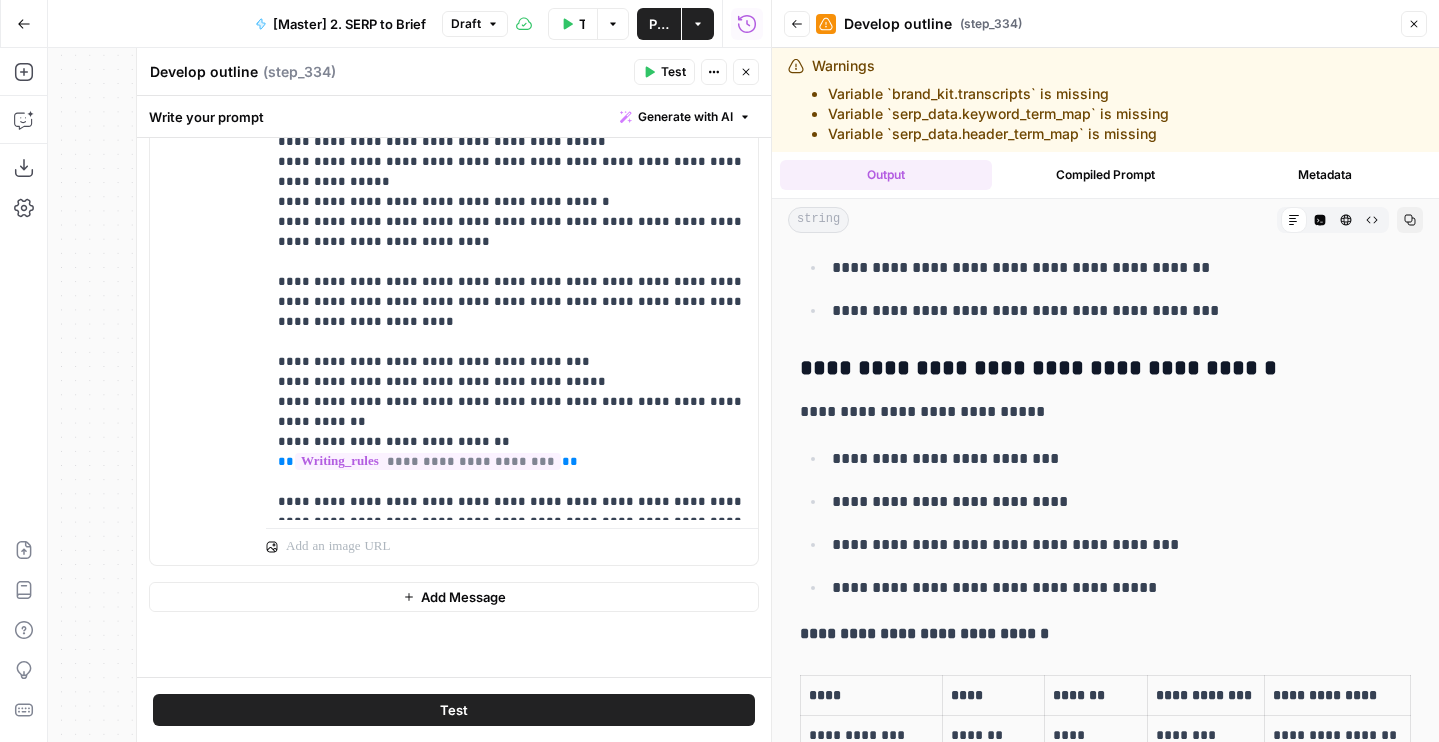 scroll, scrollTop: 2801, scrollLeft: 0, axis: vertical 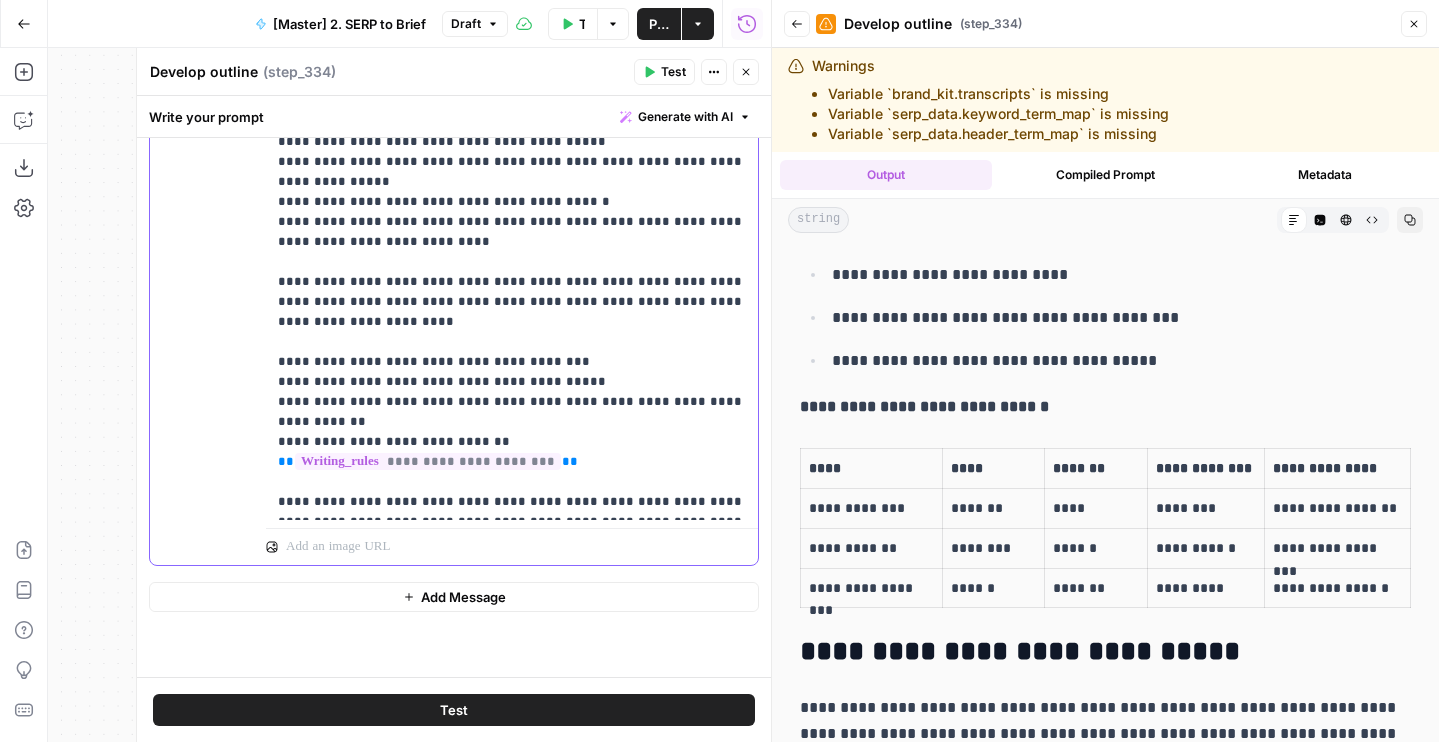 click on "**********" at bounding box center (512, 212) 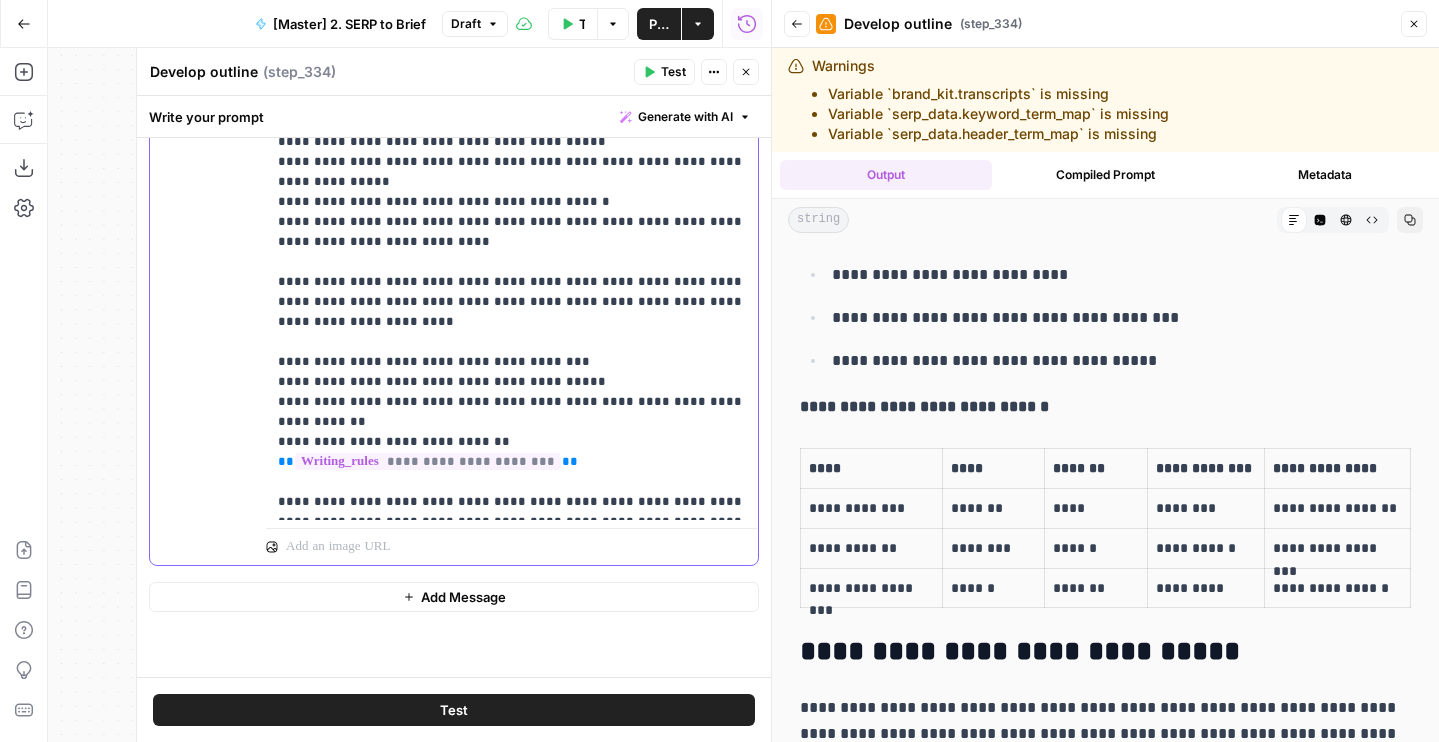 click on "**********" at bounding box center [512, 212] 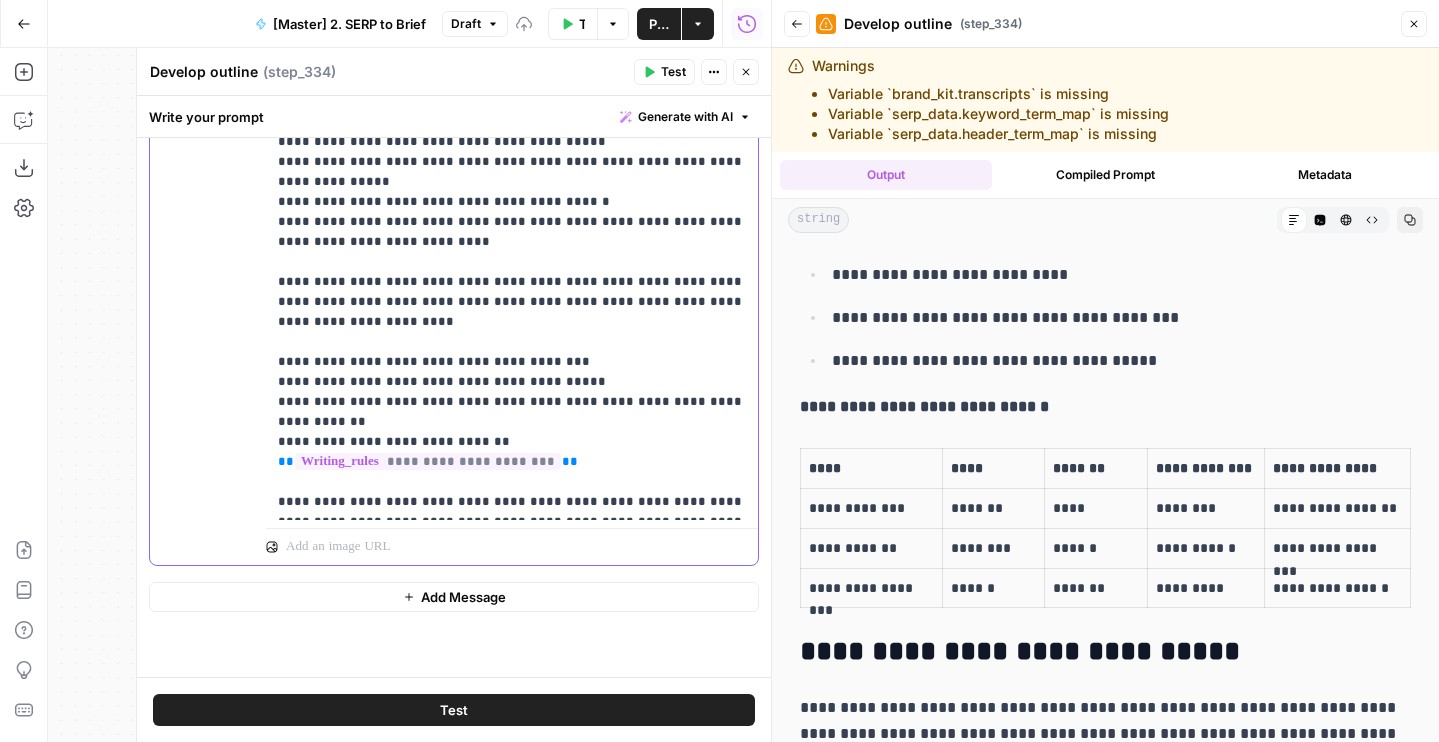 click on "**********" at bounding box center [512, 212] 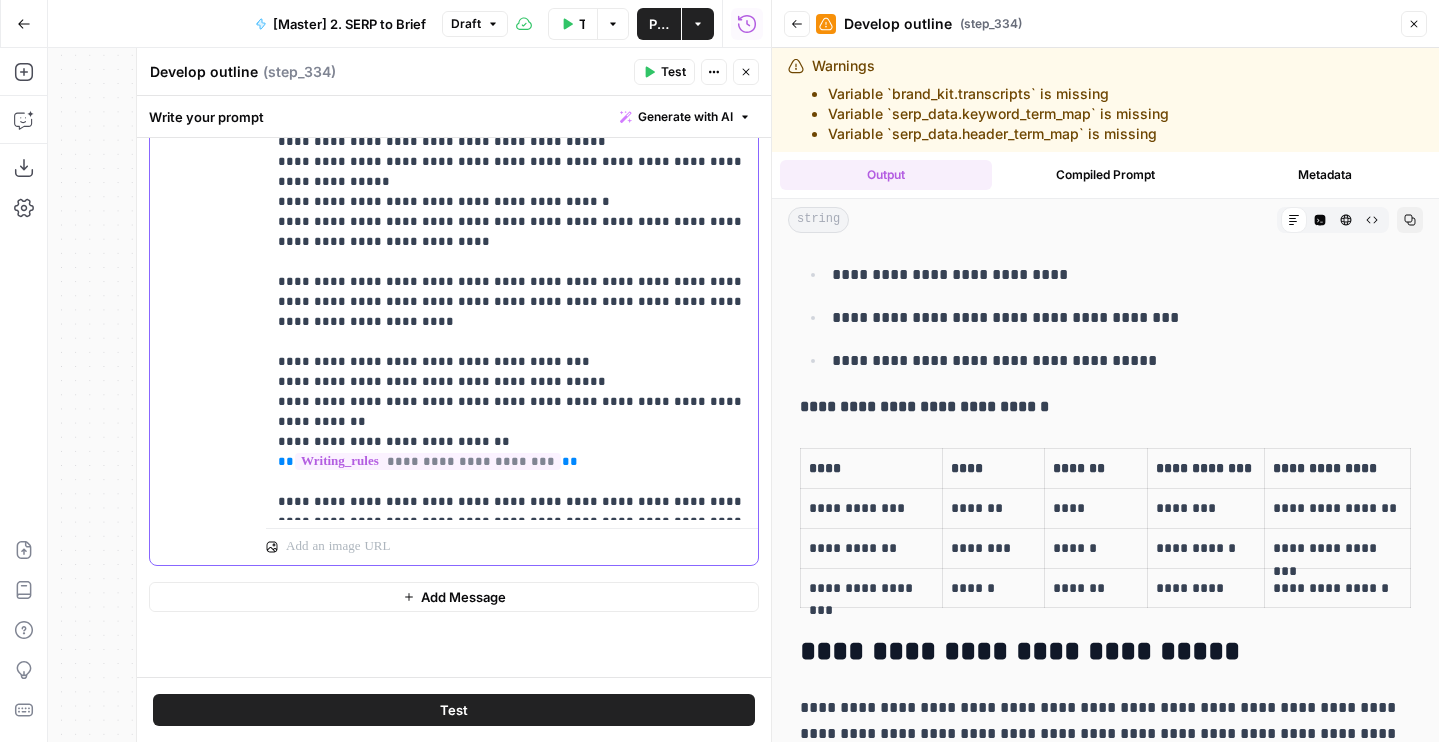 click on "**********" at bounding box center [512, 212] 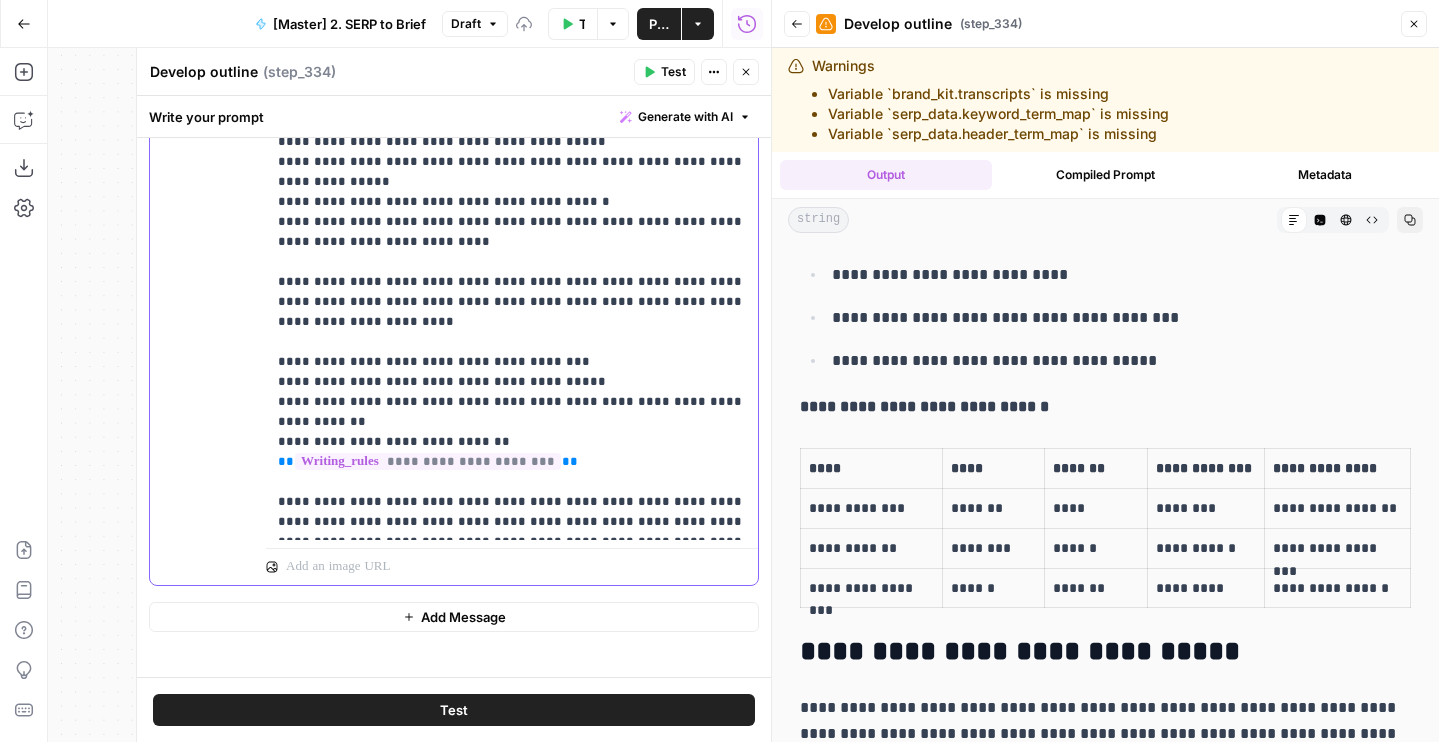 click on "**********" at bounding box center [512, 222] 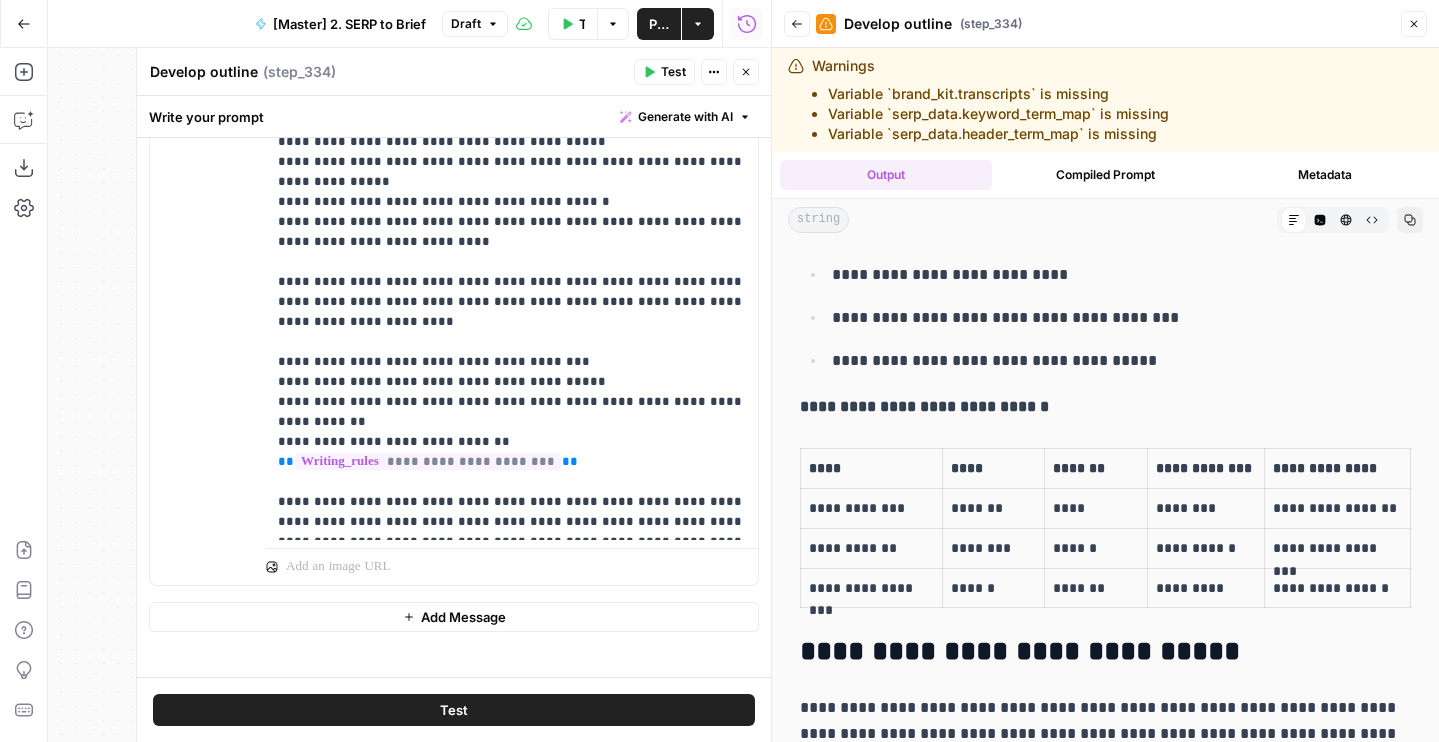 click on "Test" at bounding box center [454, 710] 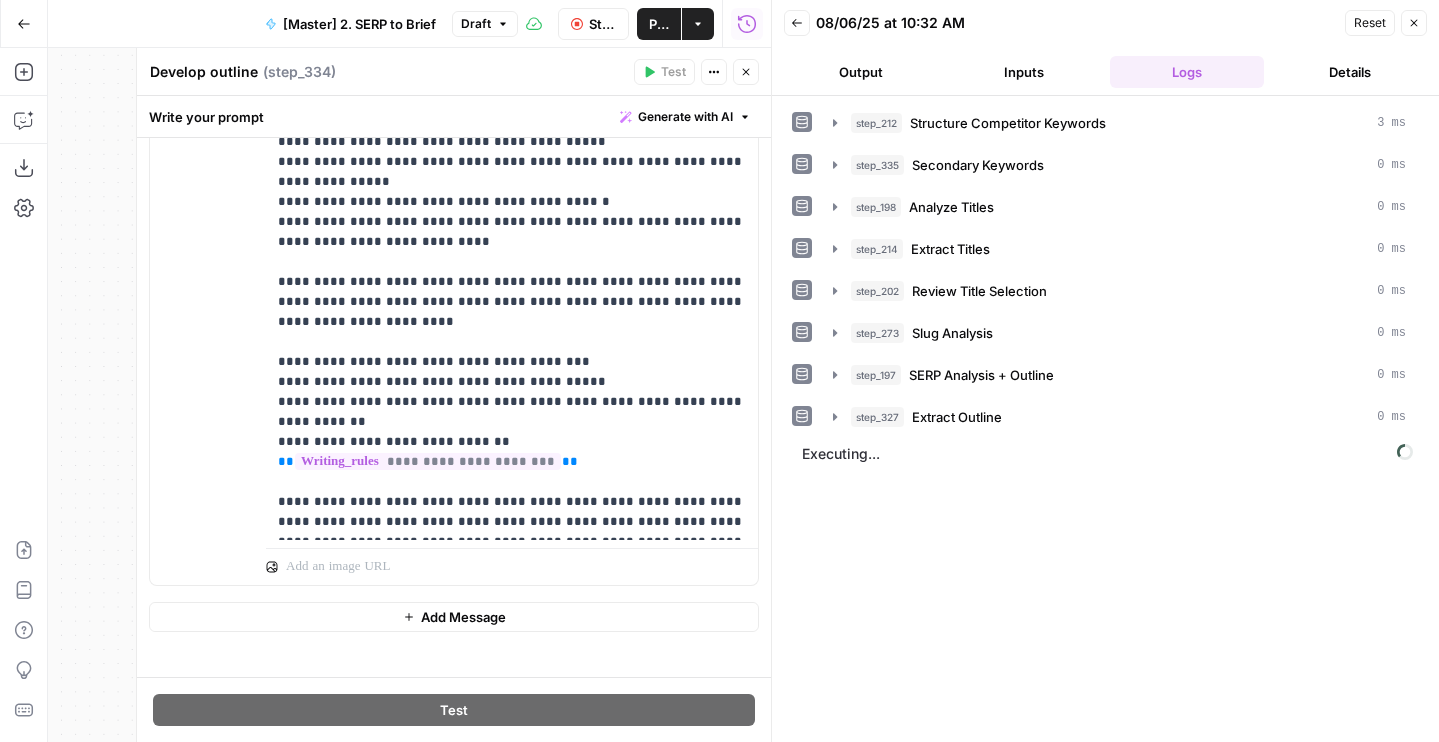 click on "Output" at bounding box center (861, 72) 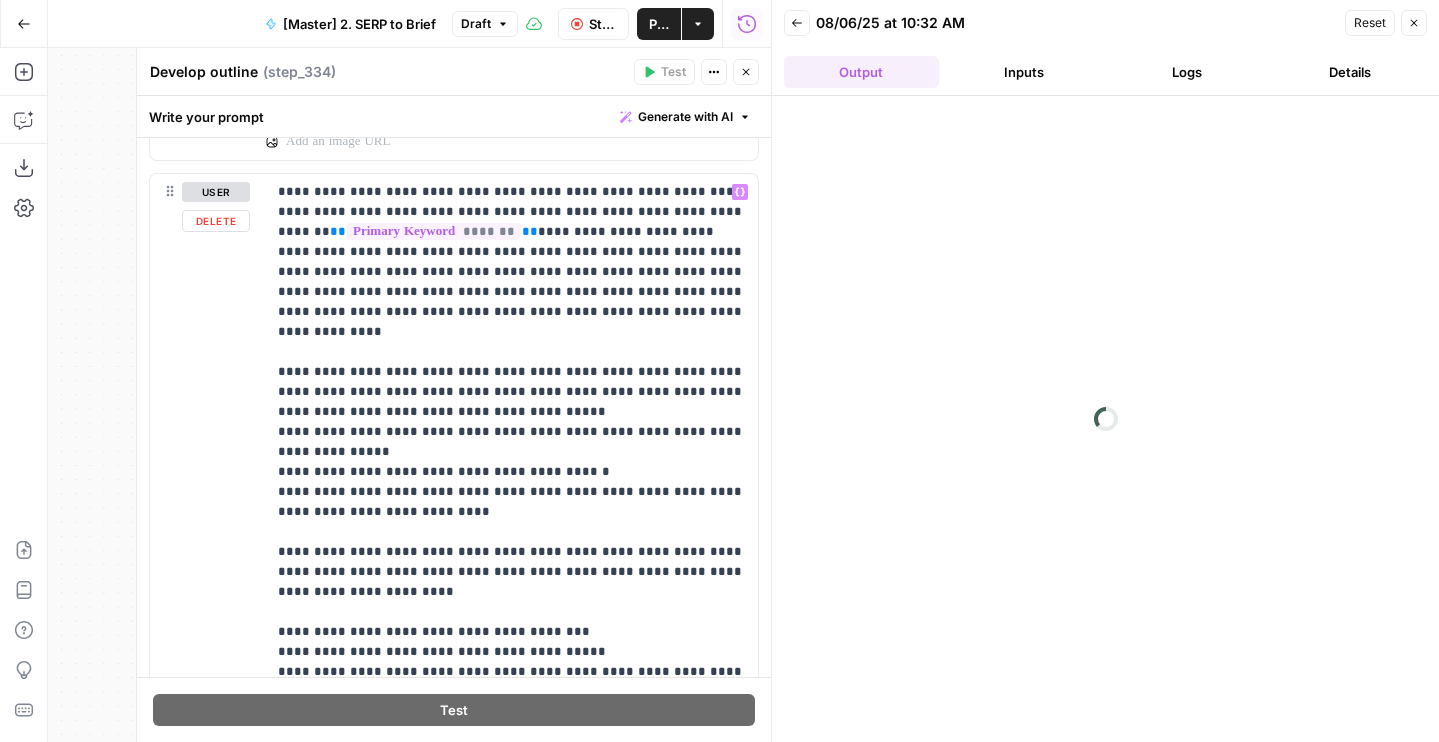 scroll, scrollTop: 1299, scrollLeft: 0, axis: vertical 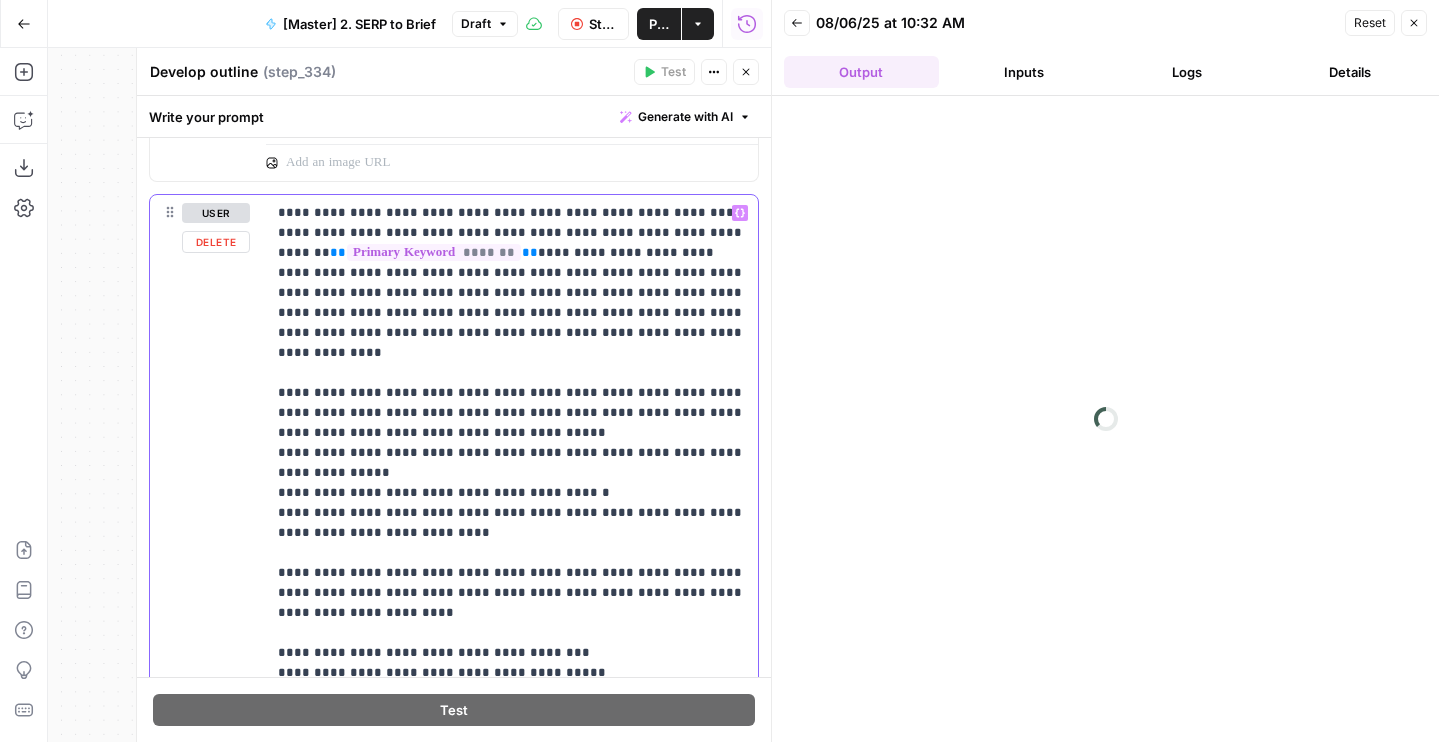 click on "**********" at bounding box center (512, 513) 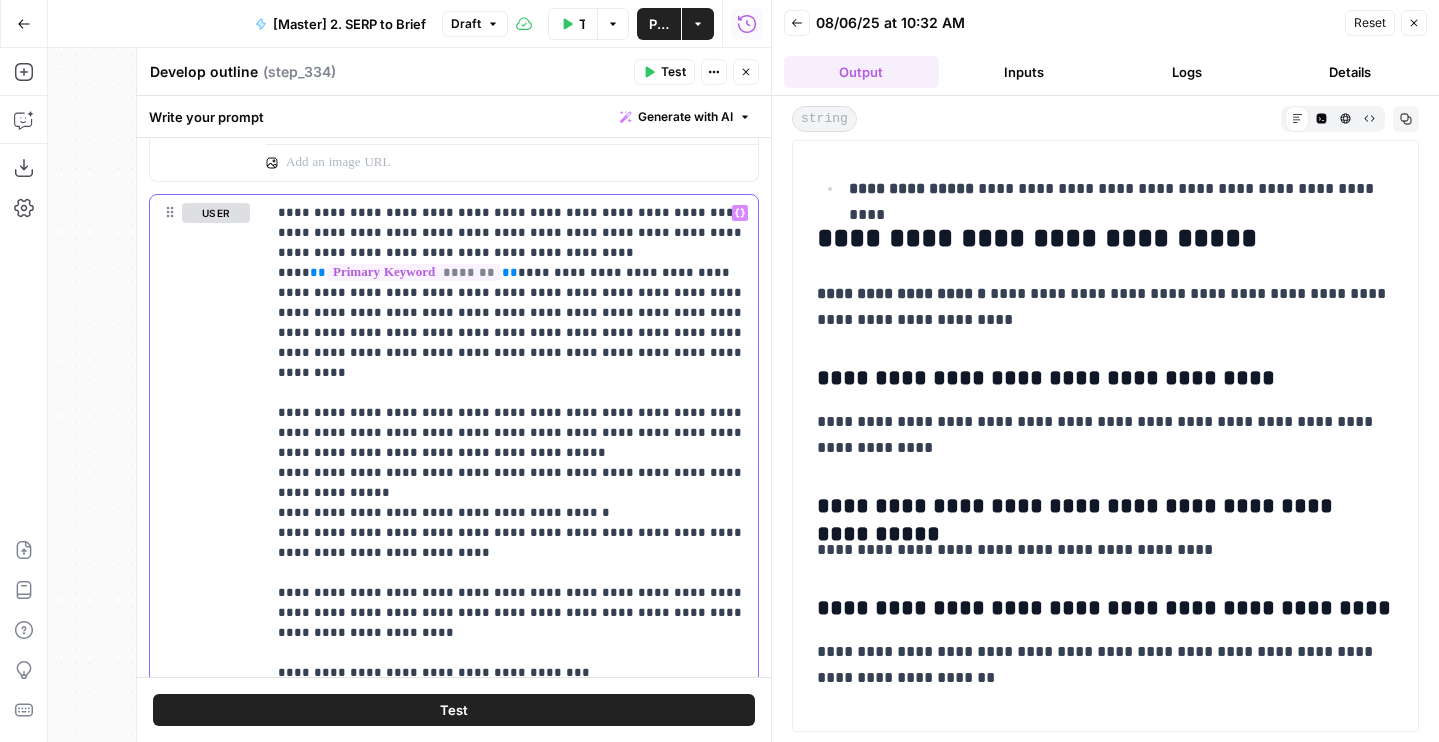 scroll, scrollTop: 4700, scrollLeft: 0, axis: vertical 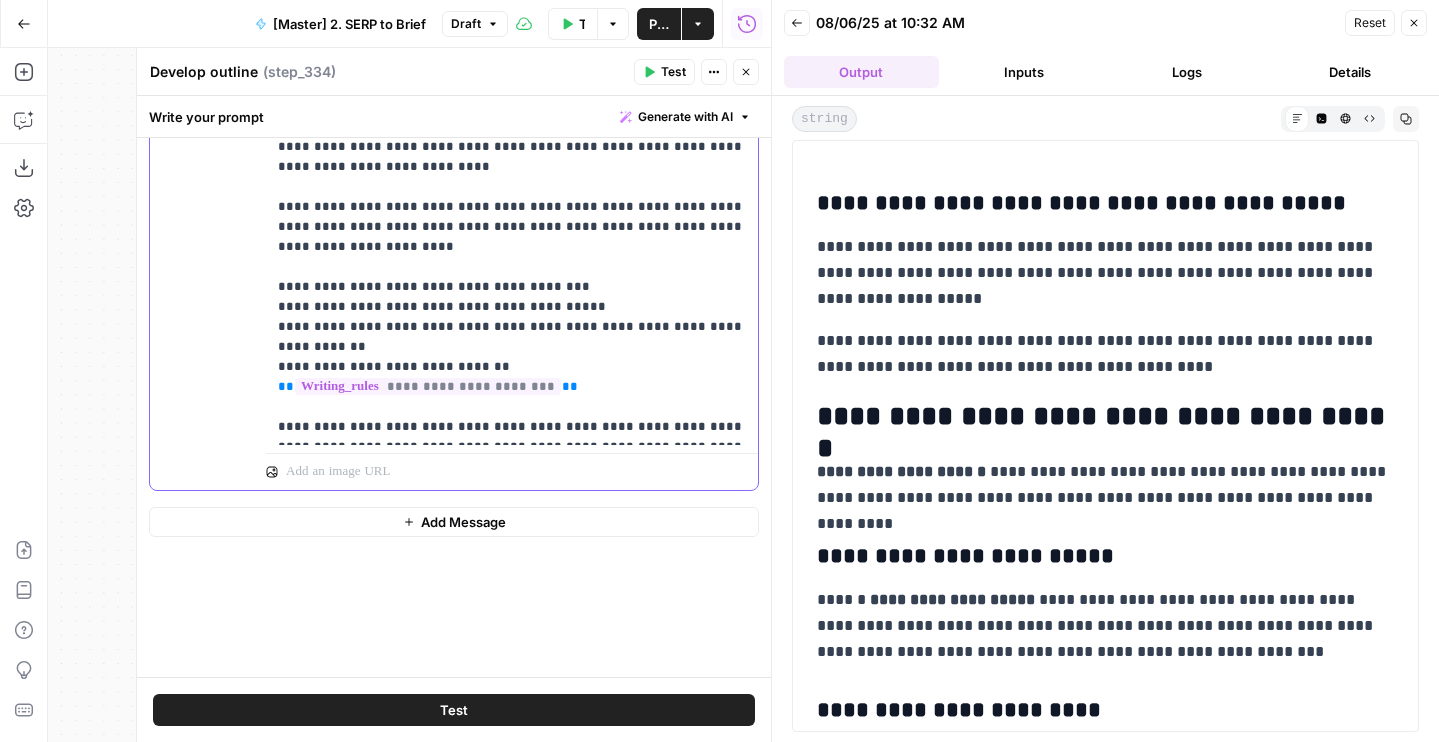 click on "**********" at bounding box center [512, 127] 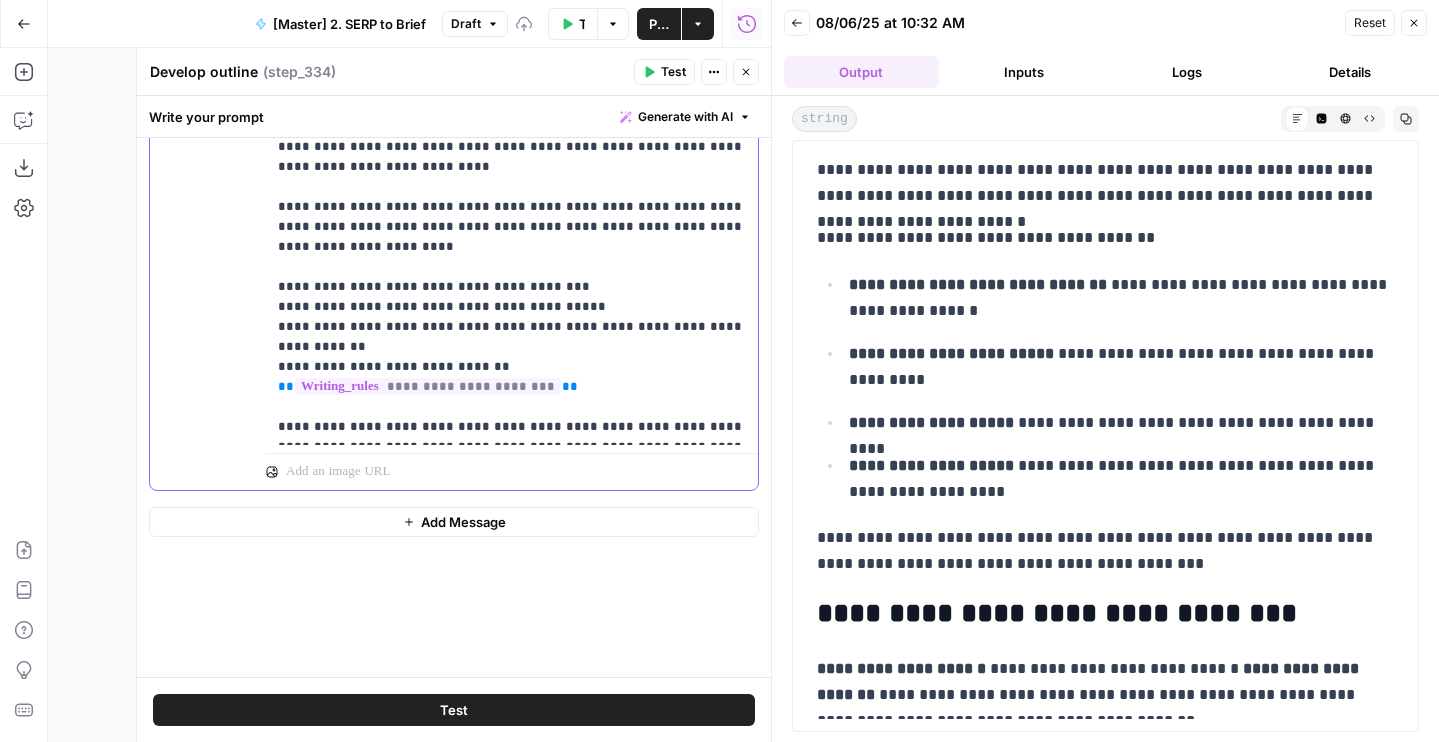 scroll, scrollTop: 0, scrollLeft: 0, axis: both 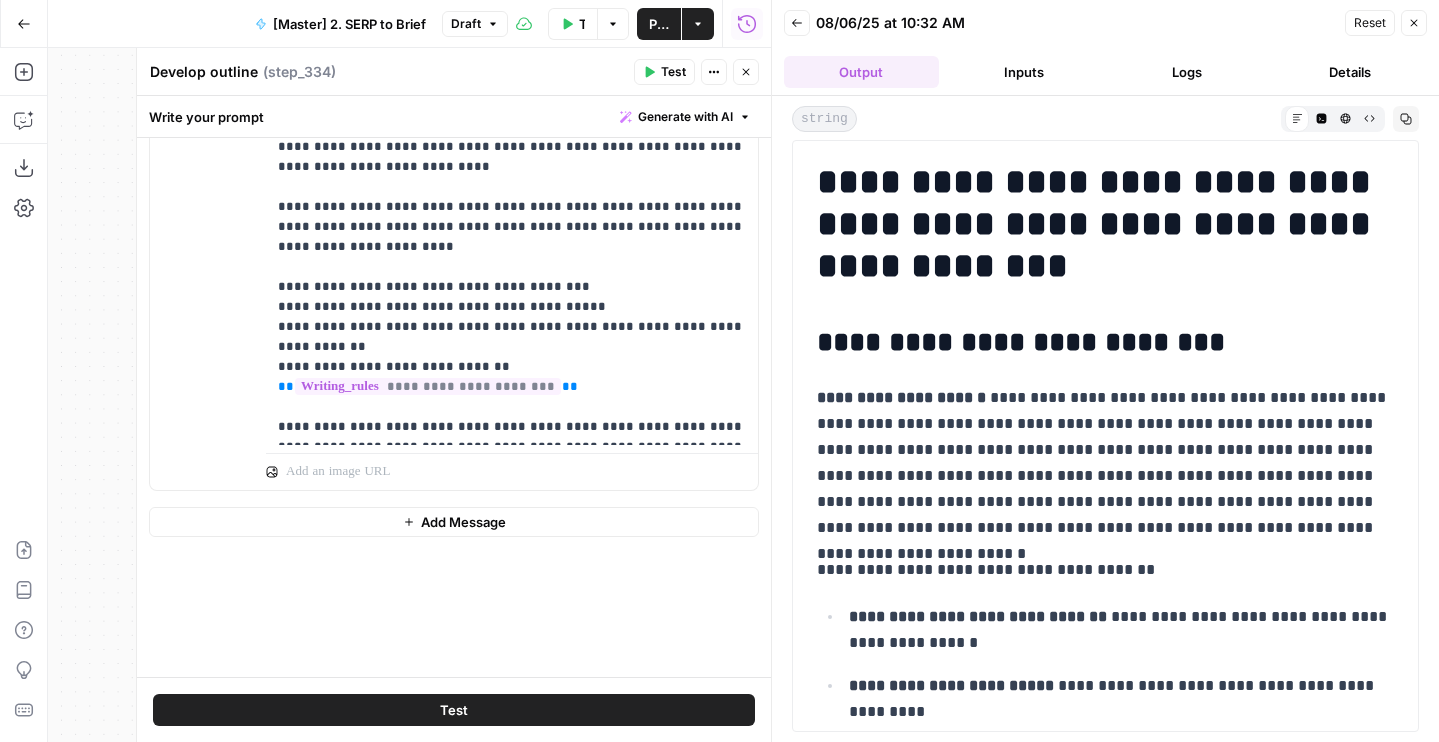 click 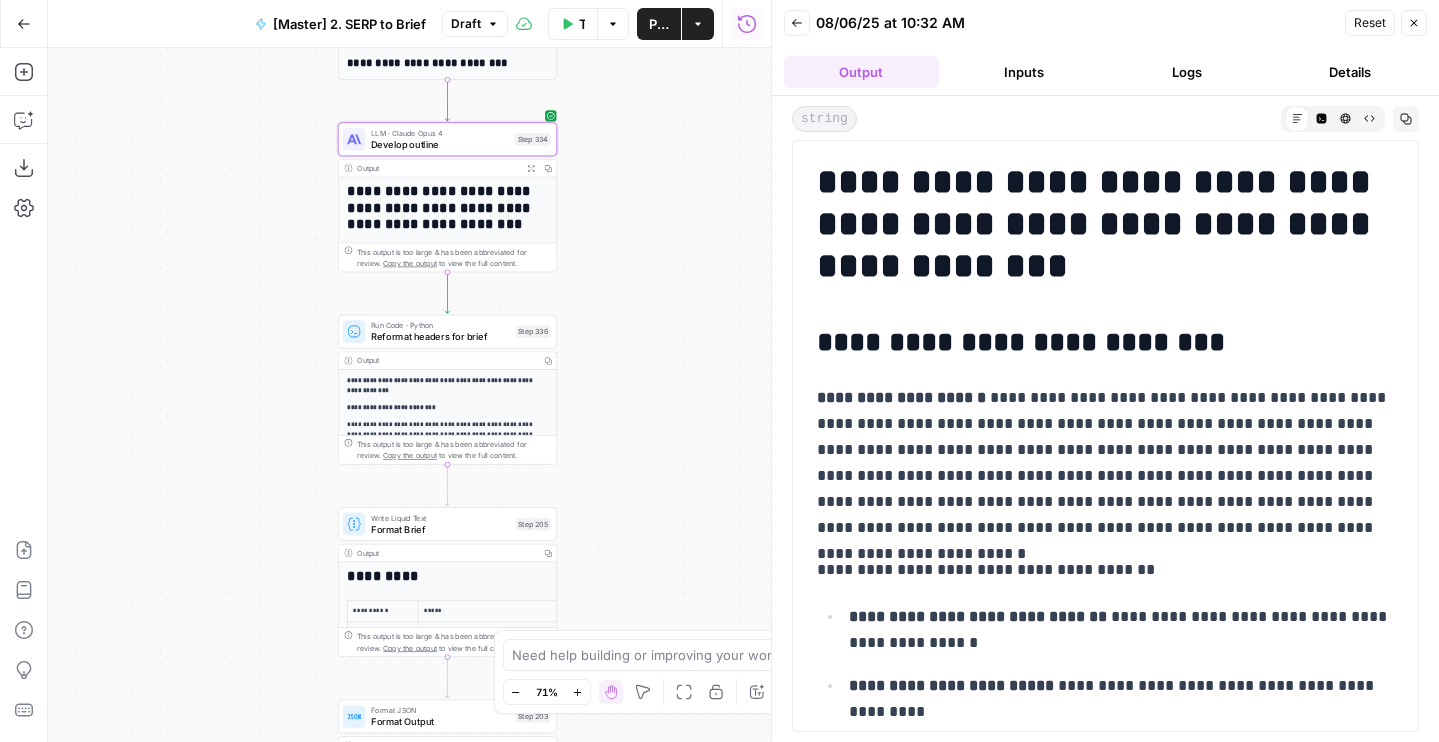 drag, startPoint x: 666, startPoint y: 125, endPoint x: 666, endPoint y: 191, distance: 66 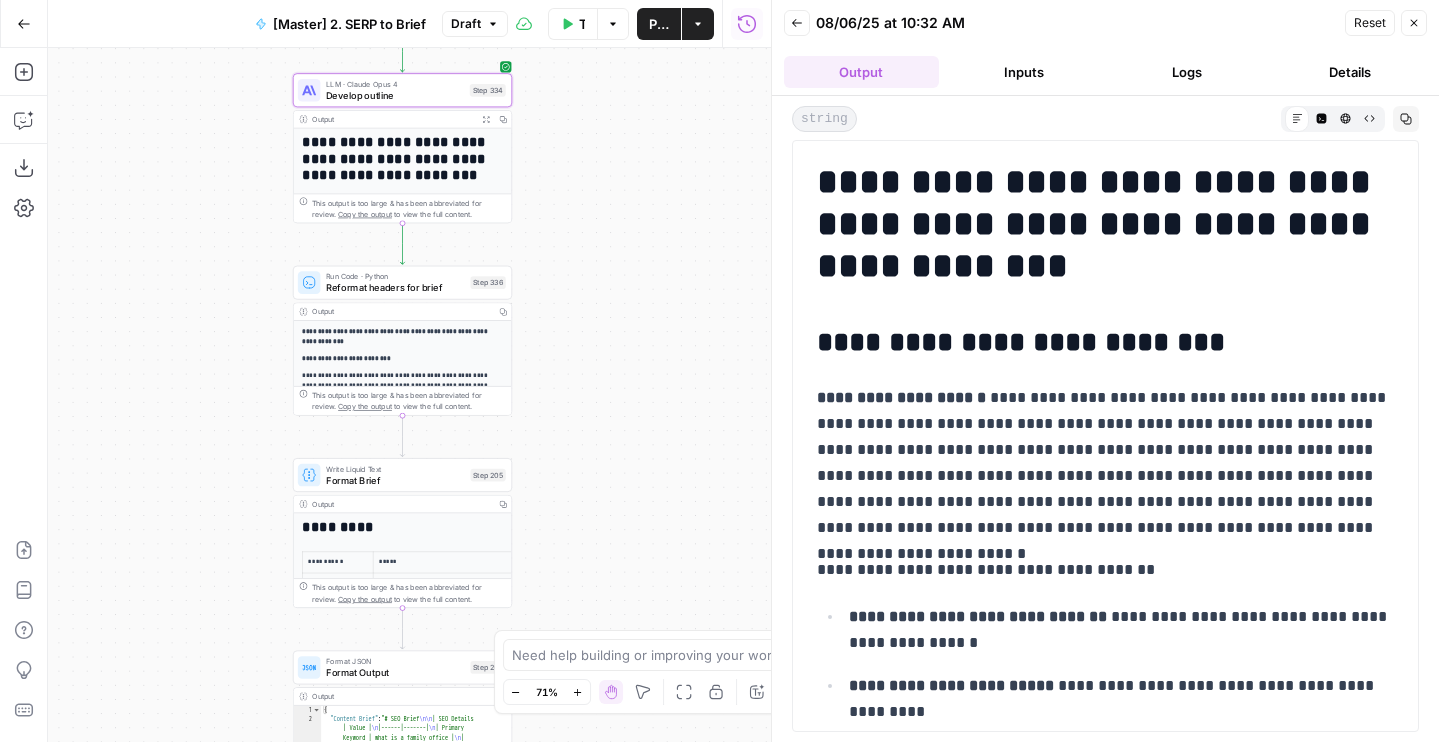 drag, startPoint x: 670, startPoint y: 327, endPoint x: 625, endPoint y: 211, distance: 124.42267 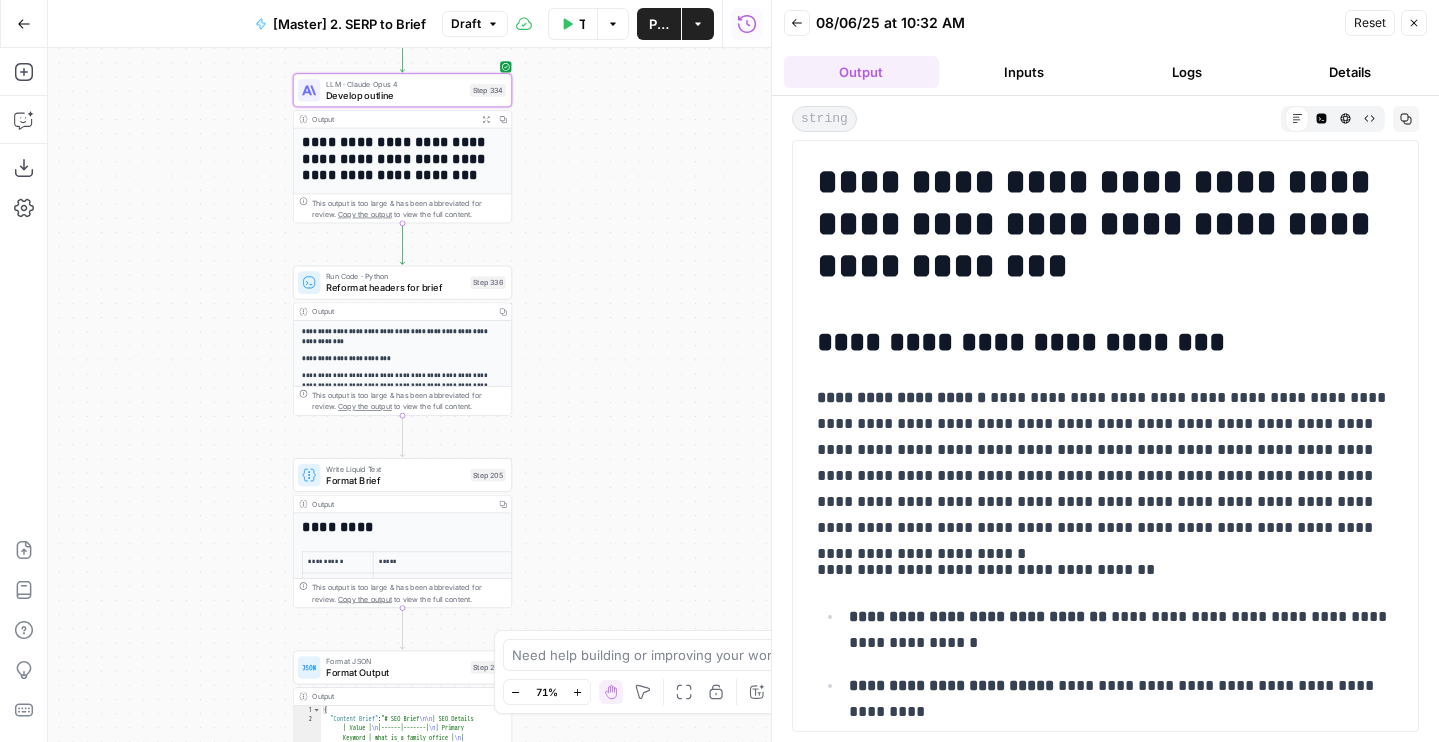 click on "LLM · Gemini 2.5 Pro Secondary Keywords Step 335 Output Copy 1 2 3 4 5 6 7 8 9 10 {" at bounding box center (409, 395) 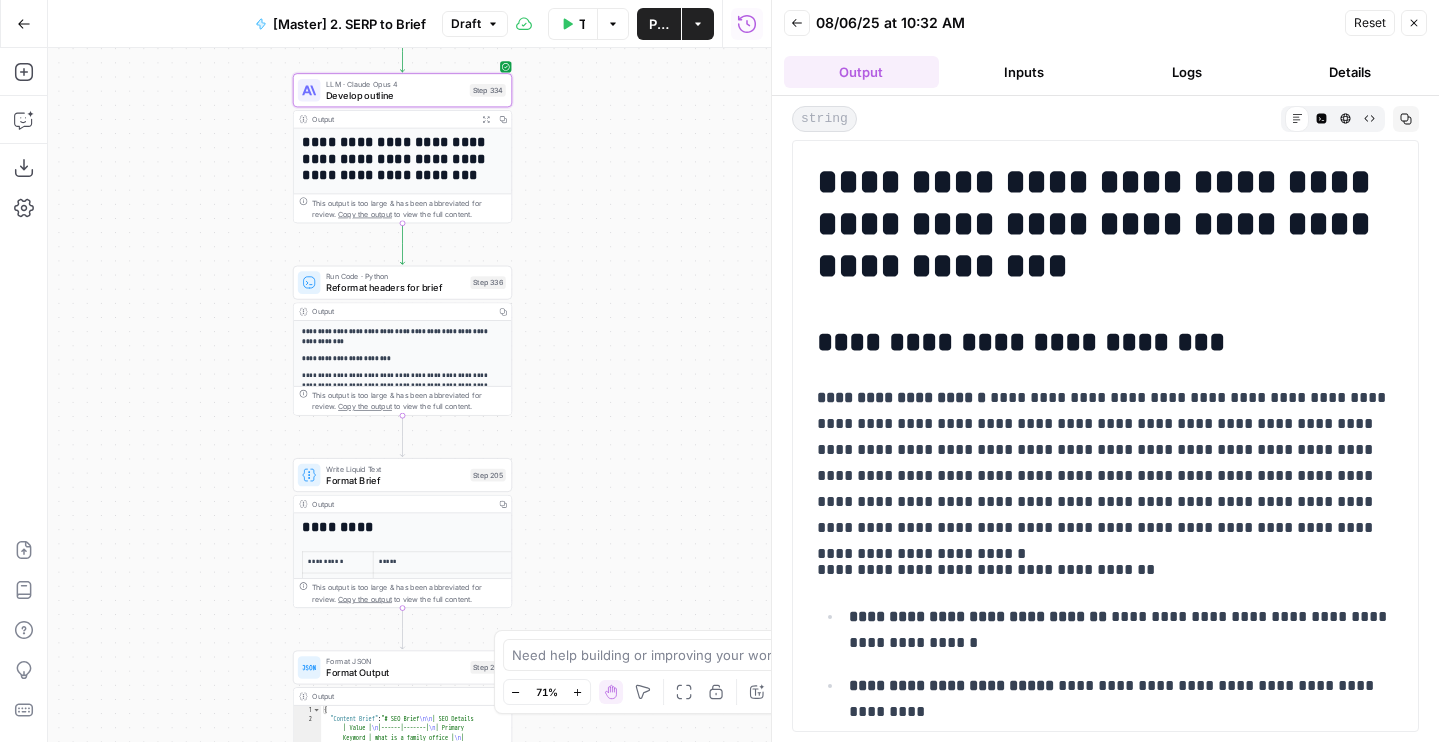 click on "Test Workflow Options Publish Actions Run History" at bounding box center (639, 23) 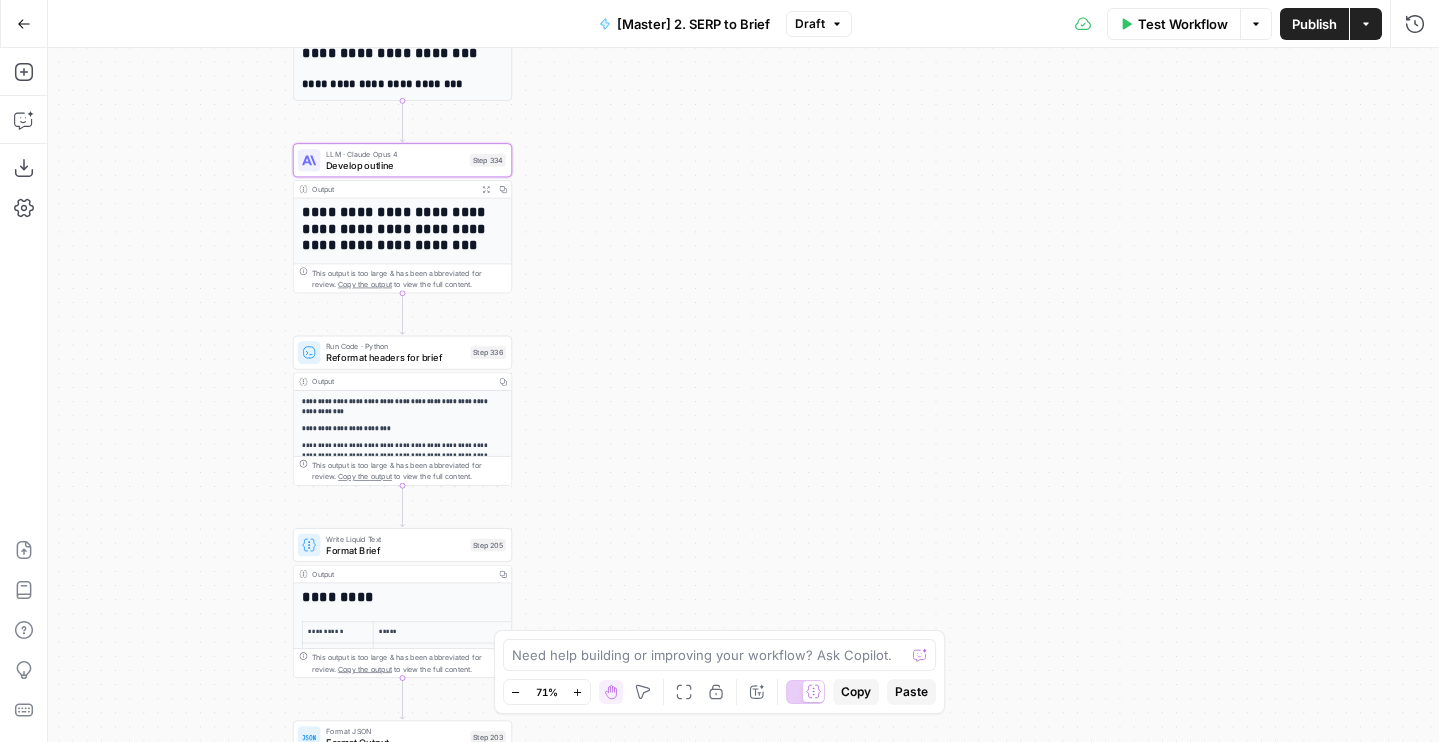 drag, startPoint x: 656, startPoint y: 93, endPoint x: 678, endPoint y: 305, distance: 213.13846 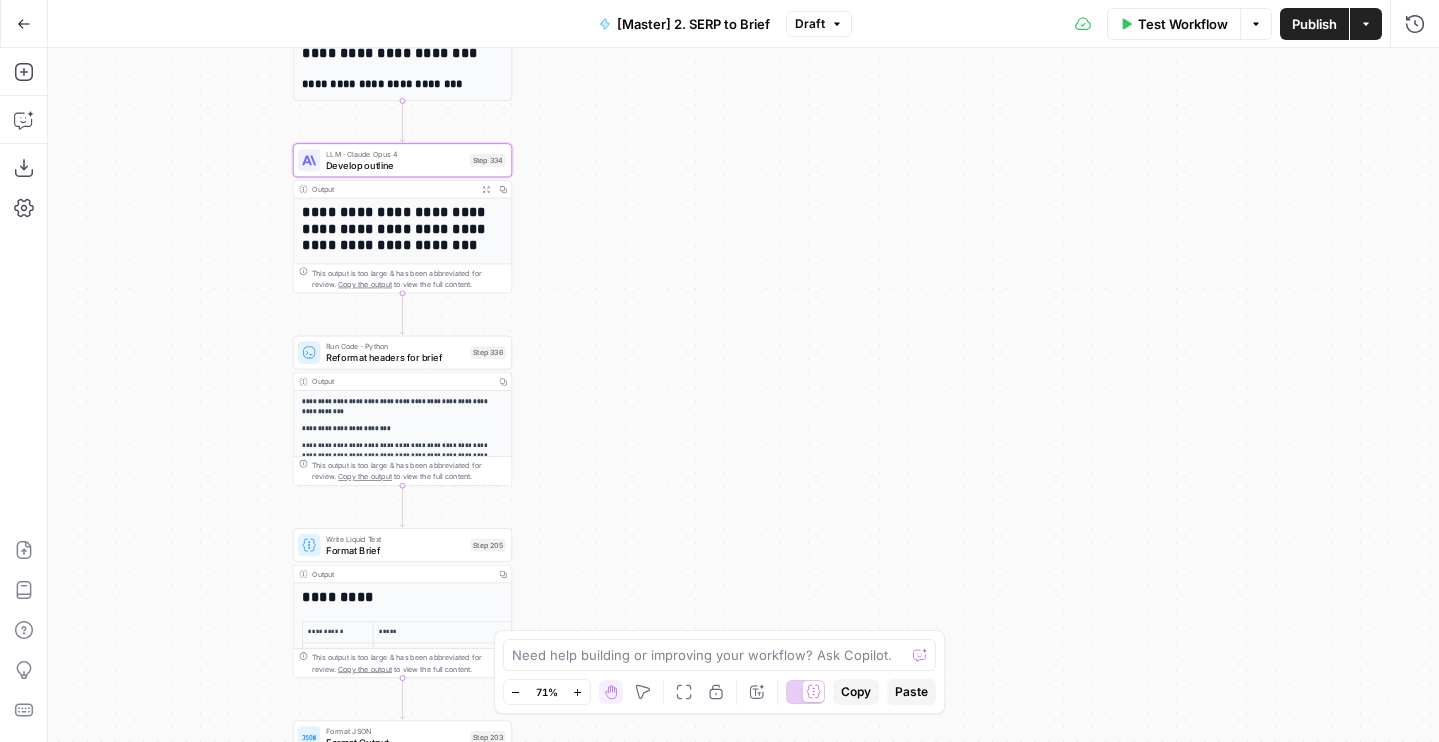 click on "LLM · Gemini 2.5 Pro Secondary Keywords Step 335 Output Copy 1 2 3 4 5 6 7 8 9 10 {" at bounding box center (743, 395) 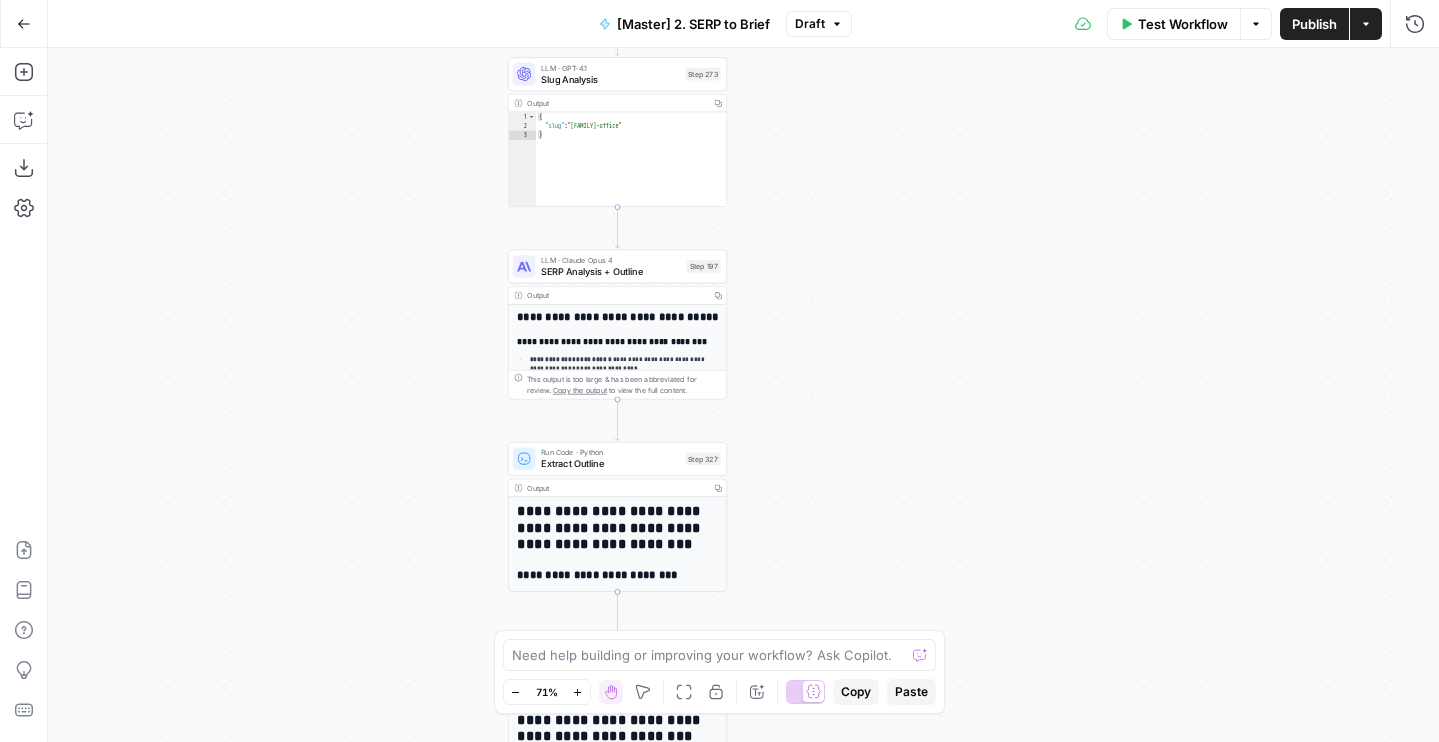 drag, startPoint x: 562, startPoint y: 127, endPoint x: 755, endPoint y: 478, distance: 400.5621 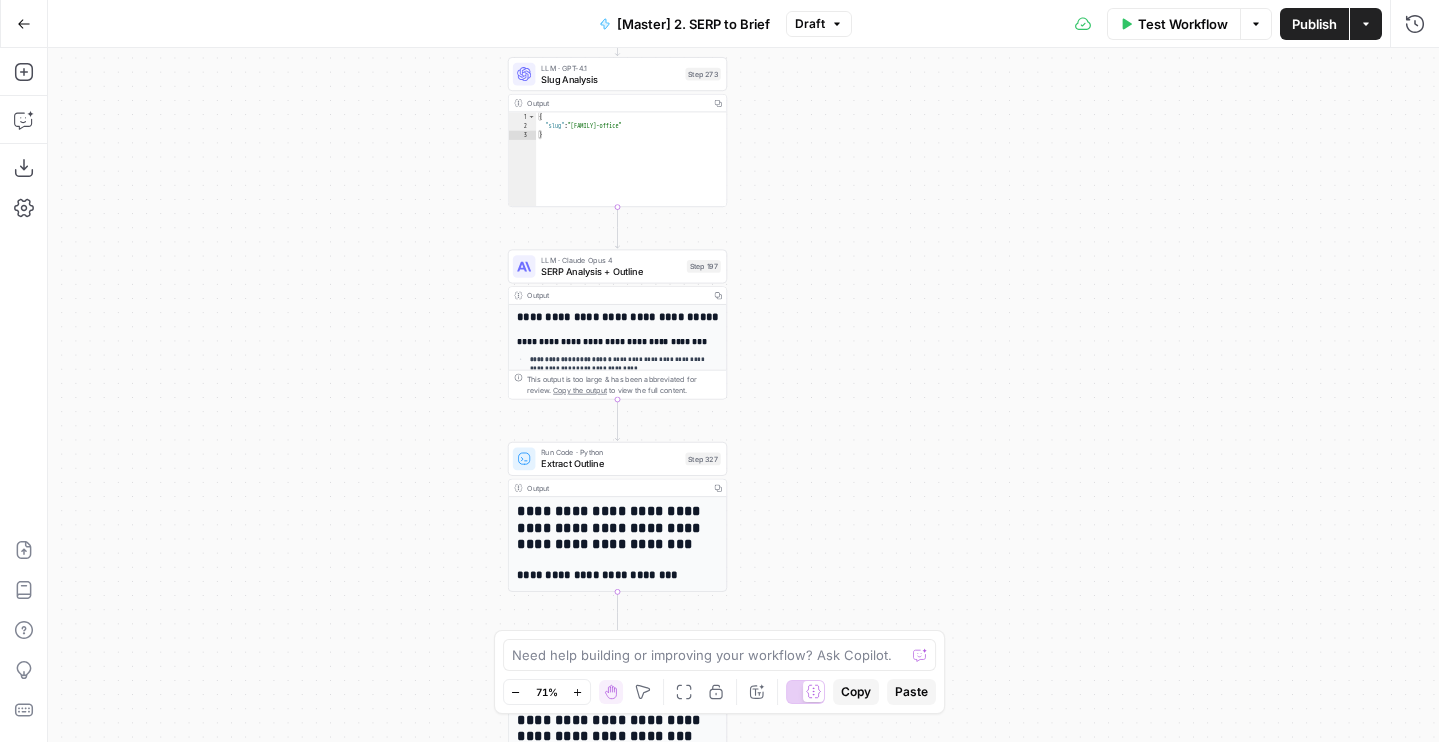 click on "LLM · Gemini 2.5 Pro Secondary Keywords Step 335 Output Copy 1 2 3 4 5 6 7 8 9 10 {" at bounding box center [743, 395] 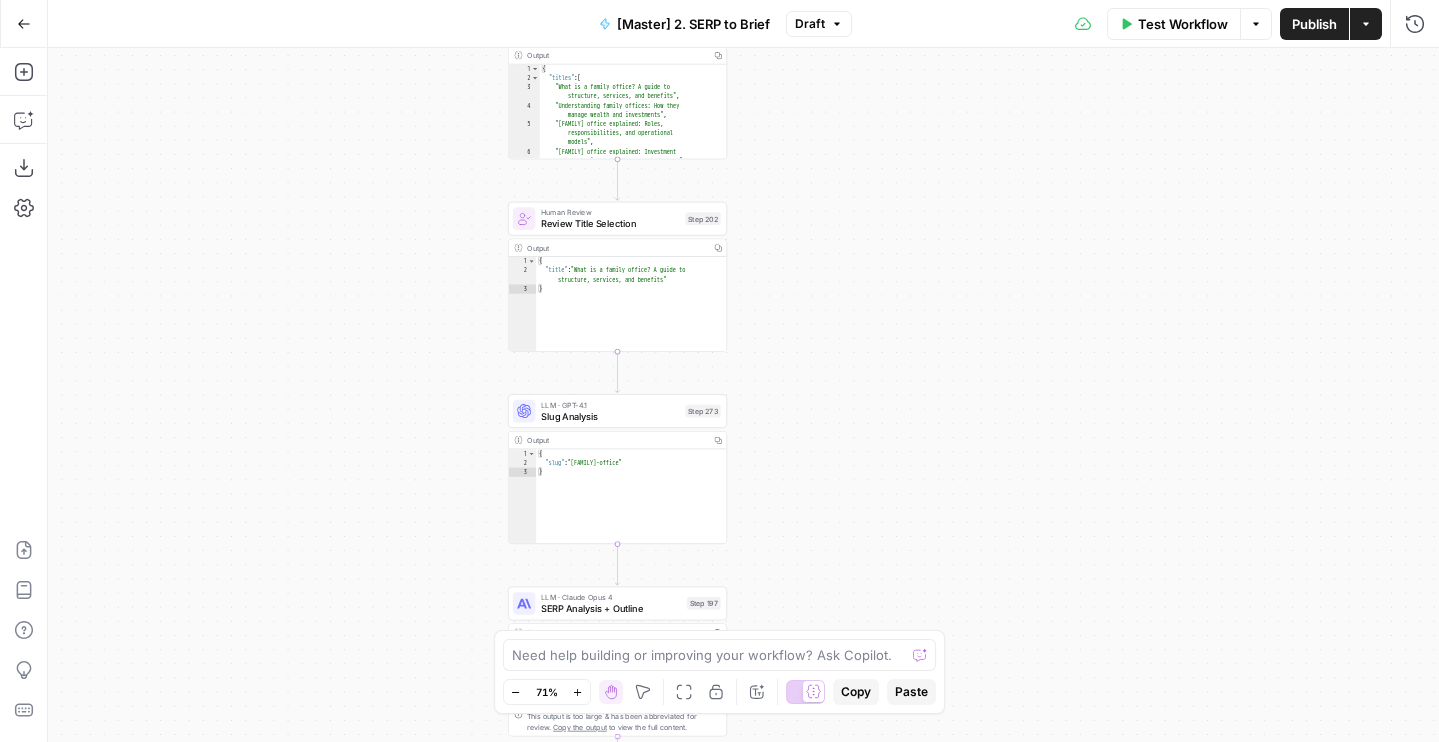 drag, startPoint x: 746, startPoint y: 327, endPoint x: 746, endPoint y: 491, distance: 164 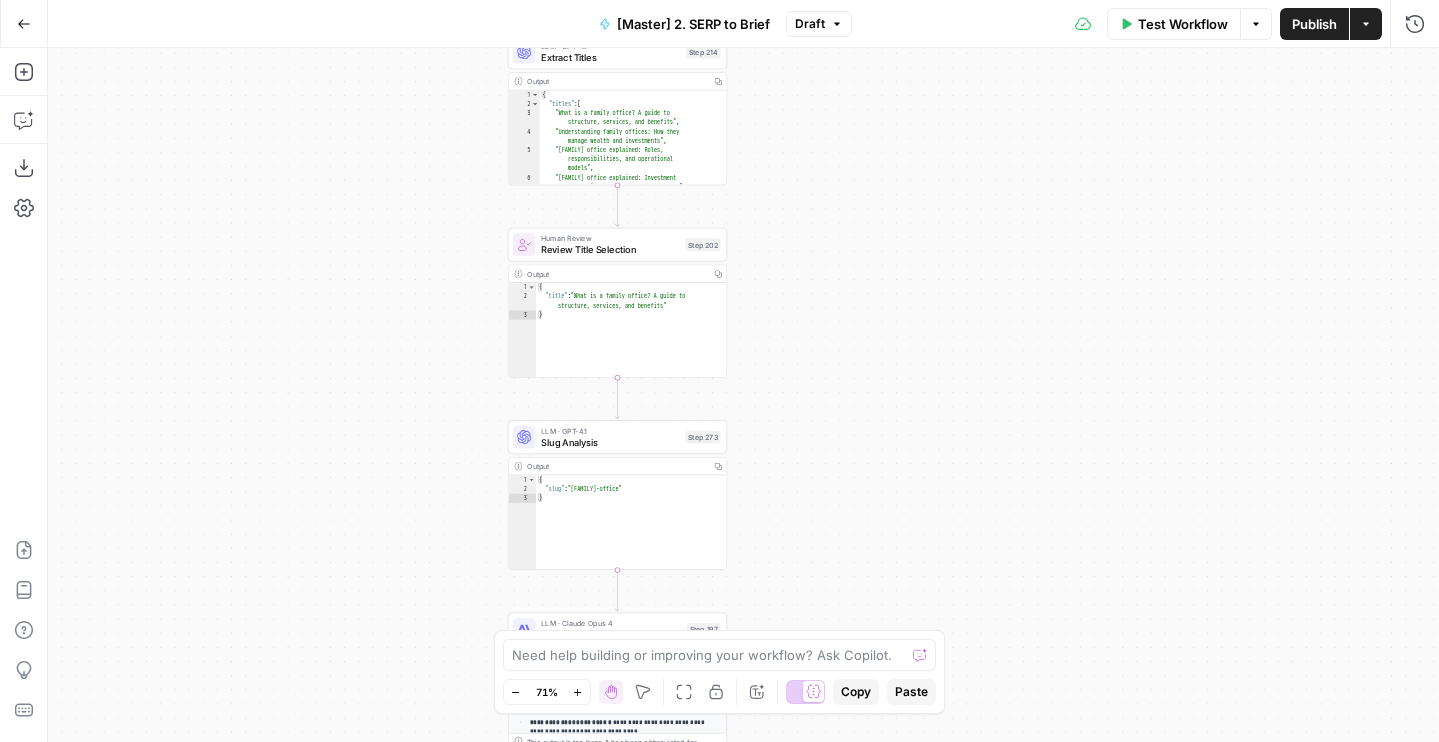 drag, startPoint x: 768, startPoint y: 147, endPoint x: 768, endPoint y: 431, distance: 284 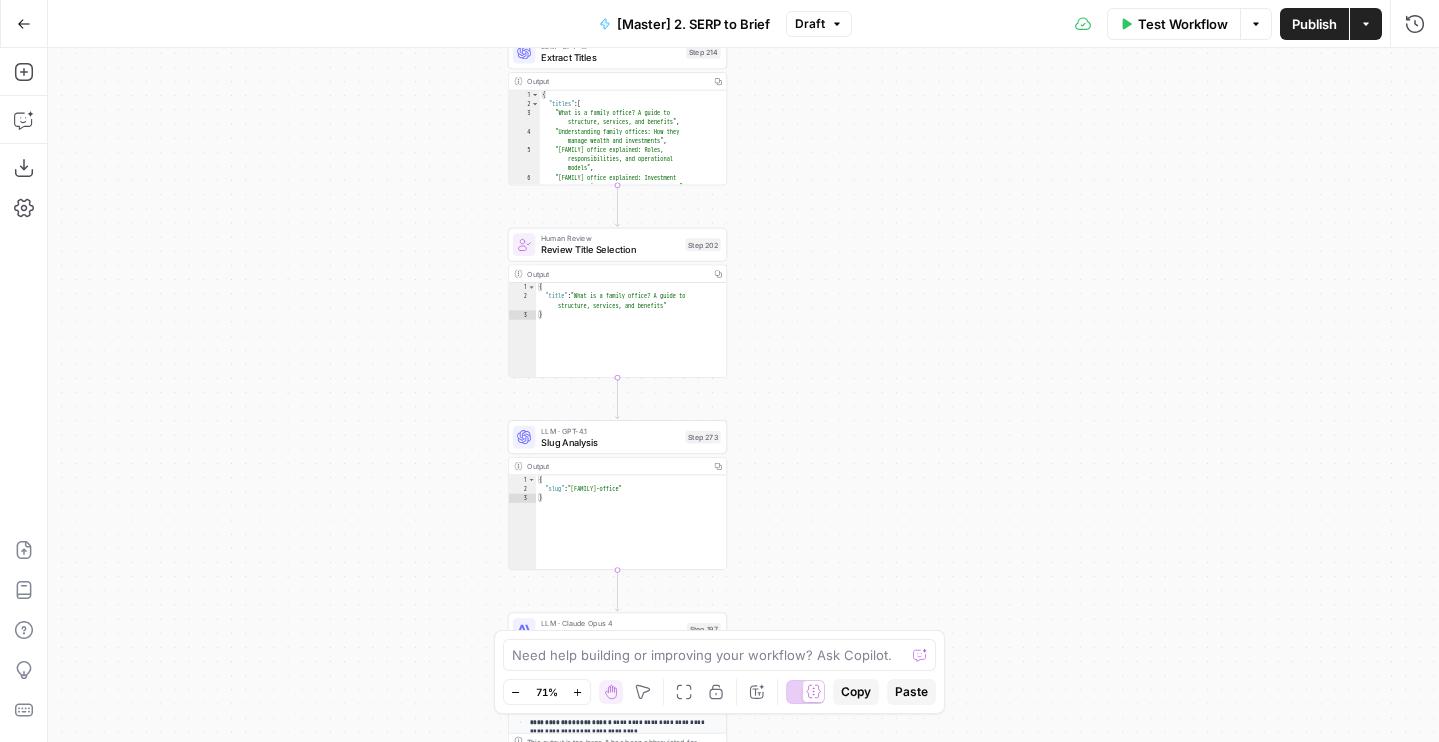click on "LLM · Gemini 2.5 Pro Secondary Keywords Step 335 Output Copy 1 2 3 4 5 6 7 8 9 10 {" at bounding box center [743, 395] 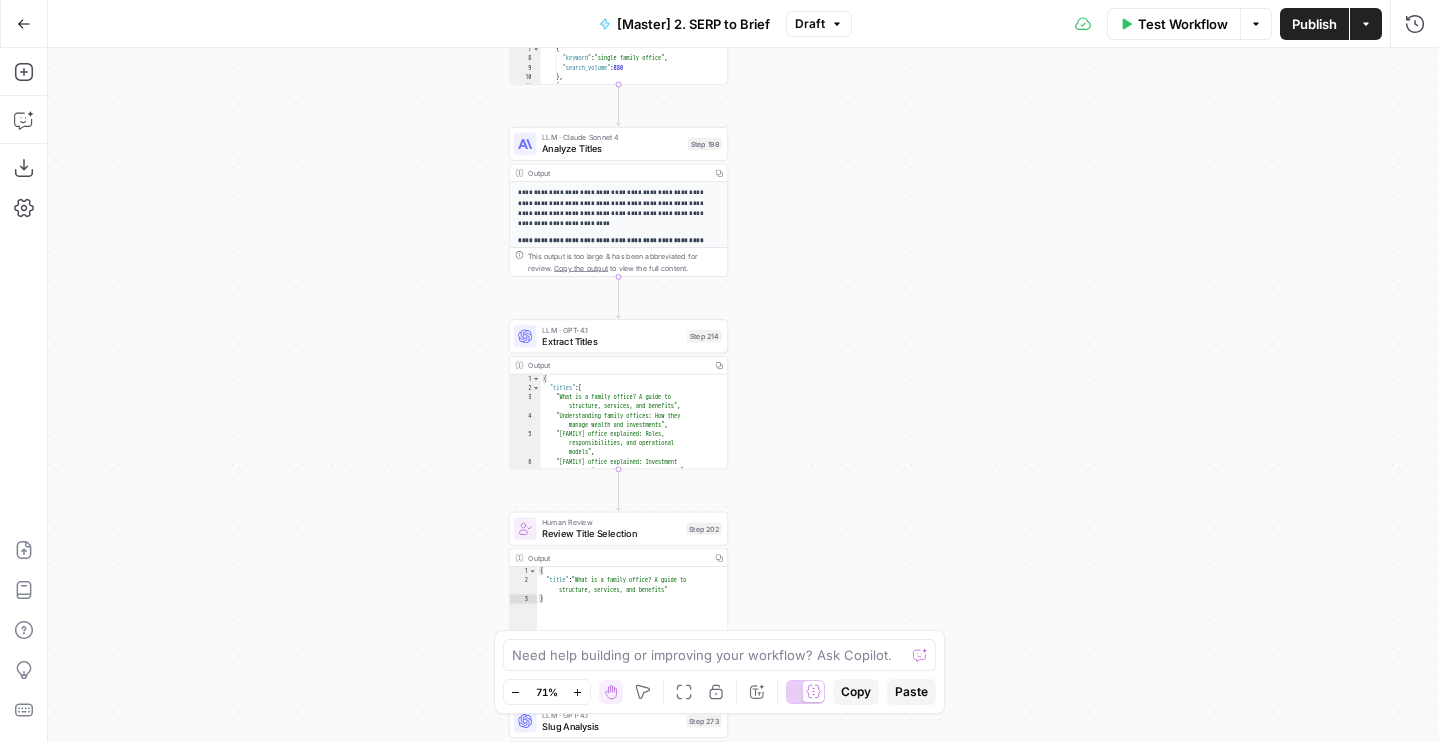 drag, startPoint x: 776, startPoint y: 127, endPoint x: 776, endPoint y: 404, distance: 277 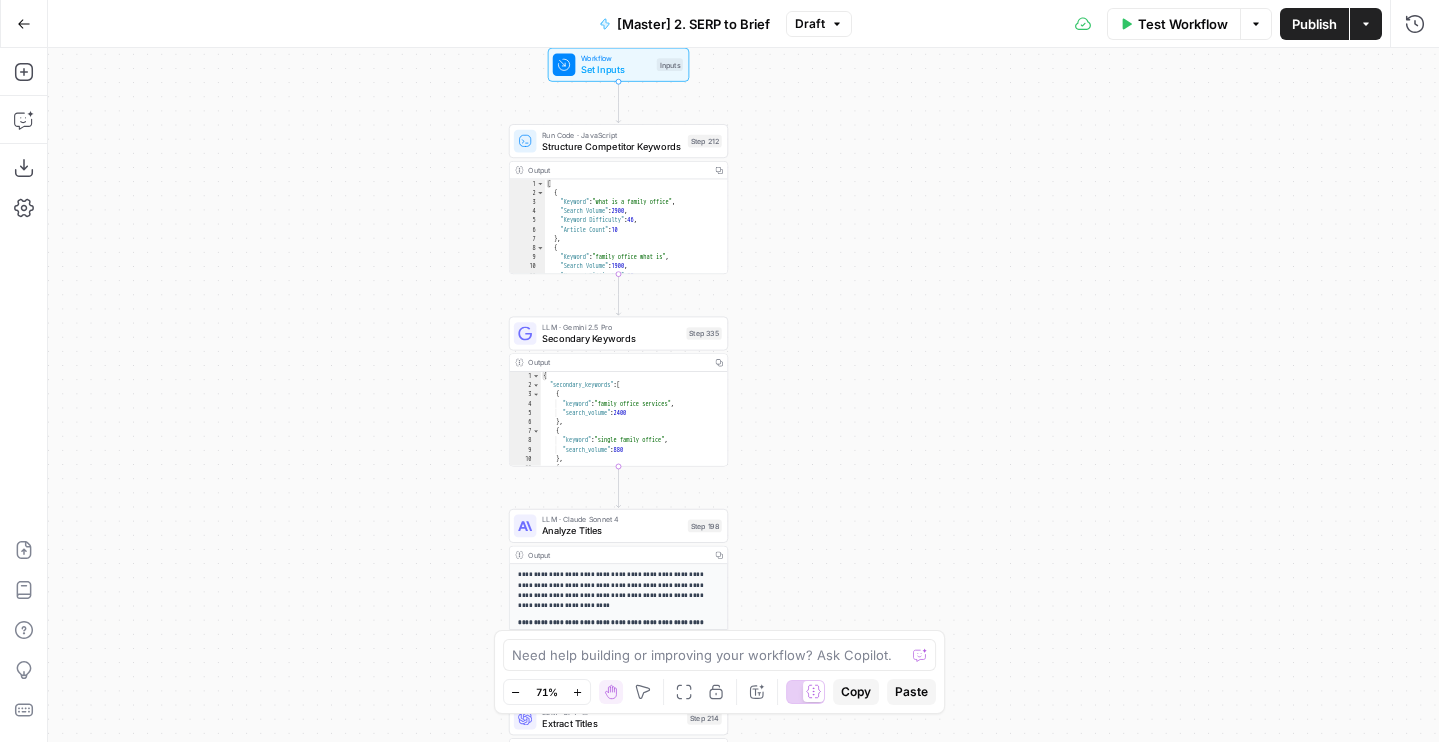drag, startPoint x: 759, startPoint y: 247, endPoint x: 759, endPoint y: 482, distance: 235 